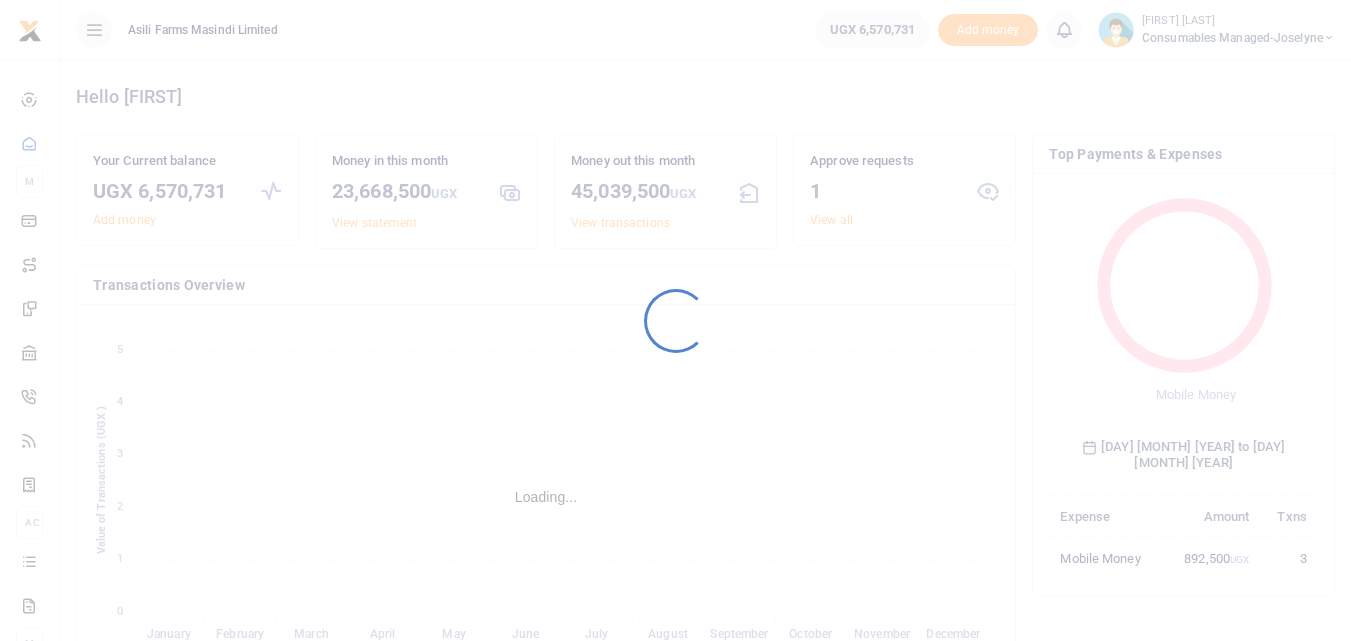 scroll, scrollTop: 0, scrollLeft: 0, axis: both 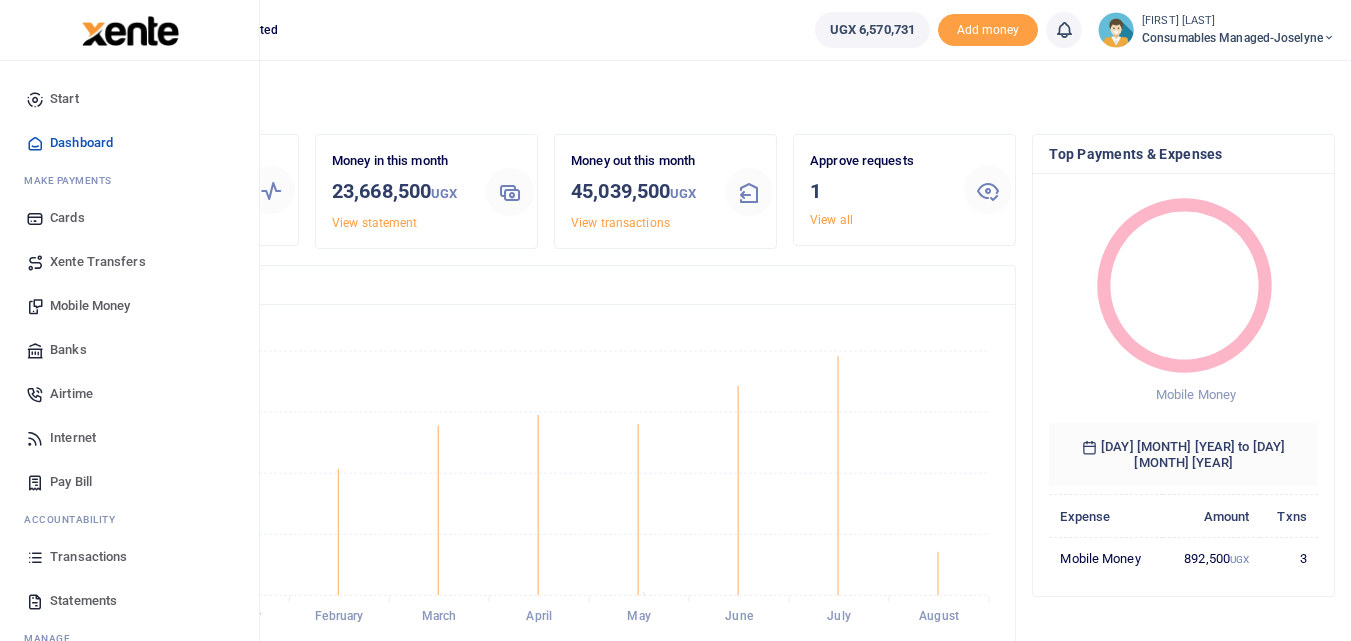 click on "Mobile Money" at bounding box center [90, 306] 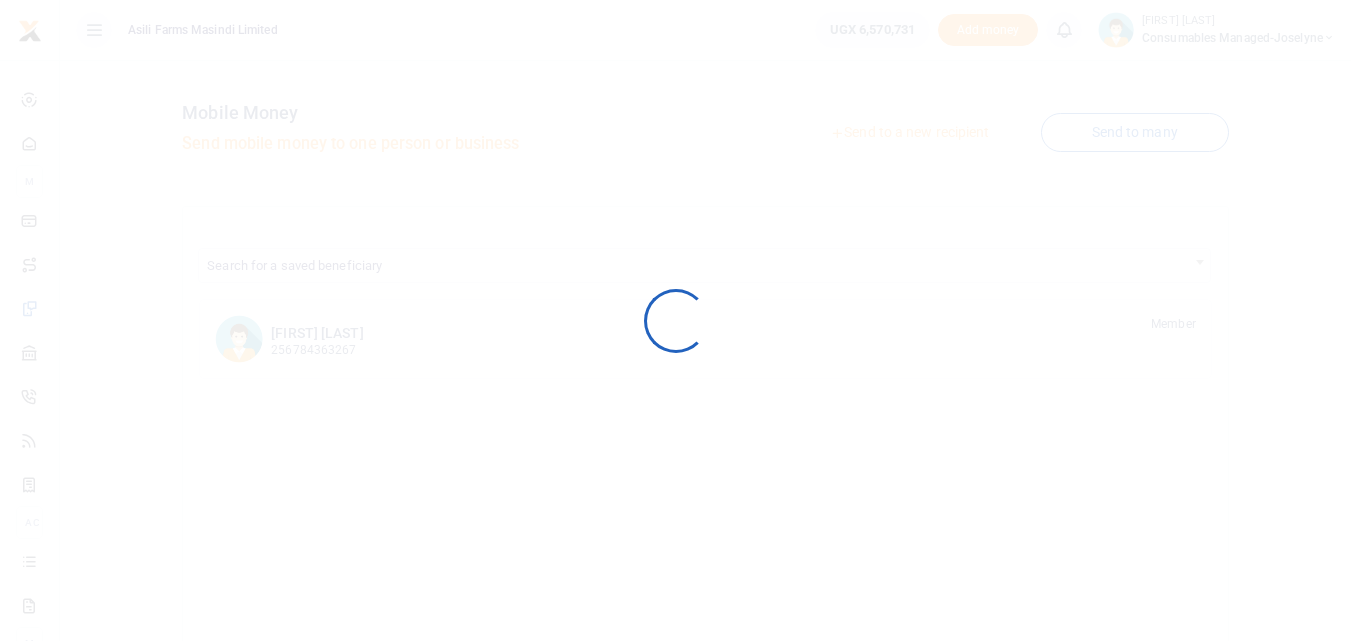 scroll, scrollTop: 0, scrollLeft: 0, axis: both 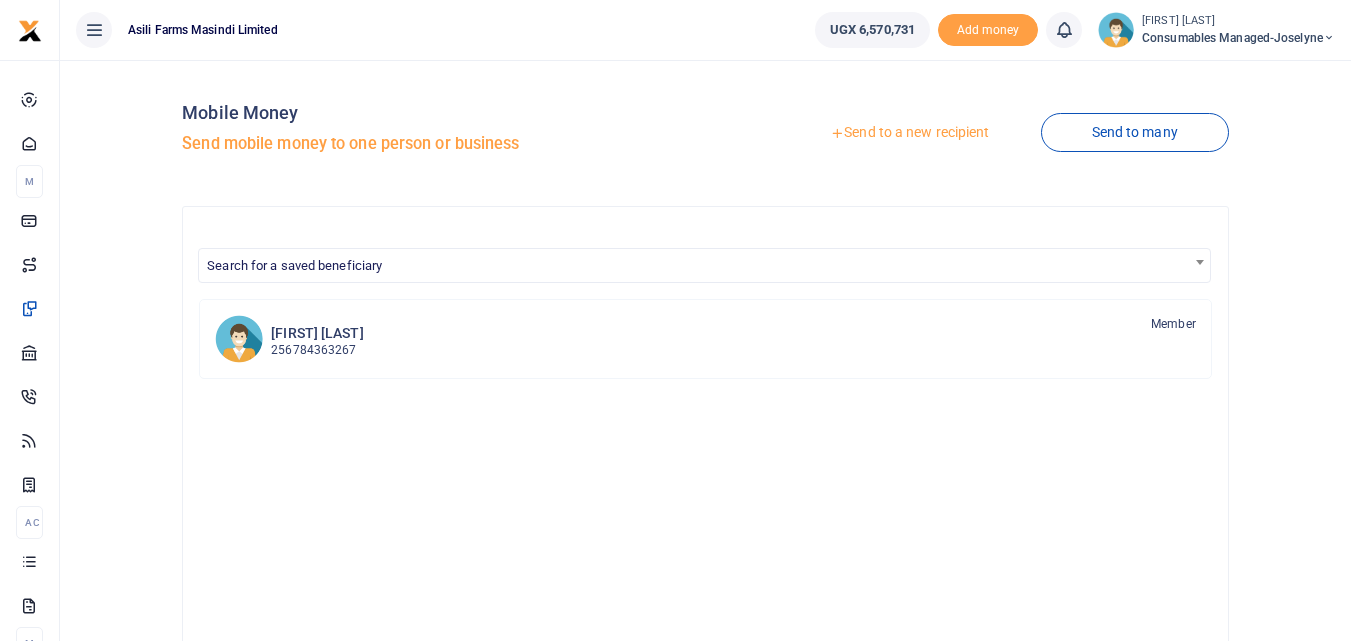 click on "Send to a new recipient" at bounding box center (909, 133) 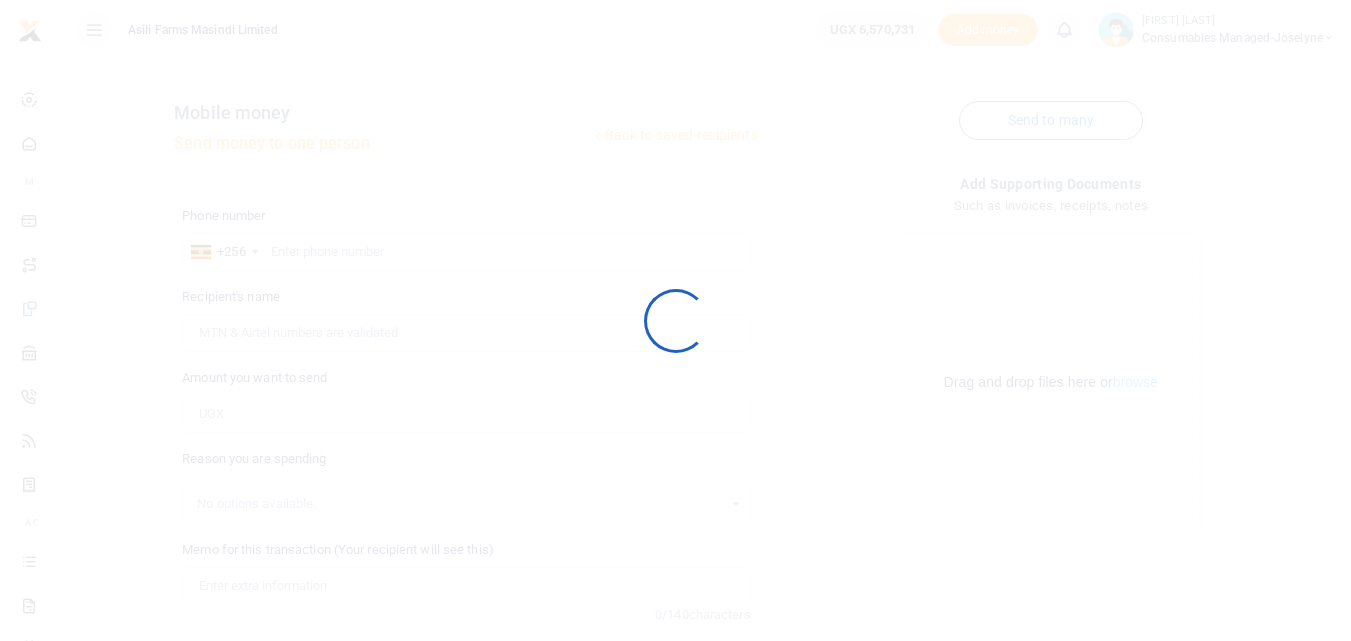 scroll, scrollTop: 0, scrollLeft: 0, axis: both 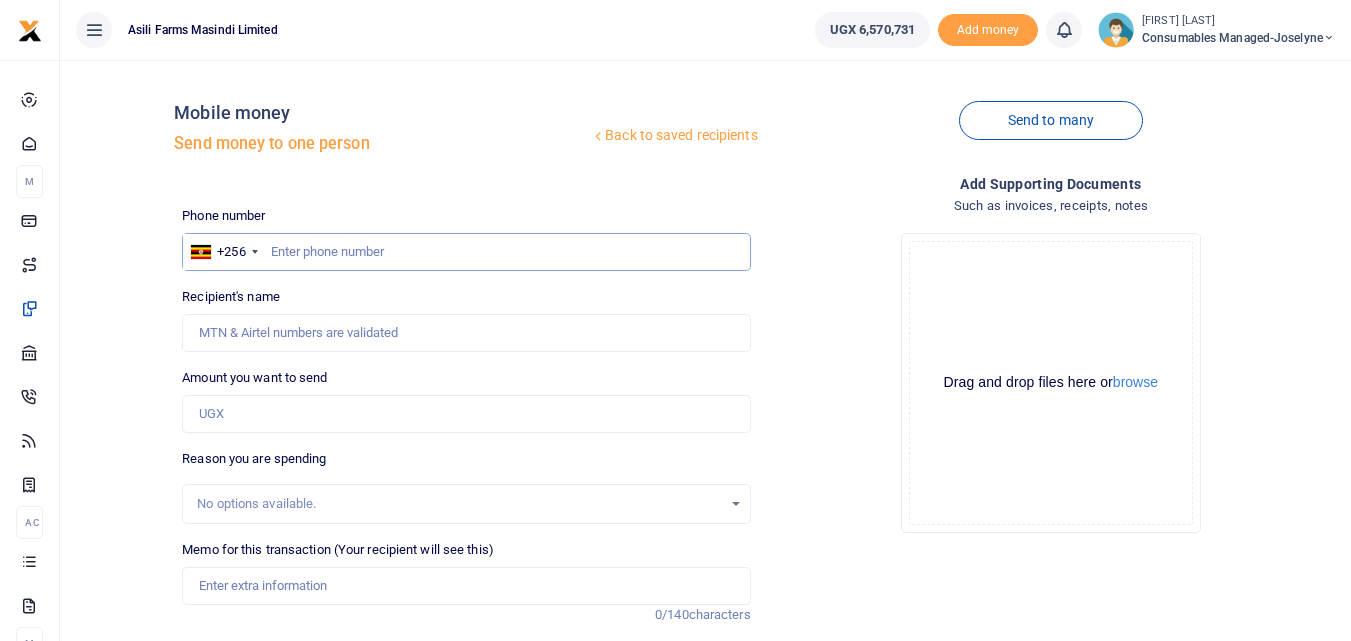 click at bounding box center [466, 252] 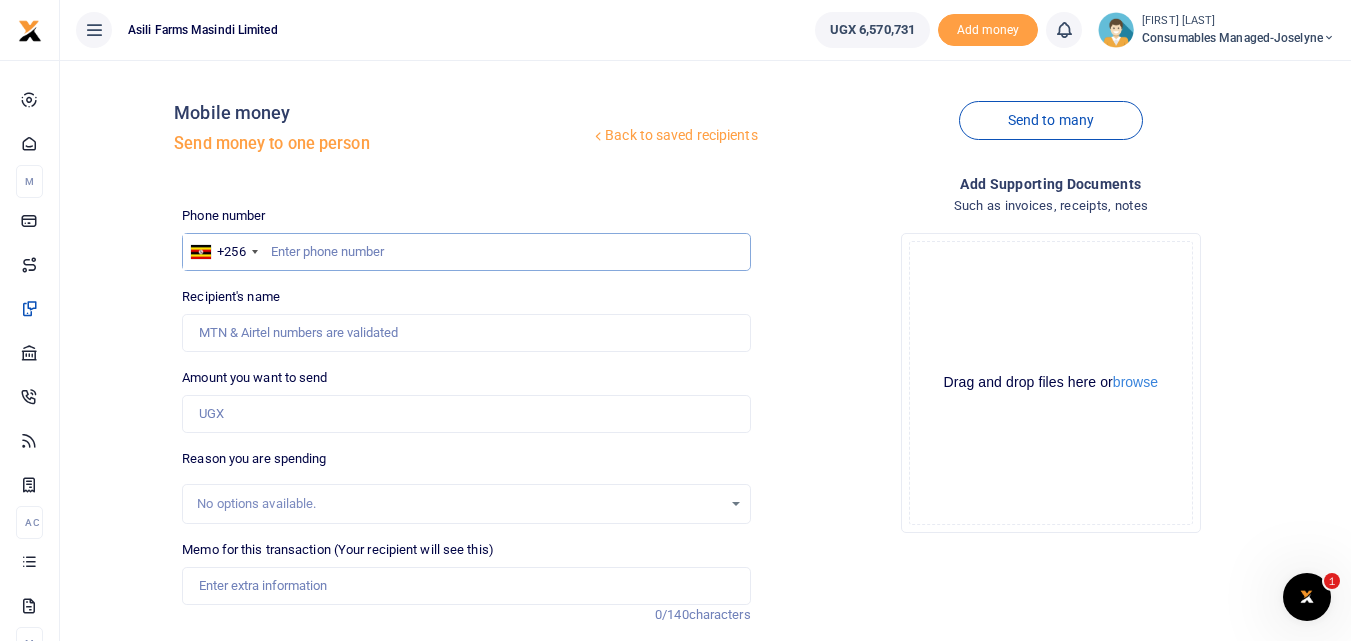 scroll, scrollTop: 0, scrollLeft: 0, axis: both 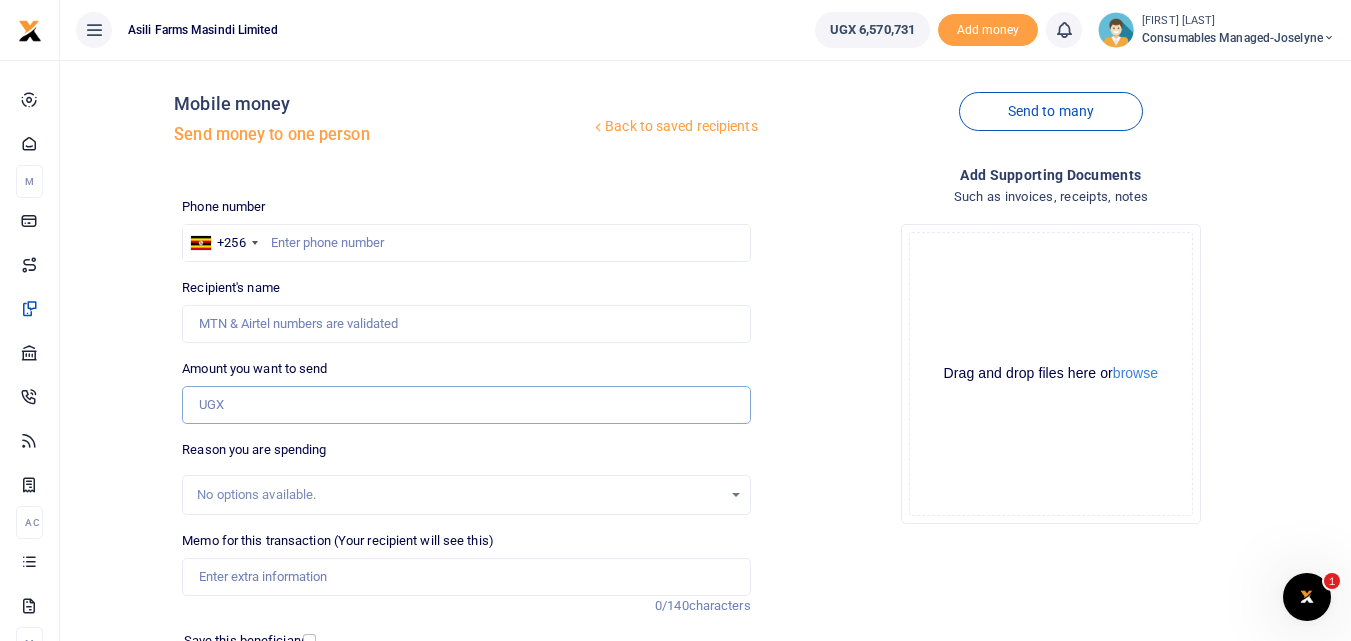 click on "Amount you want to send" at bounding box center (466, 405) 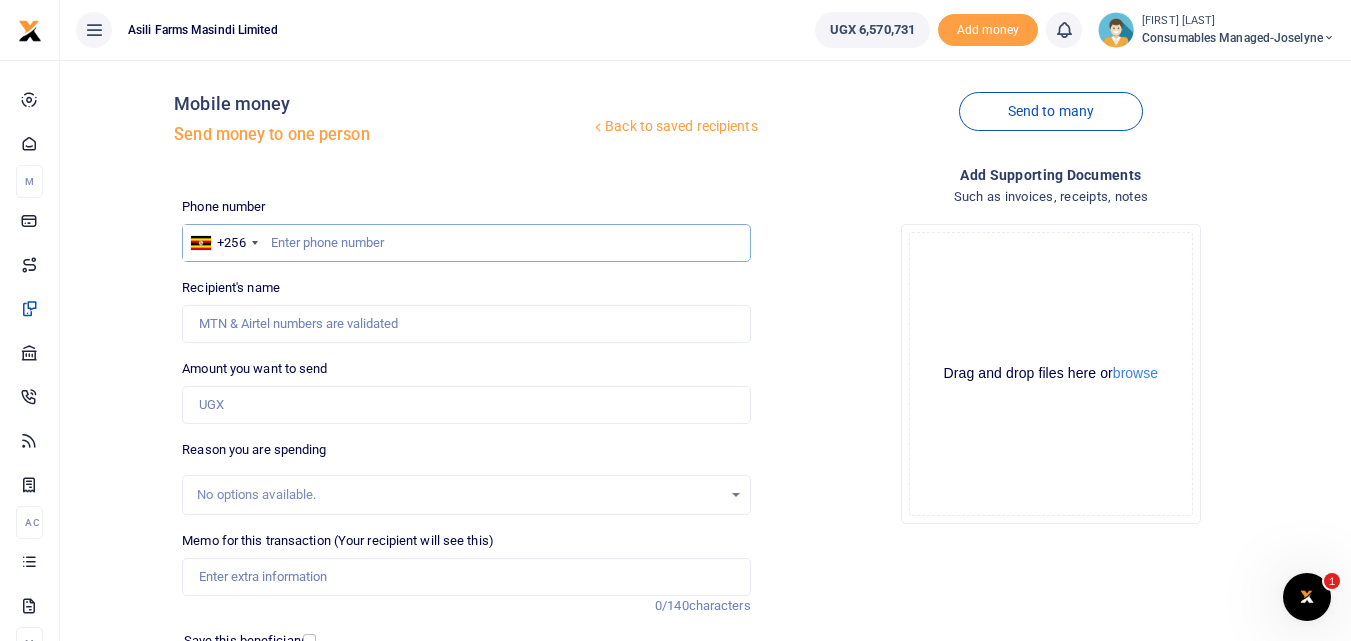 click at bounding box center (466, 243) 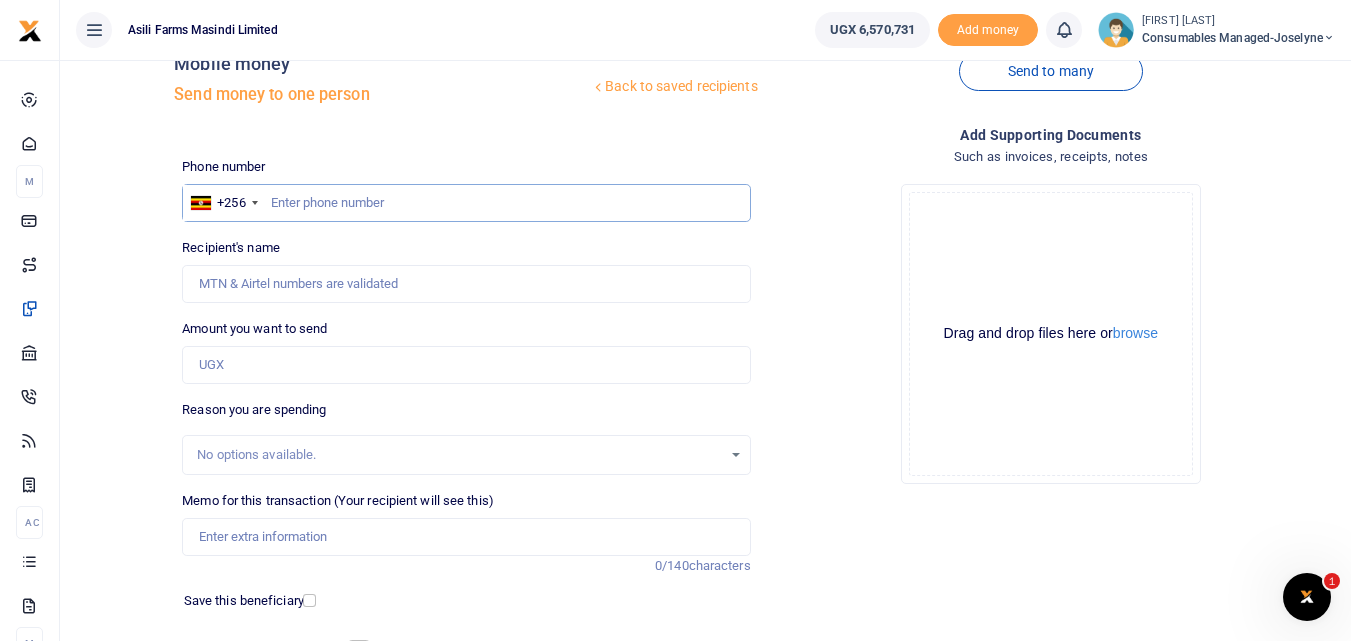 scroll, scrollTop: 0, scrollLeft: 0, axis: both 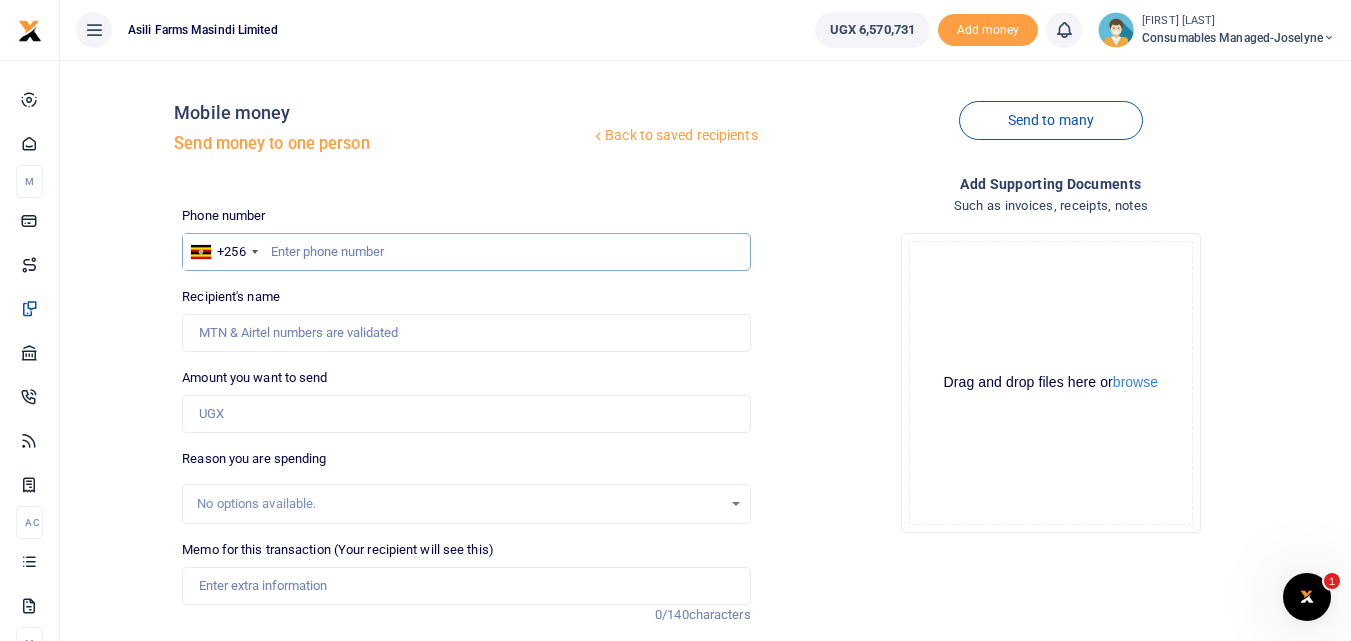 click at bounding box center (466, 252) 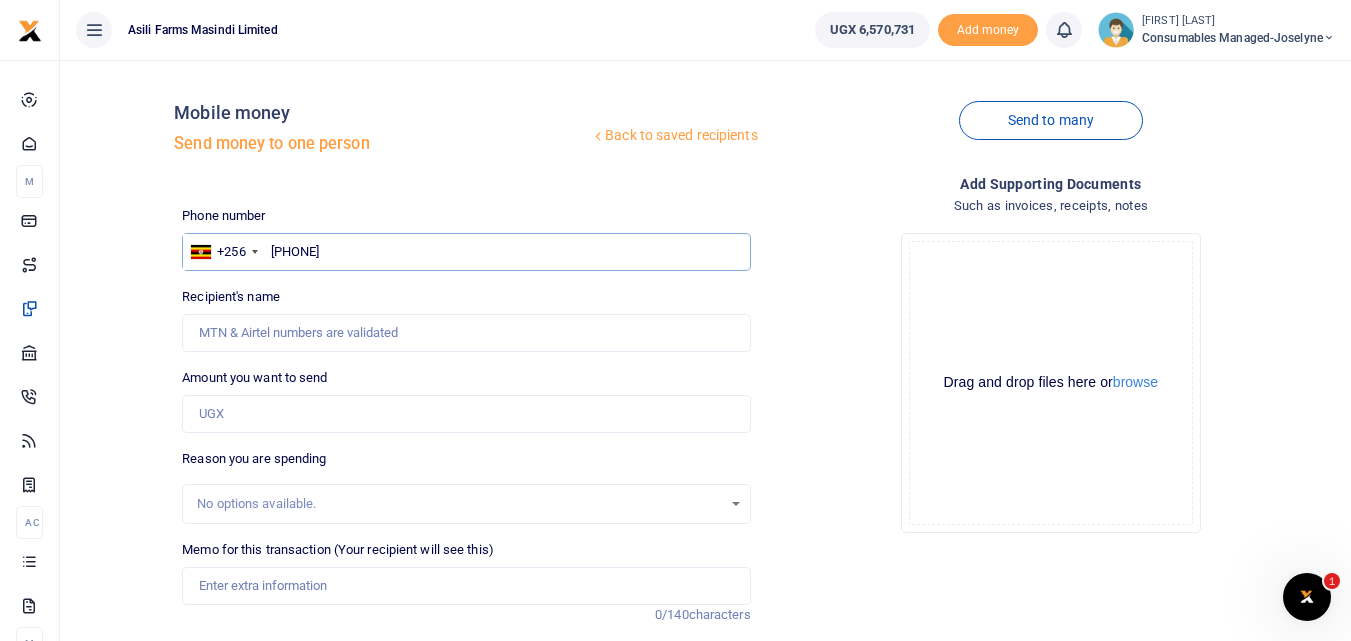 type on "776796975" 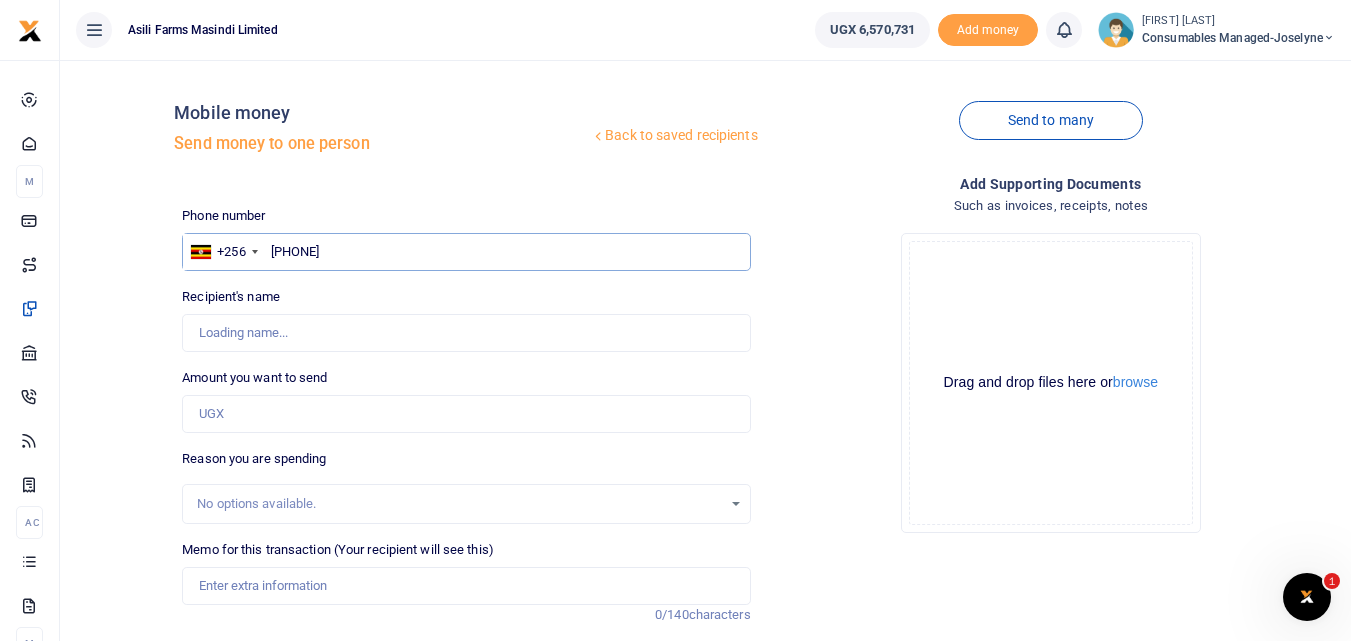 type on "Halai Nileshkumar Harji" 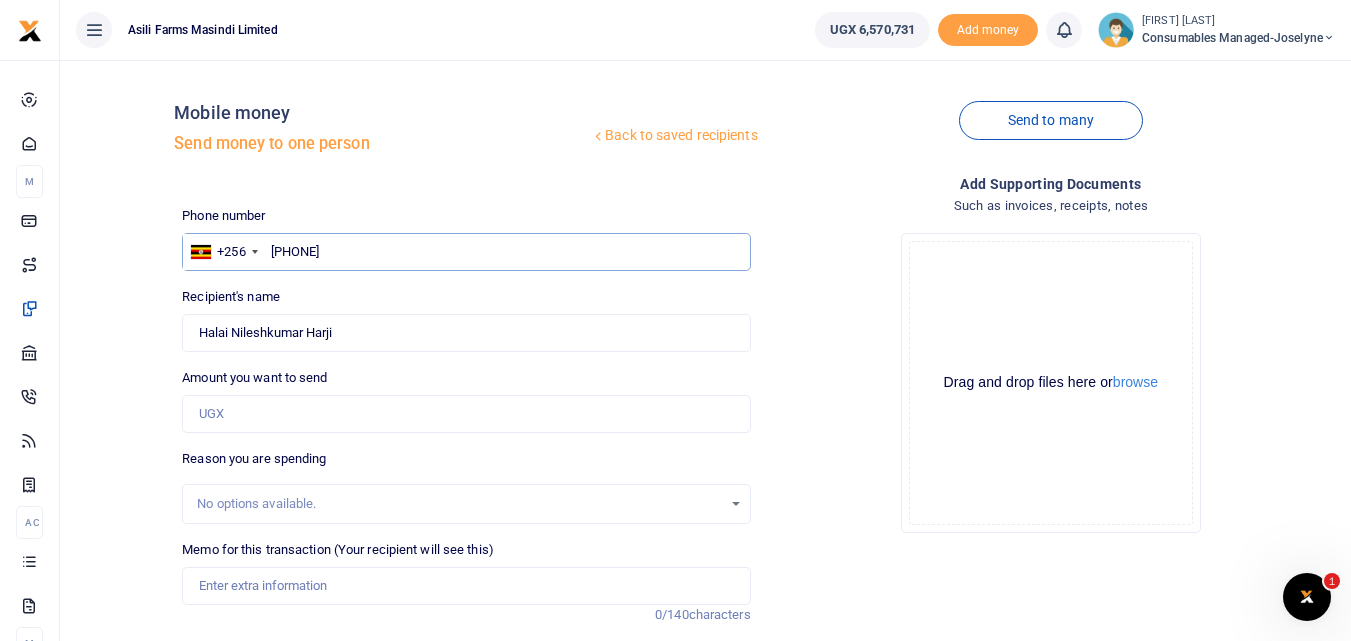 type on "776796975" 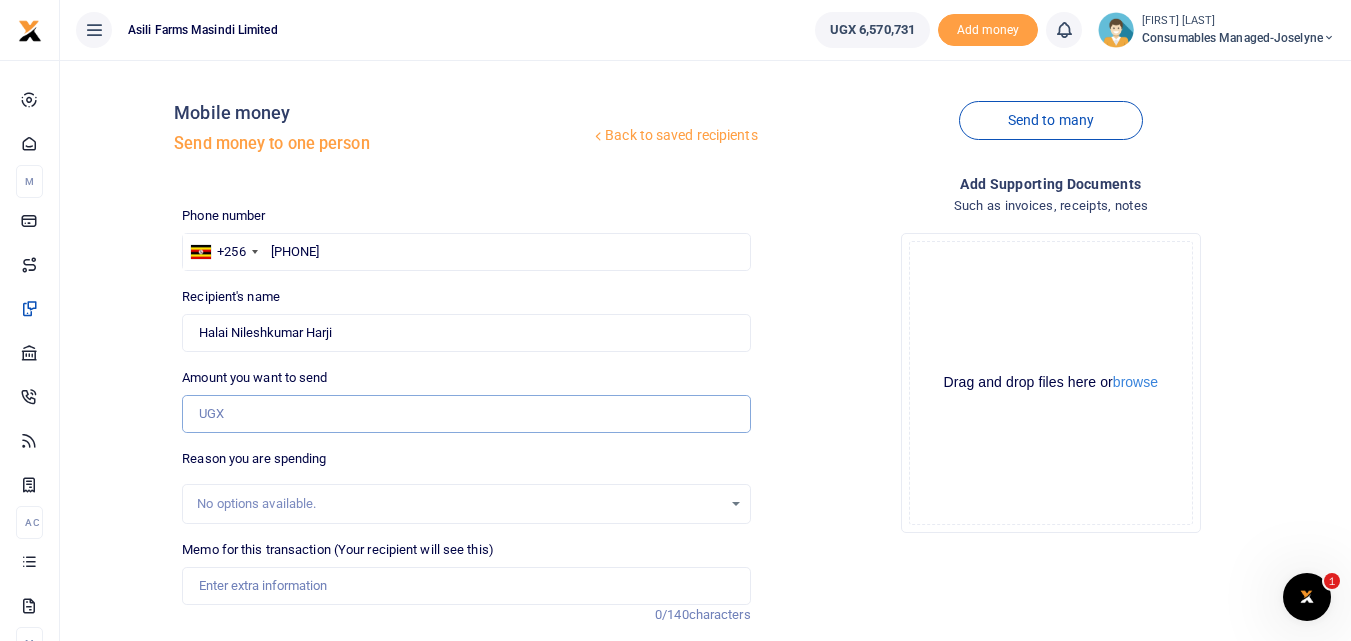 click on "Amount you want to send" at bounding box center [466, 414] 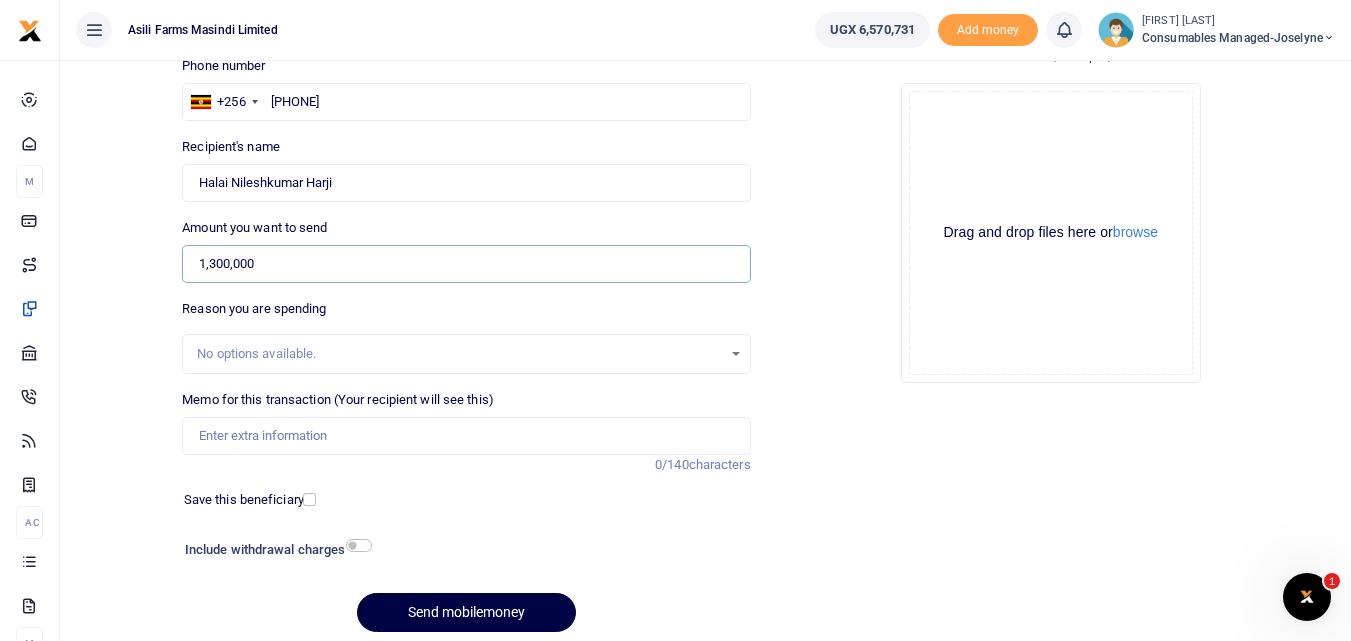 scroll, scrollTop: 173, scrollLeft: 0, axis: vertical 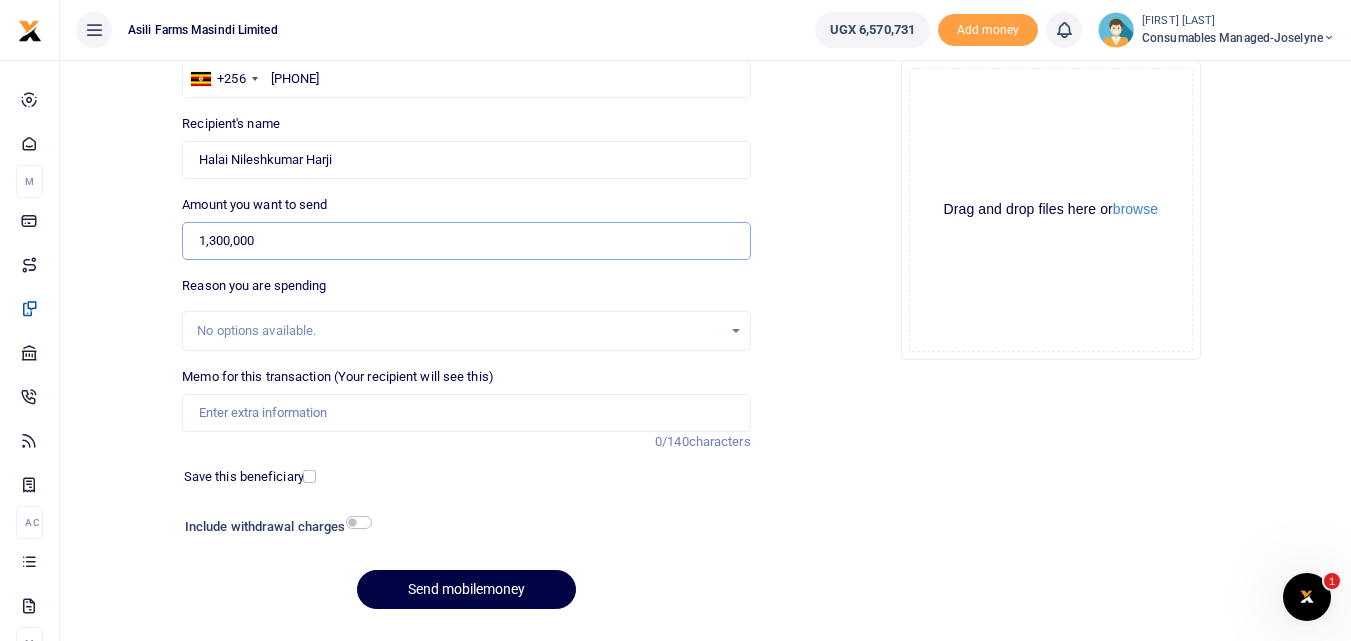 type on "1,300,000" 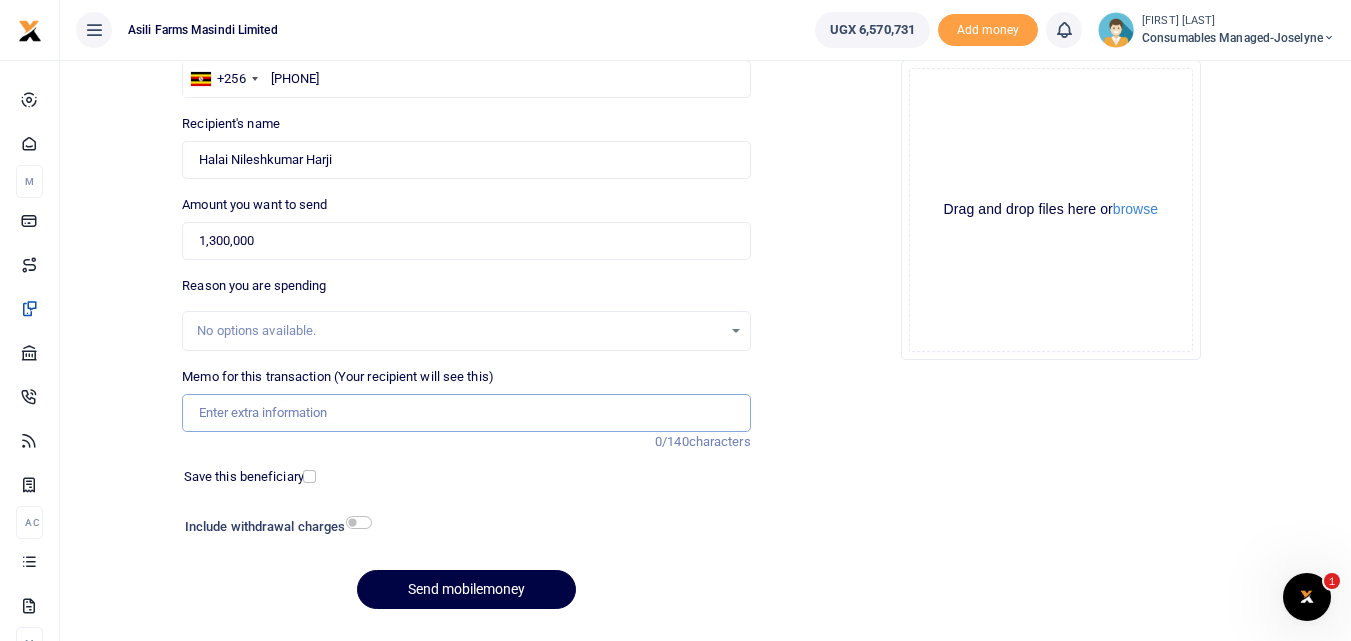 click on "Memo for this transaction (Your recipient will see this)" at bounding box center (466, 413) 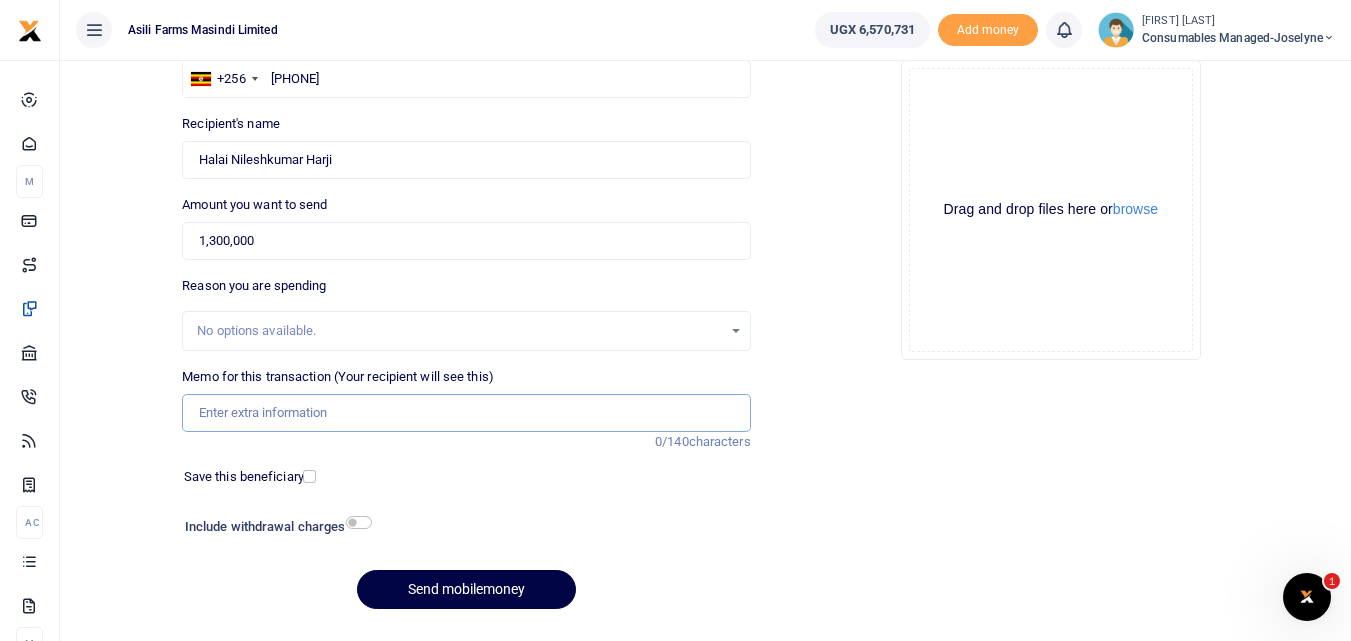 paste on "WK 32/002 / 03" 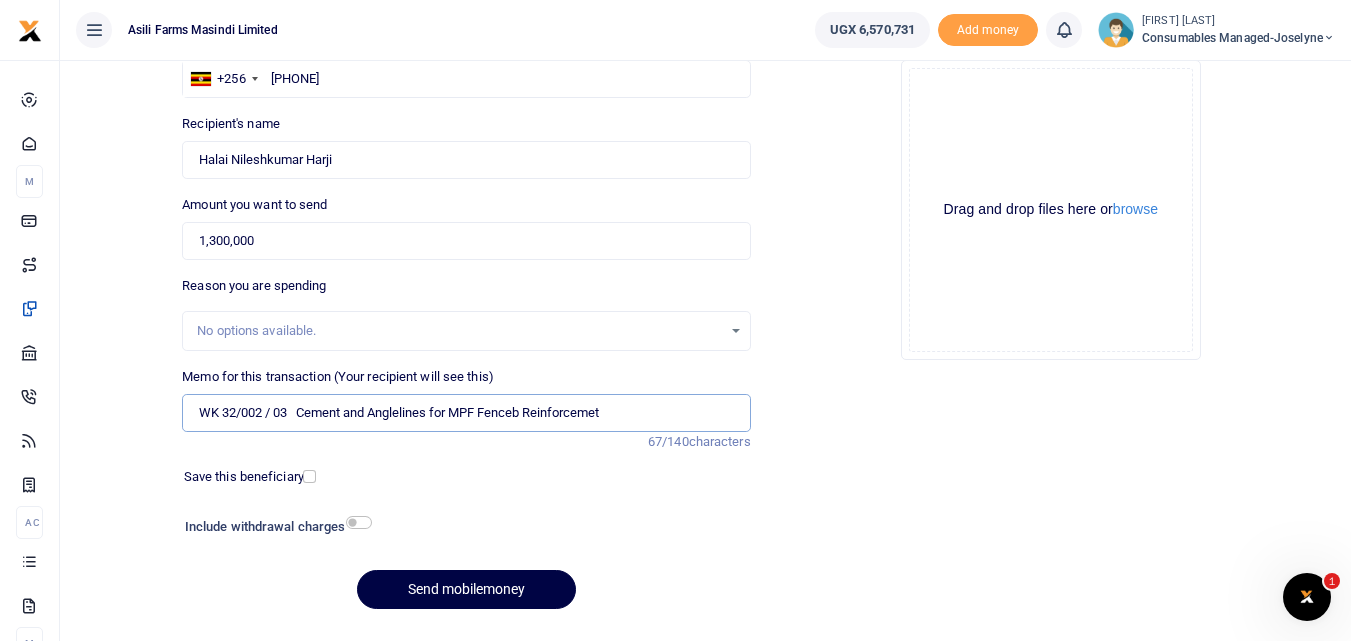 click on "WK 32/002 / 03   Cement and Anglelines for MPF Fenceb Reinforcemet" at bounding box center (466, 413) 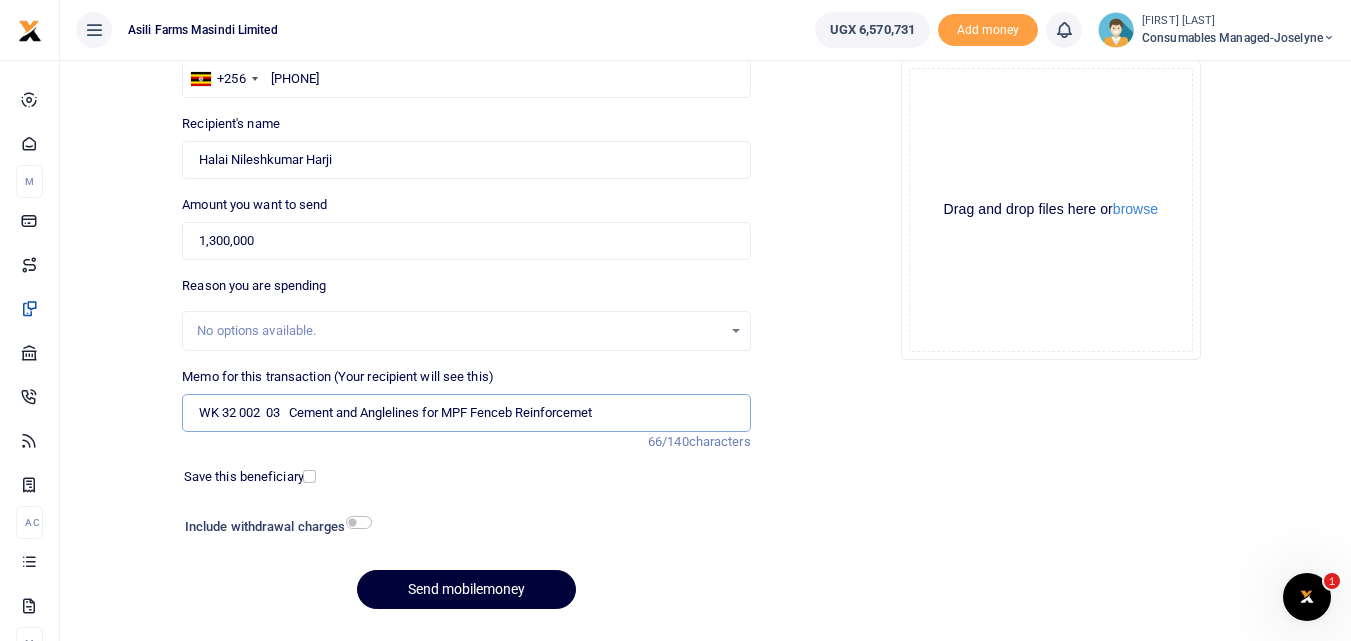 type on "WK 32 002  03   Cement and Anglelines for MPF Fenceb Reinforcemet" 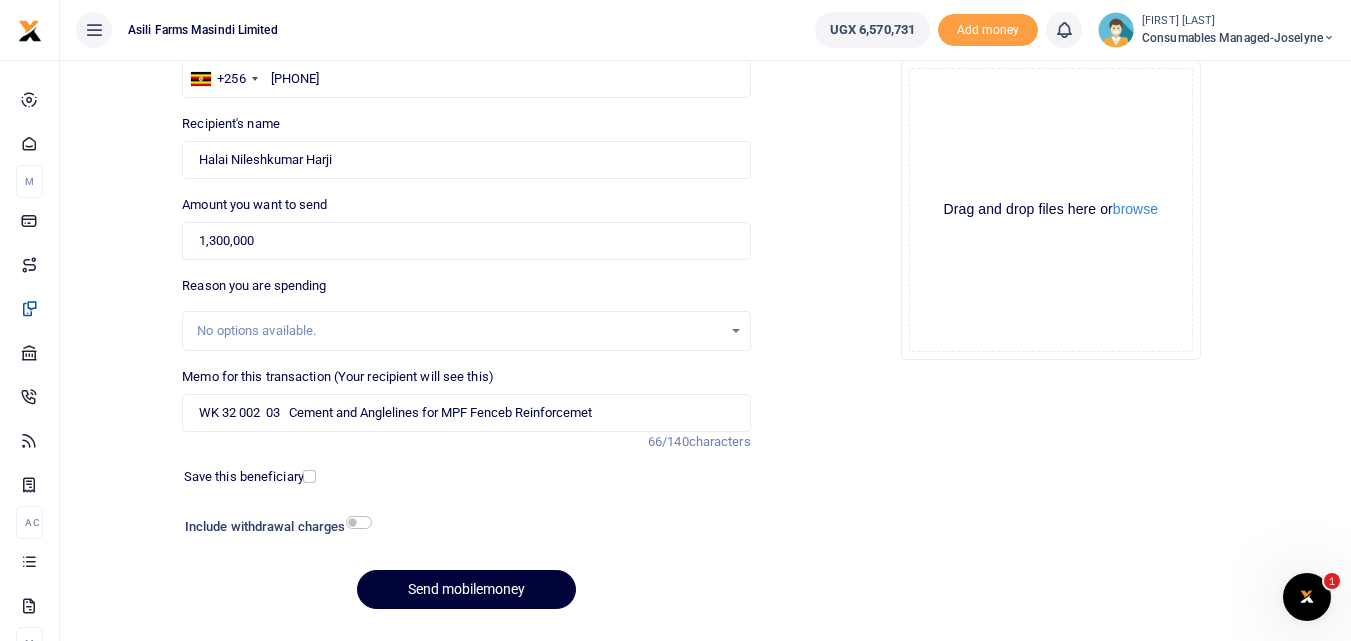 click on "Send mobilemoney" at bounding box center (466, 589) 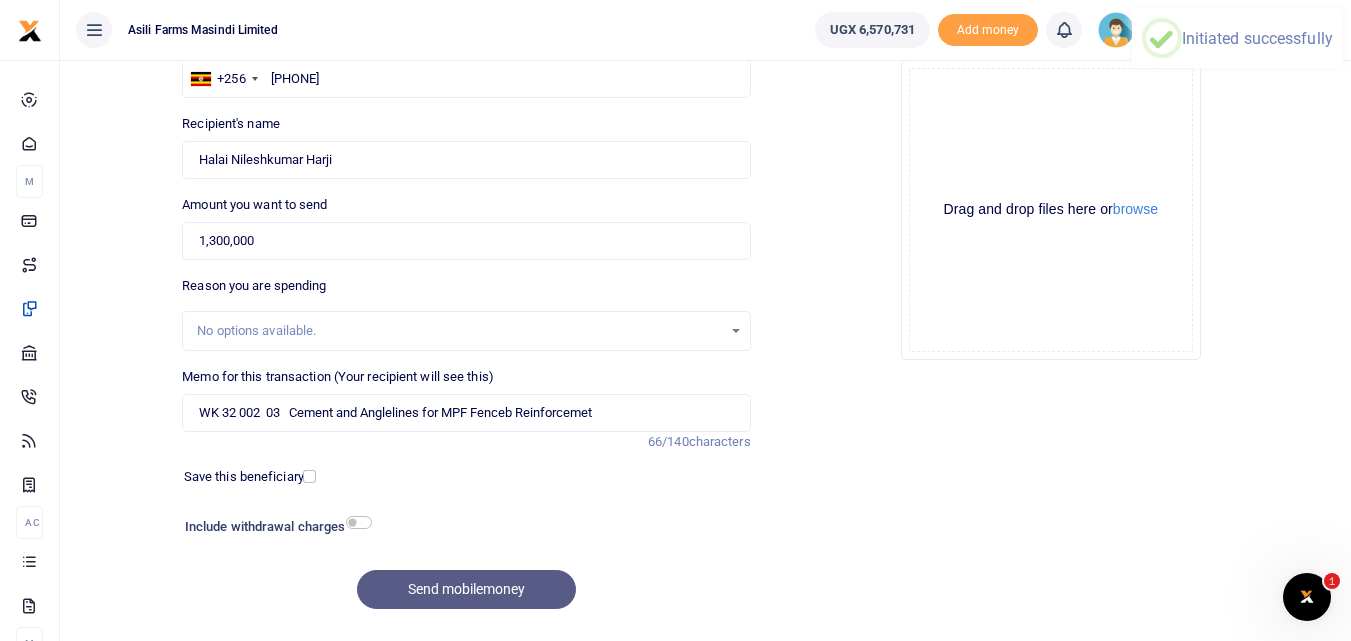 click on "Send mobilemoney" at bounding box center [466, 589] 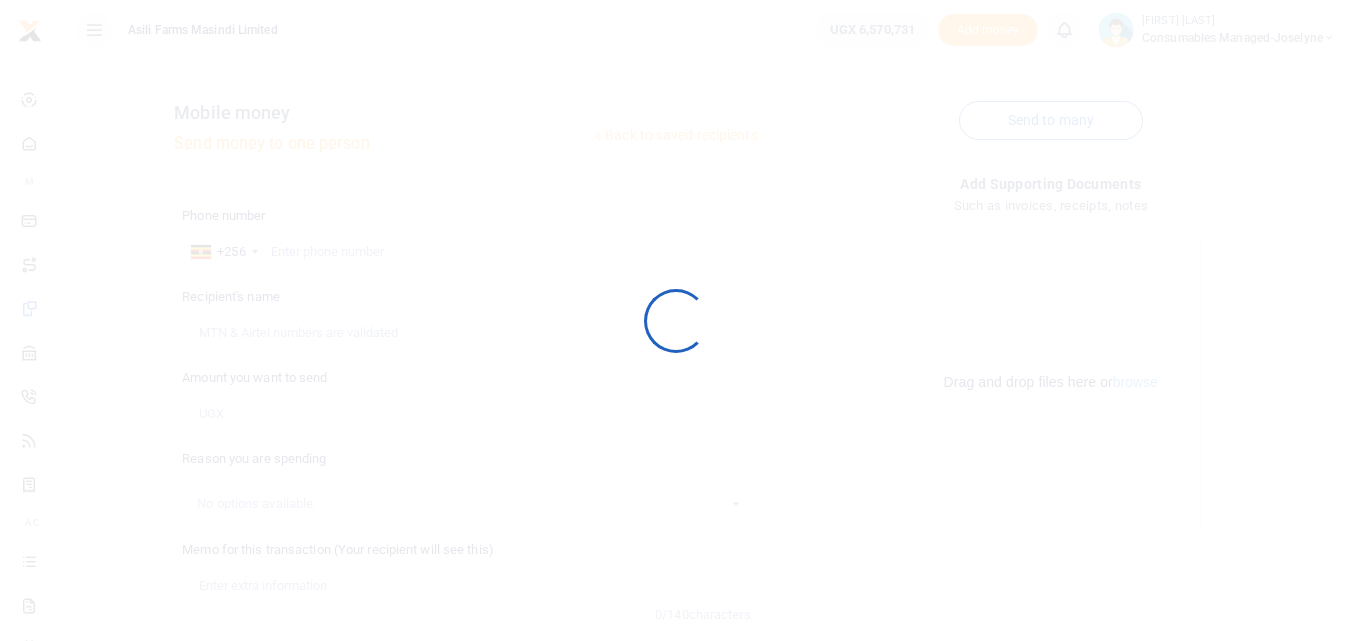 scroll, scrollTop: 173, scrollLeft: 0, axis: vertical 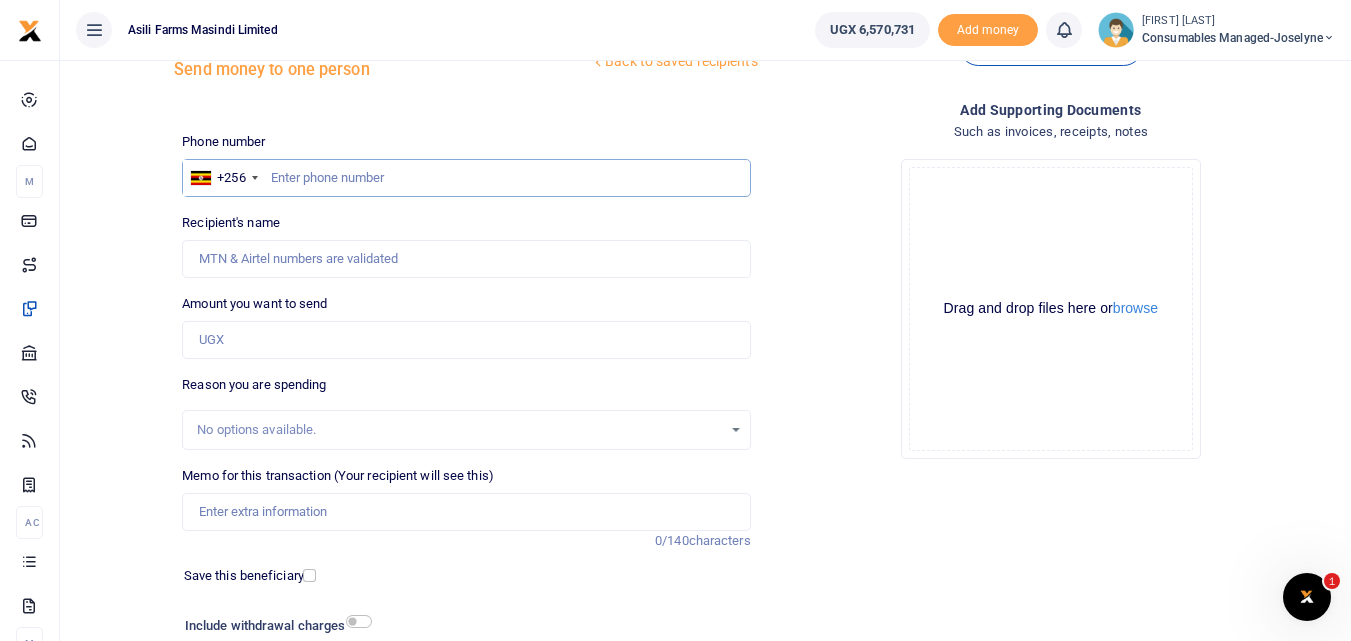 click at bounding box center (466, 178) 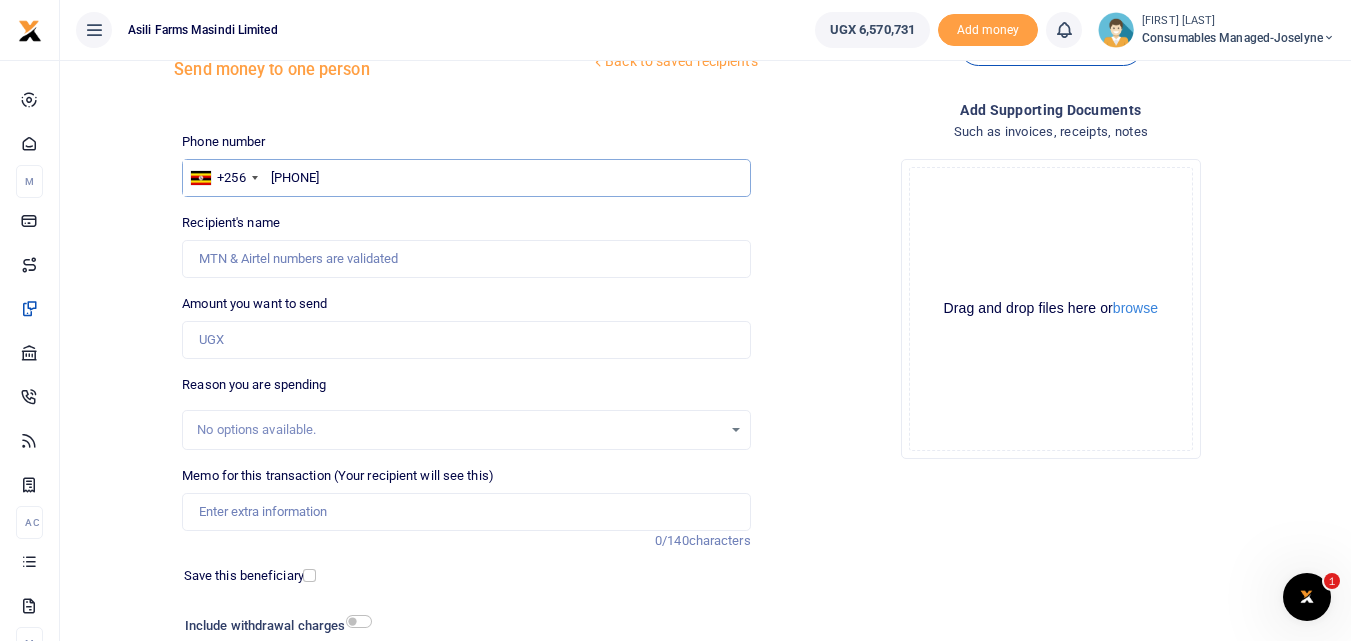 type on "[PHONE]" 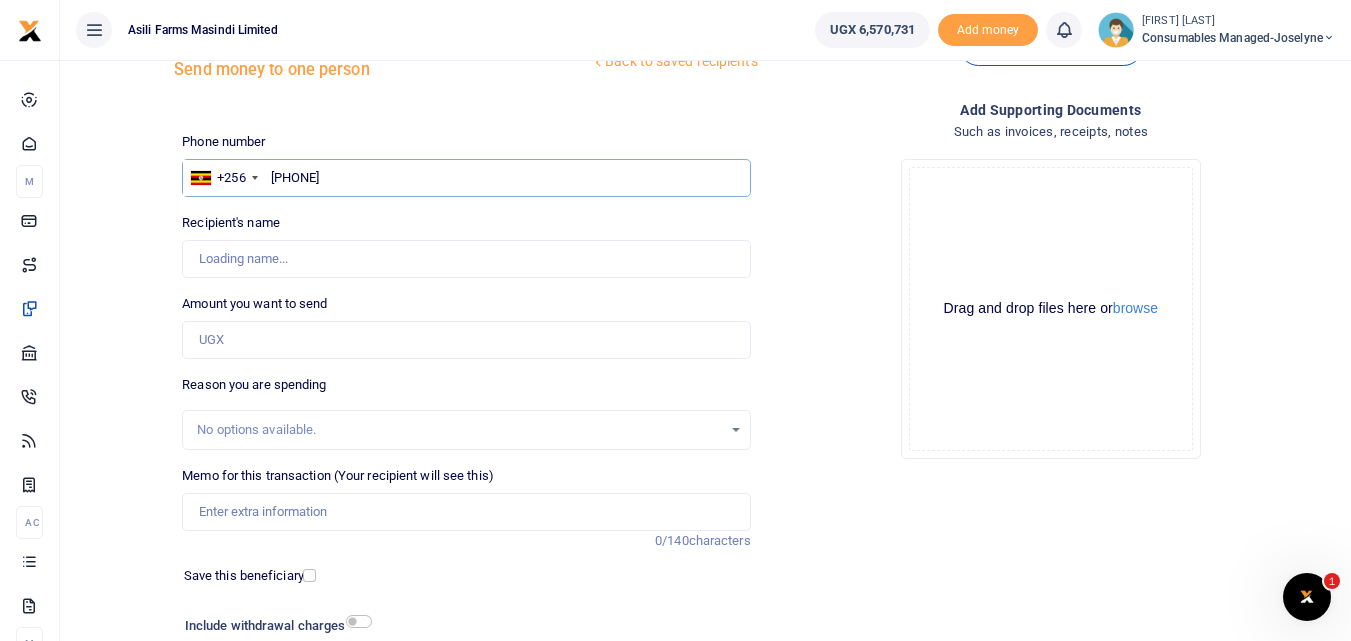 type on "[FIRST] [LAST]" 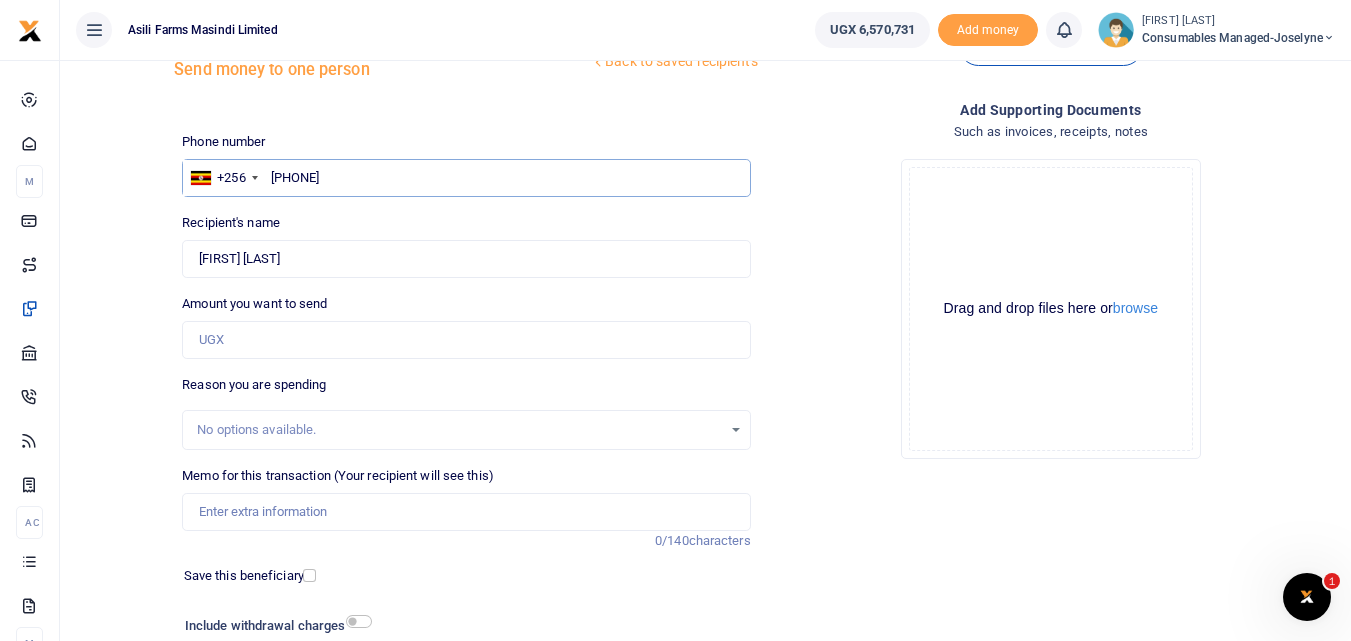 type on "[PHONE]" 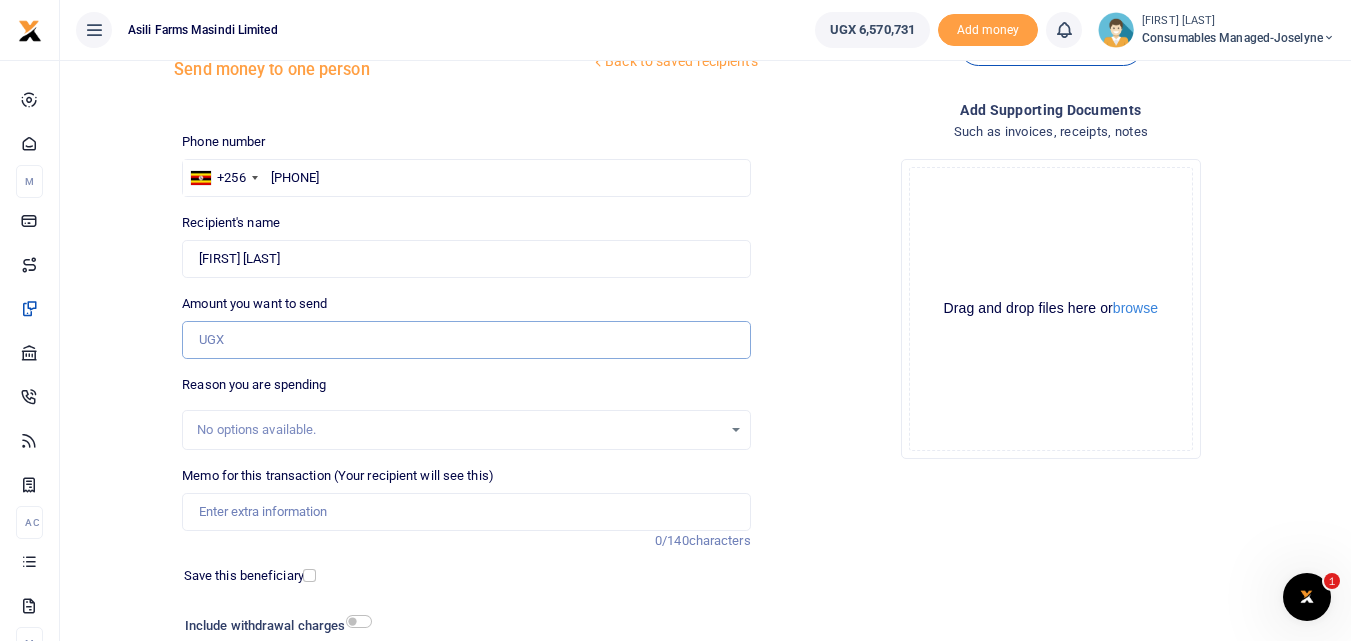 click on "Amount you want to send" at bounding box center [466, 340] 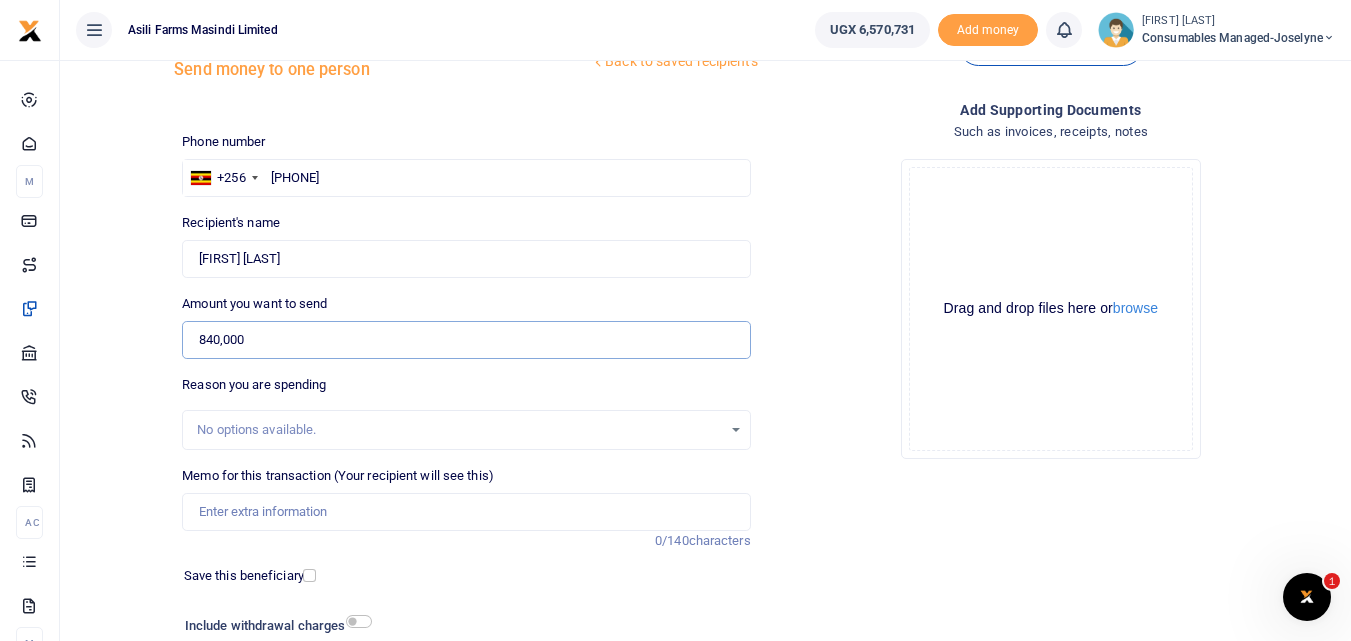 scroll, scrollTop: 225, scrollLeft: 0, axis: vertical 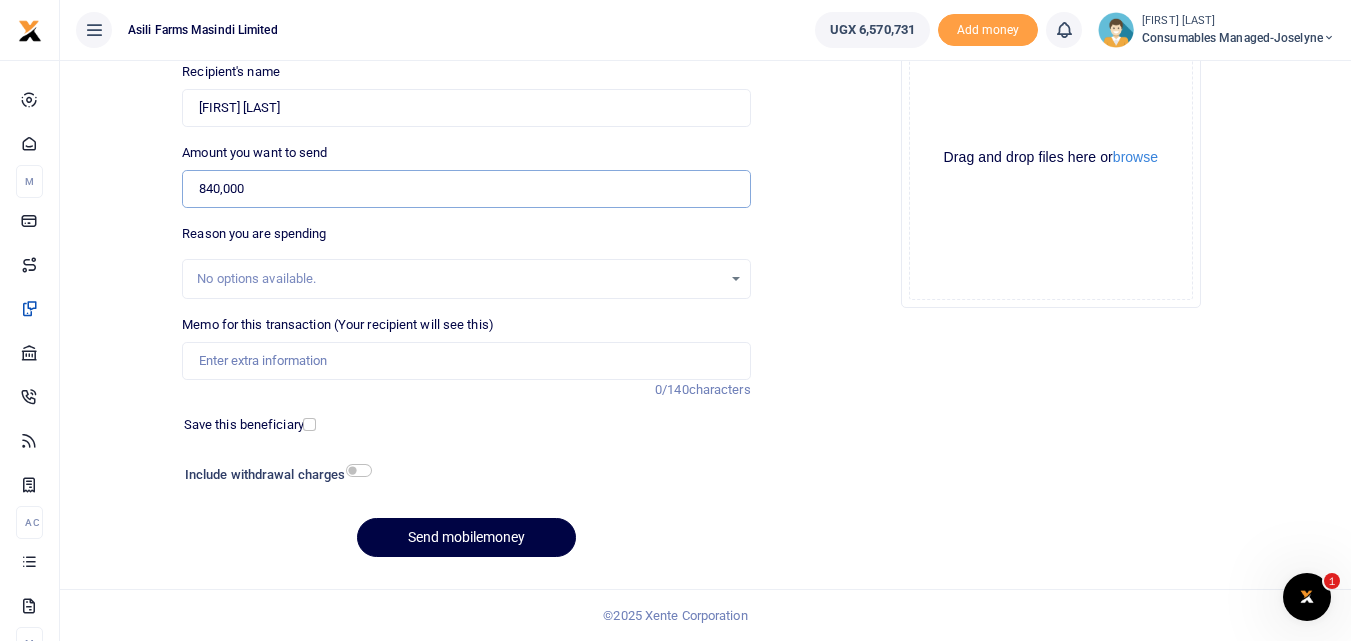 type on "840,000" 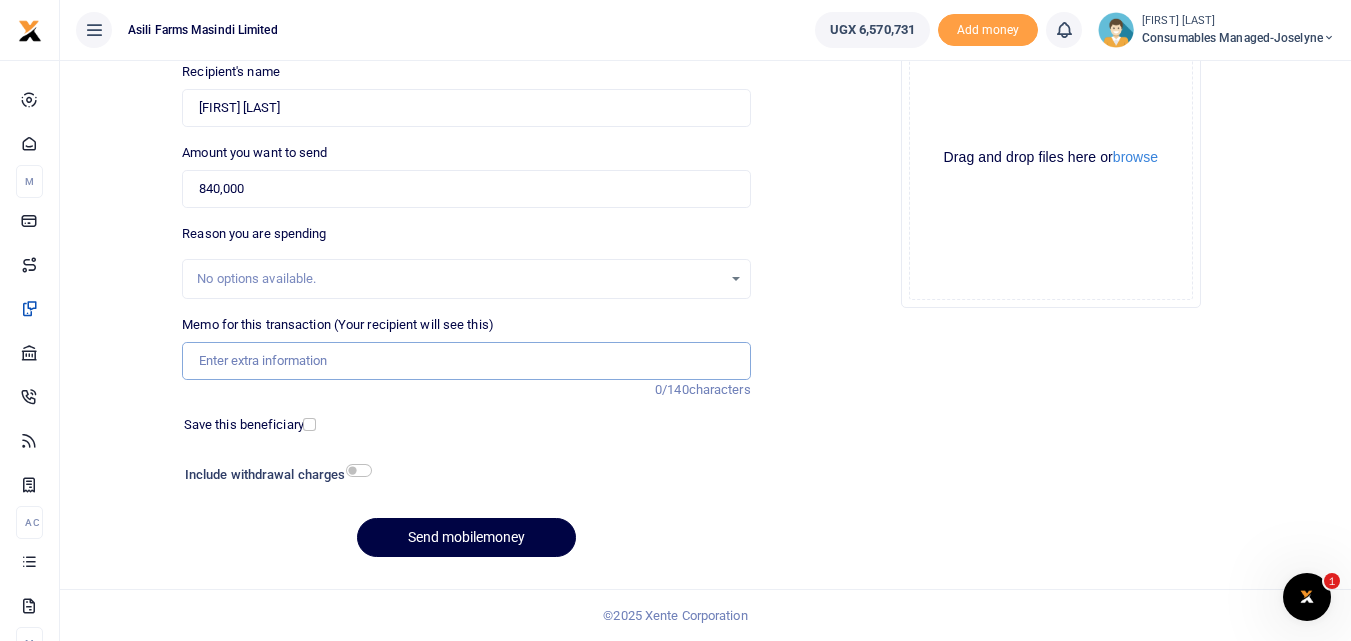 click on "Memo for this transaction (Your recipient will see this)" at bounding box center [466, 361] 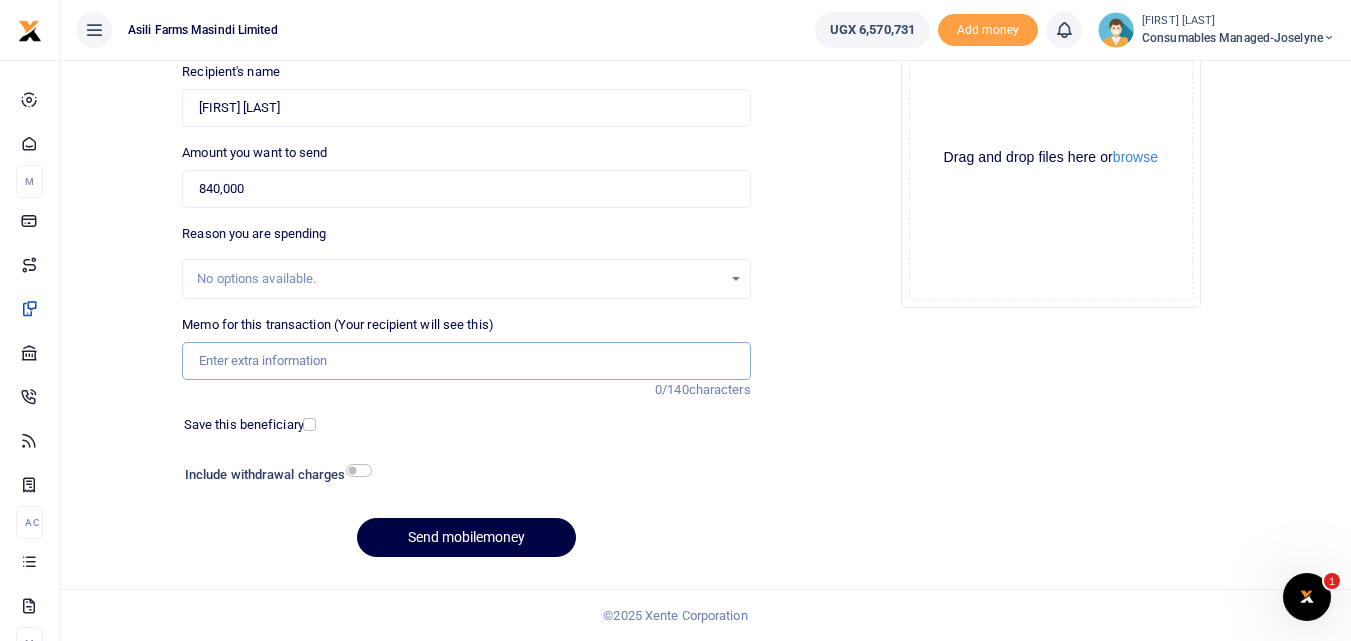 paste on "WK 31/002 / 02" 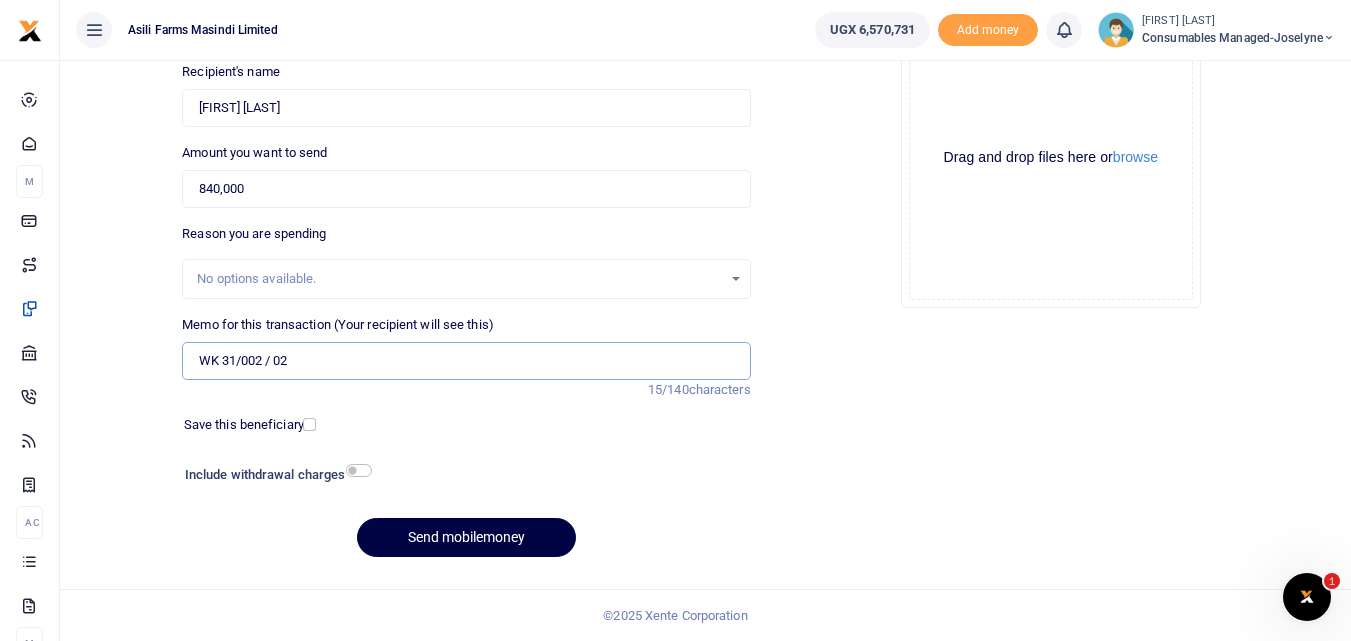 click on "WK 31/002 / 02" at bounding box center [466, 361] 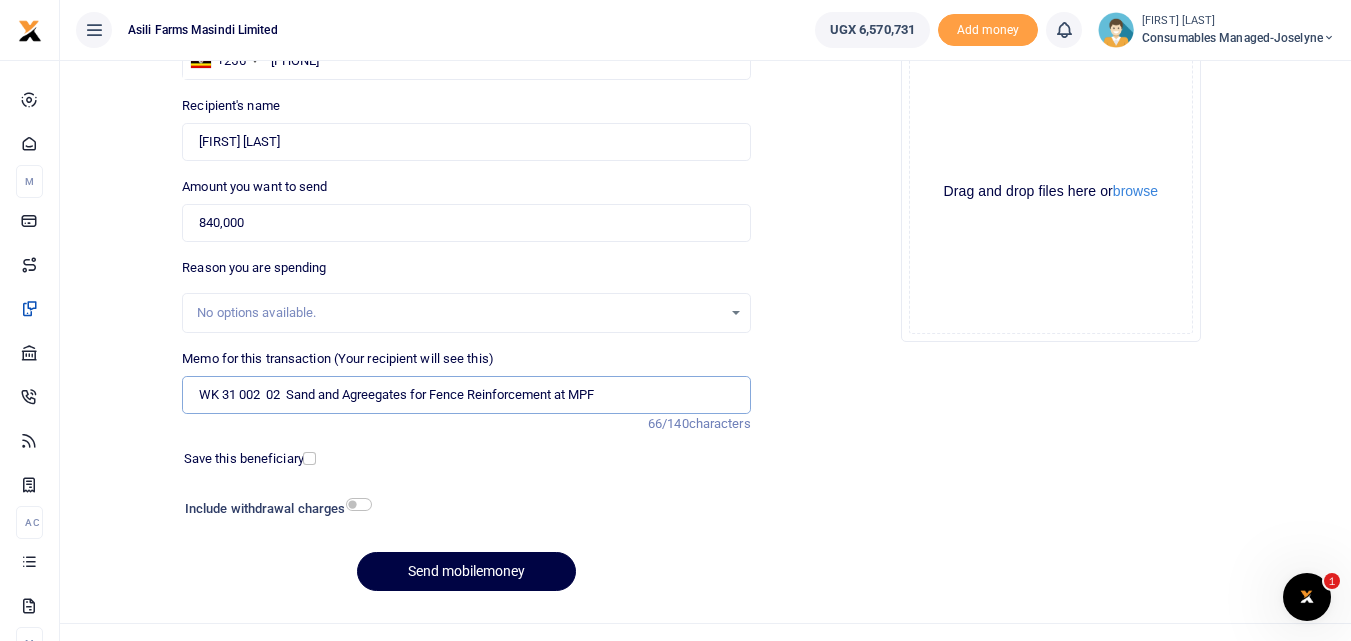 scroll, scrollTop: 225, scrollLeft: 0, axis: vertical 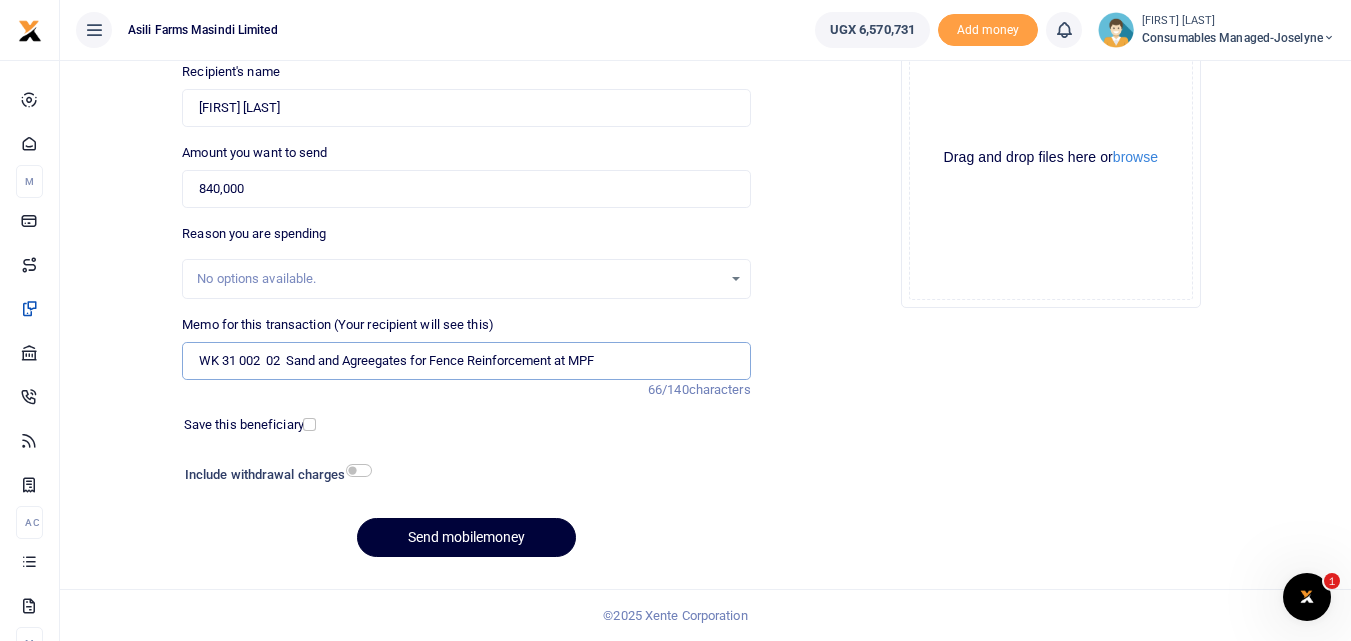 type on "WK 31 002  02  Sand and Agreegates for Fence Reinforcement at MPF" 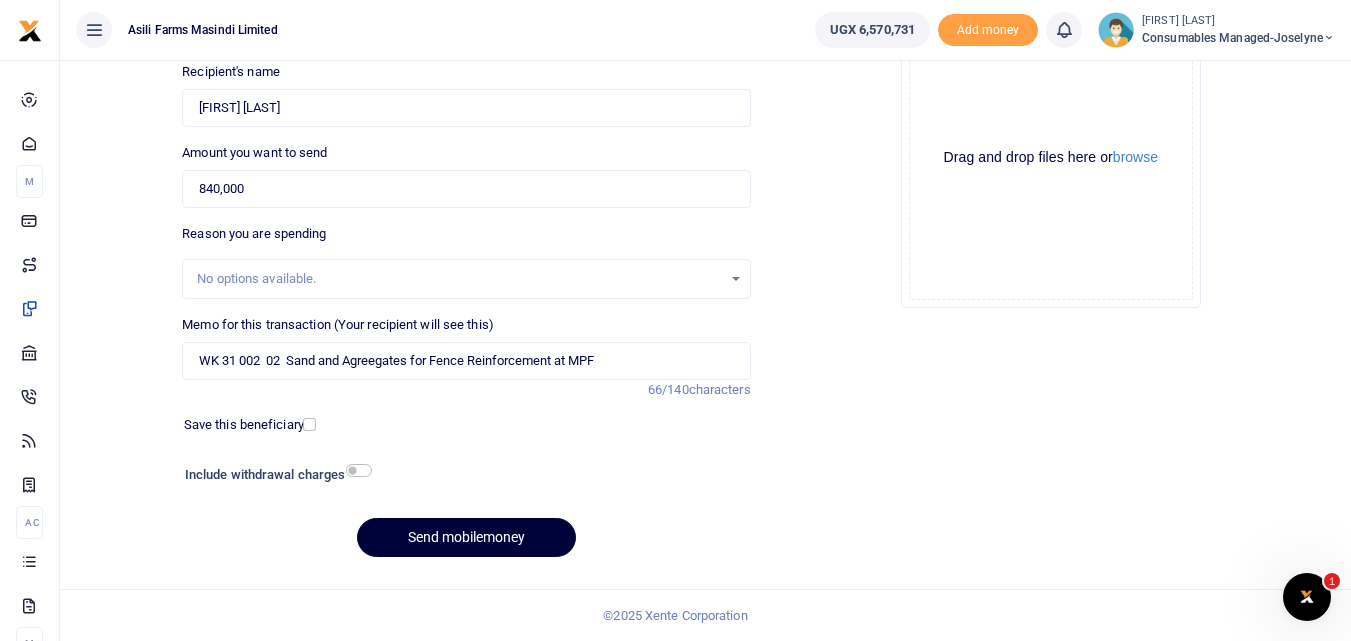 click on "Send mobilemoney" at bounding box center (466, 537) 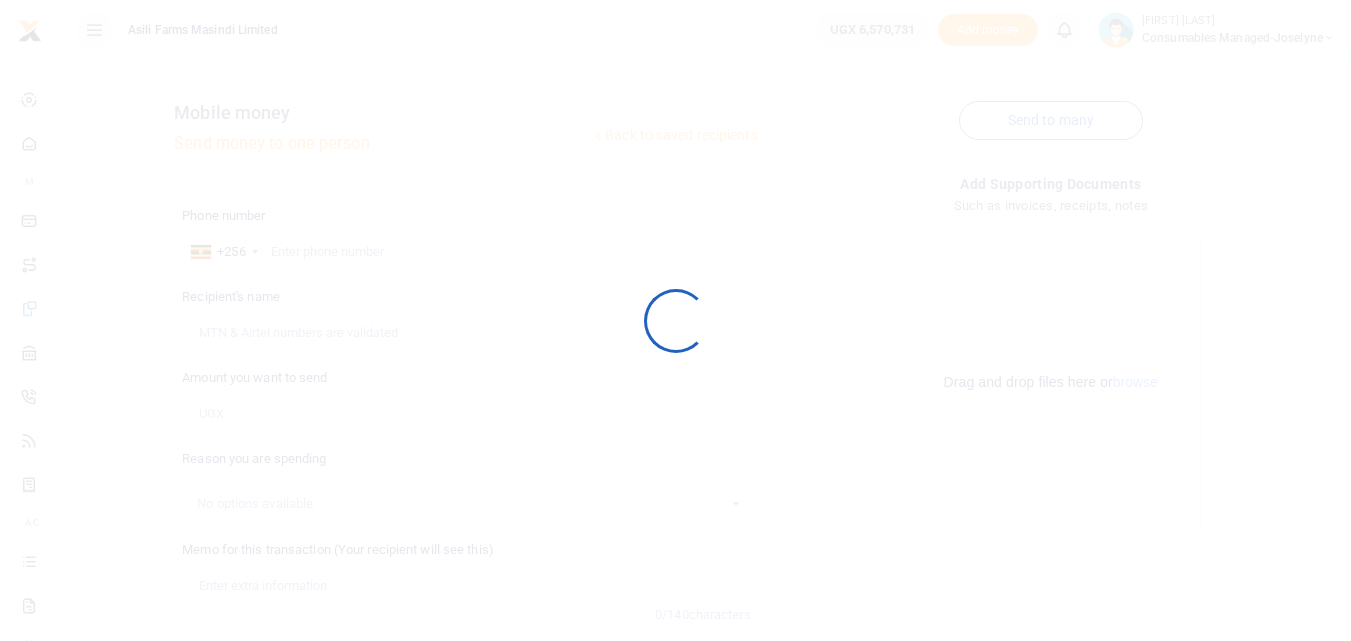 scroll, scrollTop: 225, scrollLeft: 0, axis: vertical 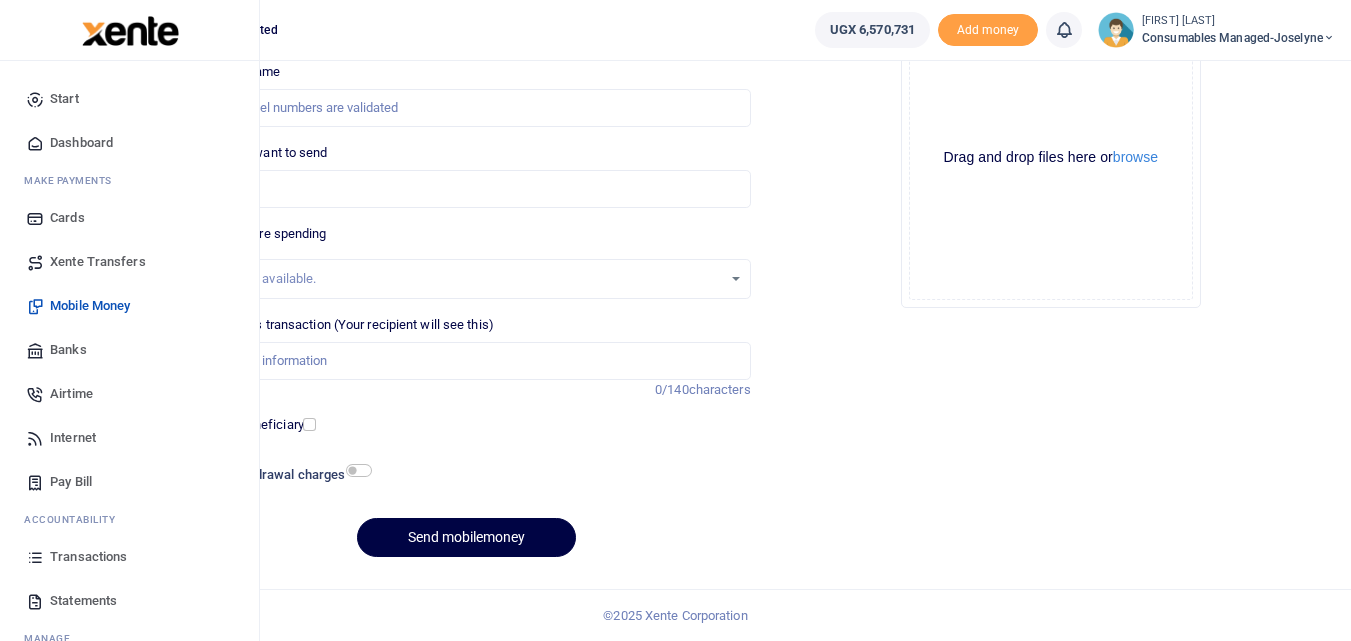 click at bounding box center (35, 557) 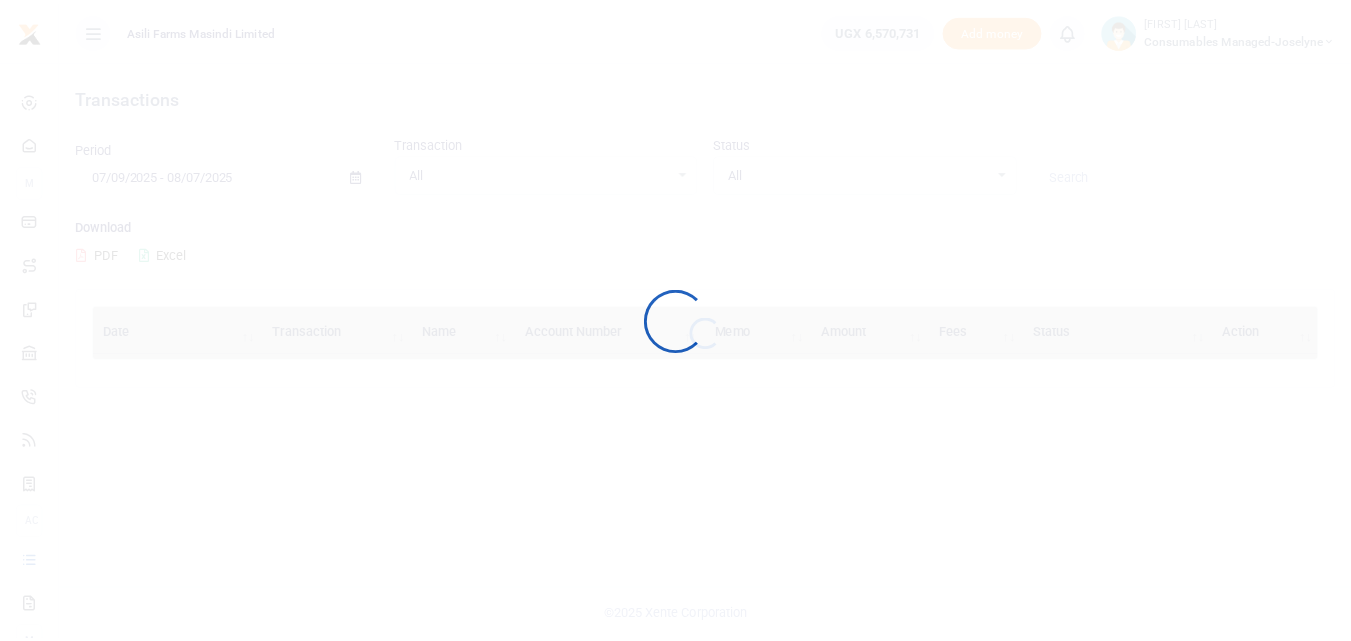 scroll, scrollTop: 0, scrollLeft: 0, axis: both 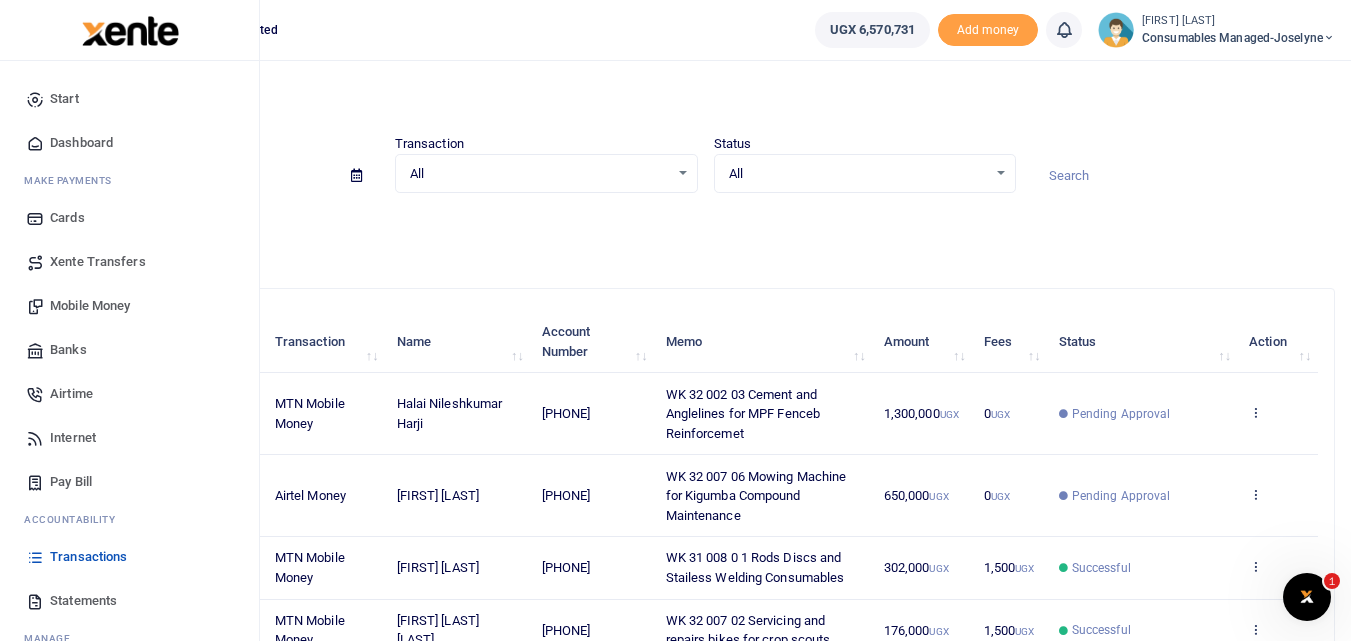 click on "Mobile Money" at bounding box center (90, 306) 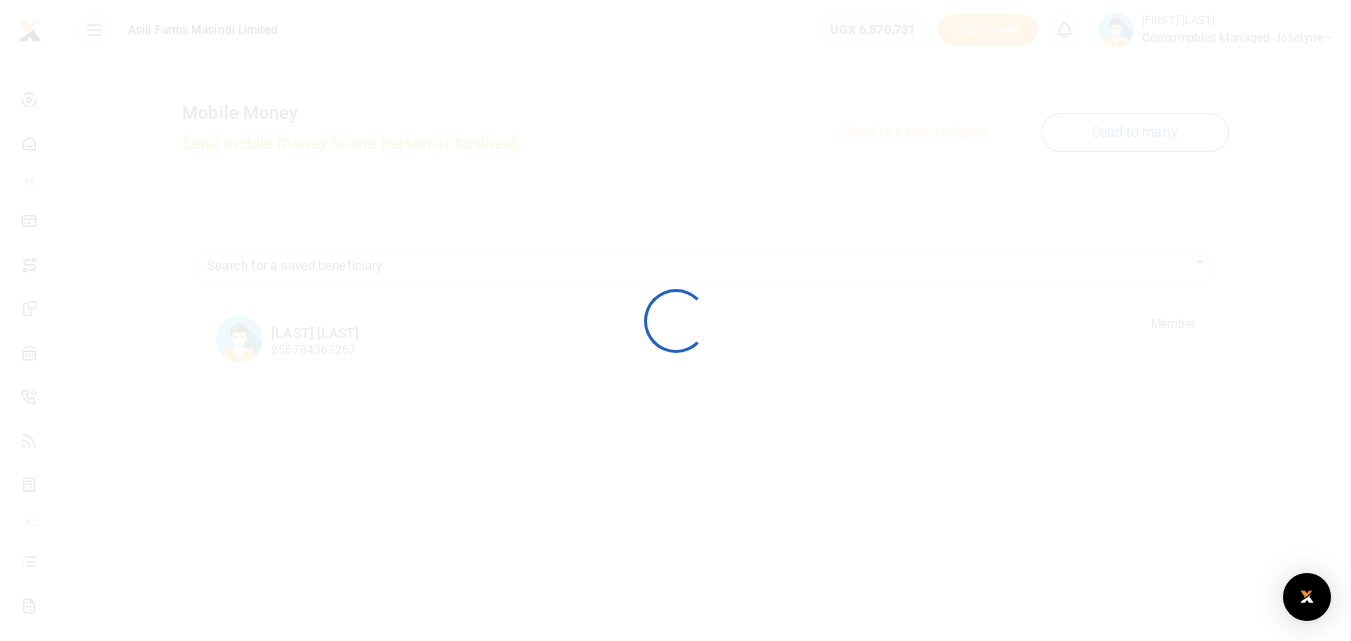 scroll, scrollTop: 0, scrollLeft: 0, axis: both 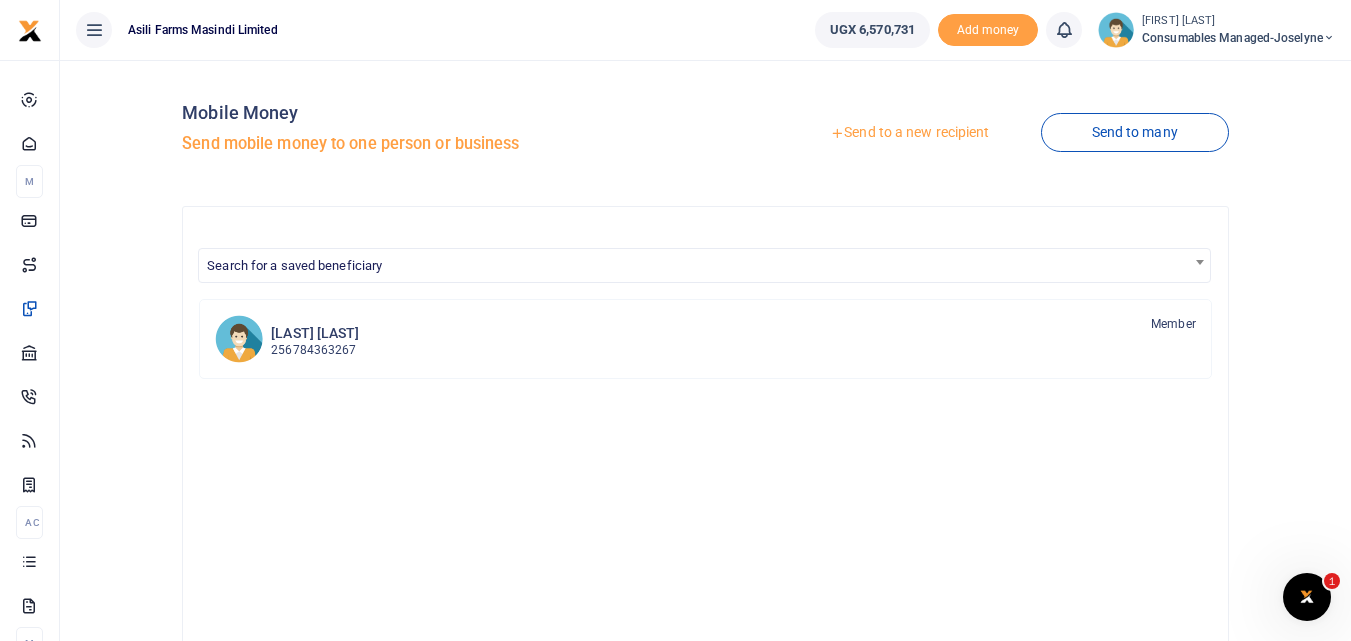 click on "Send to a new recipient" at bounding box center [909, 133] 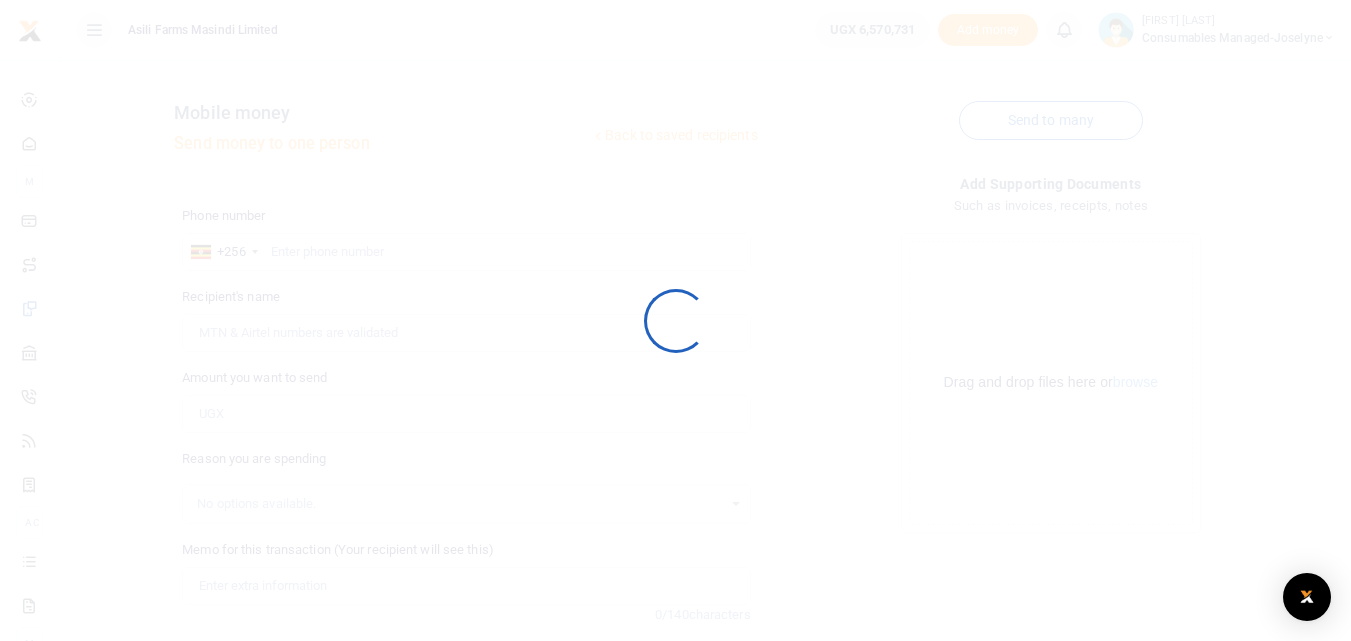 scroll, scrollTop: 0, scrollLeft: 0, axis: both 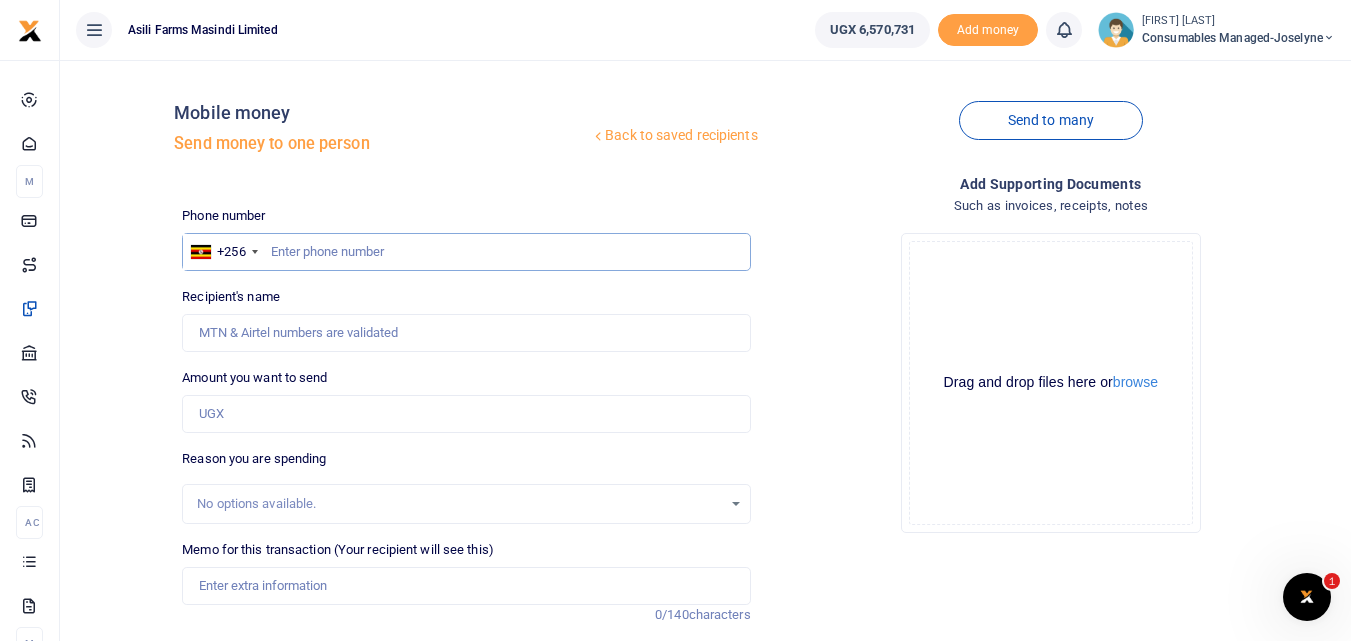 click at bounding box center [466, 252] 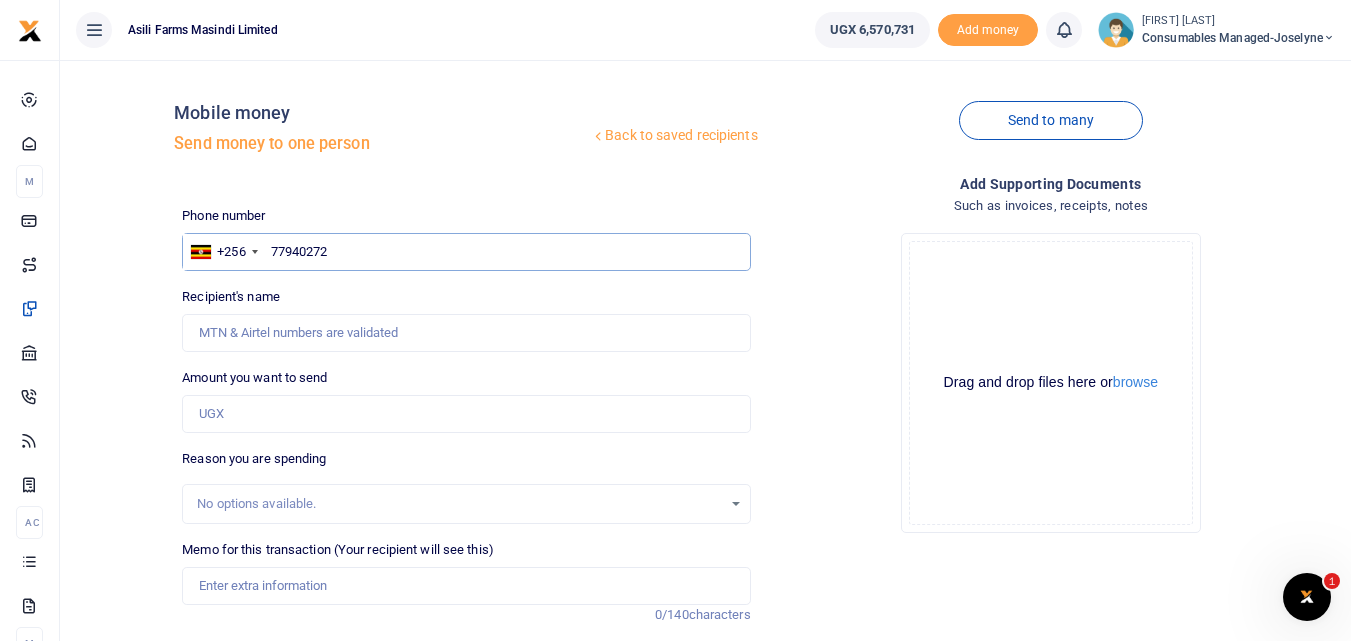type on "779402729" 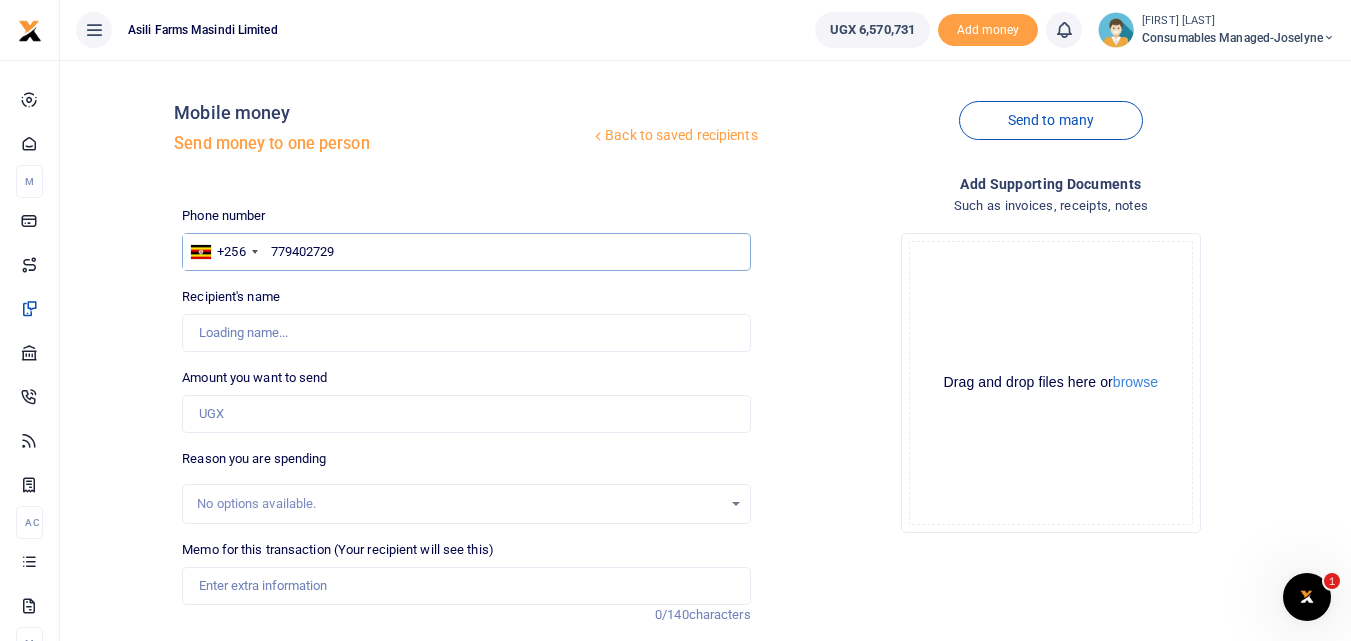 type on "[FIRST] [LAST]" 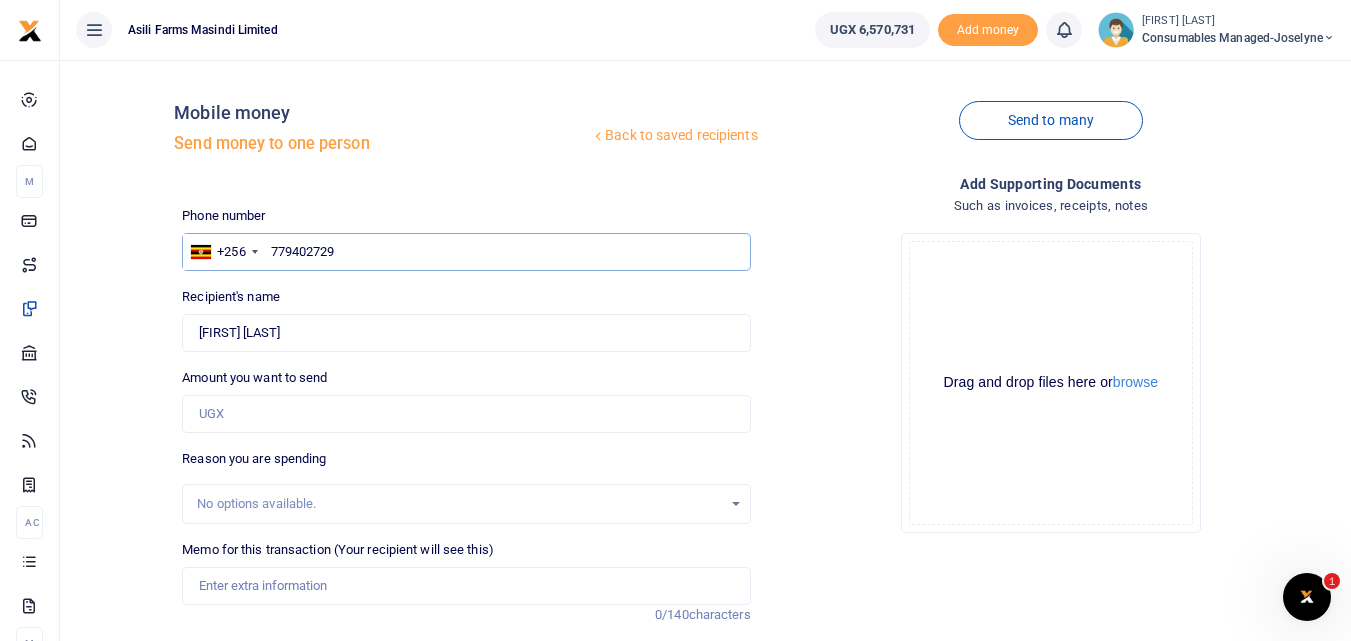 type on "779402729" 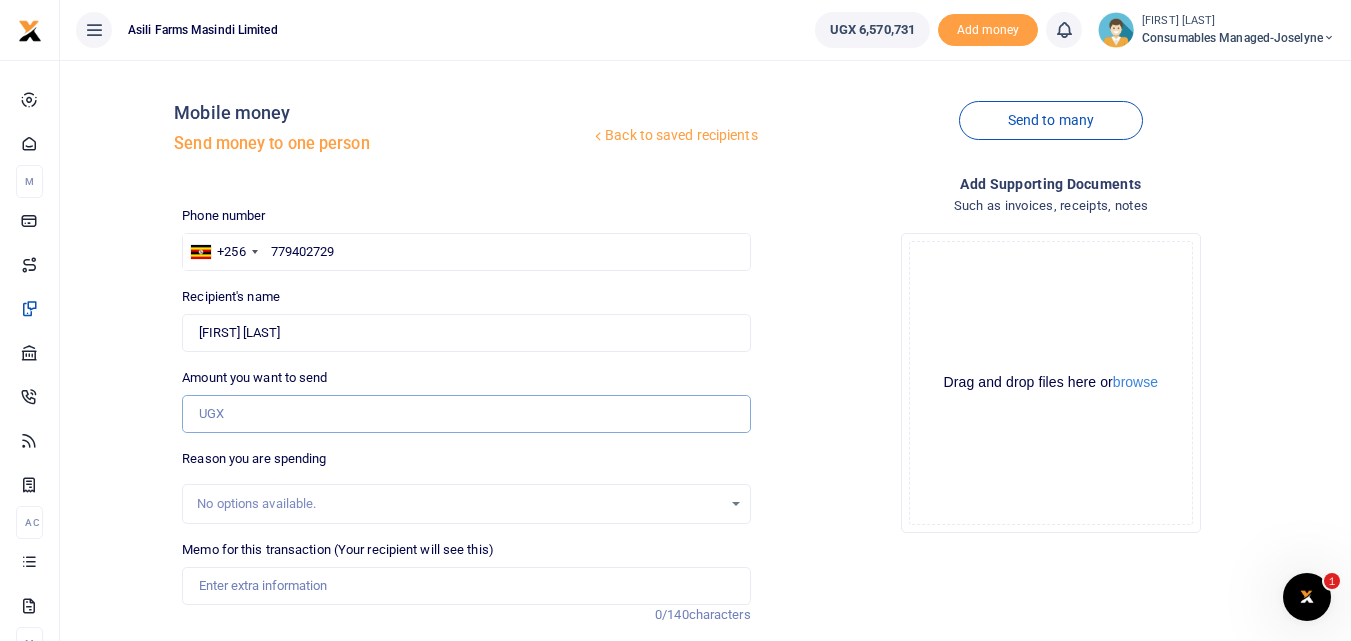 click on "Amount you want to send" at bounding box center (466, 414) 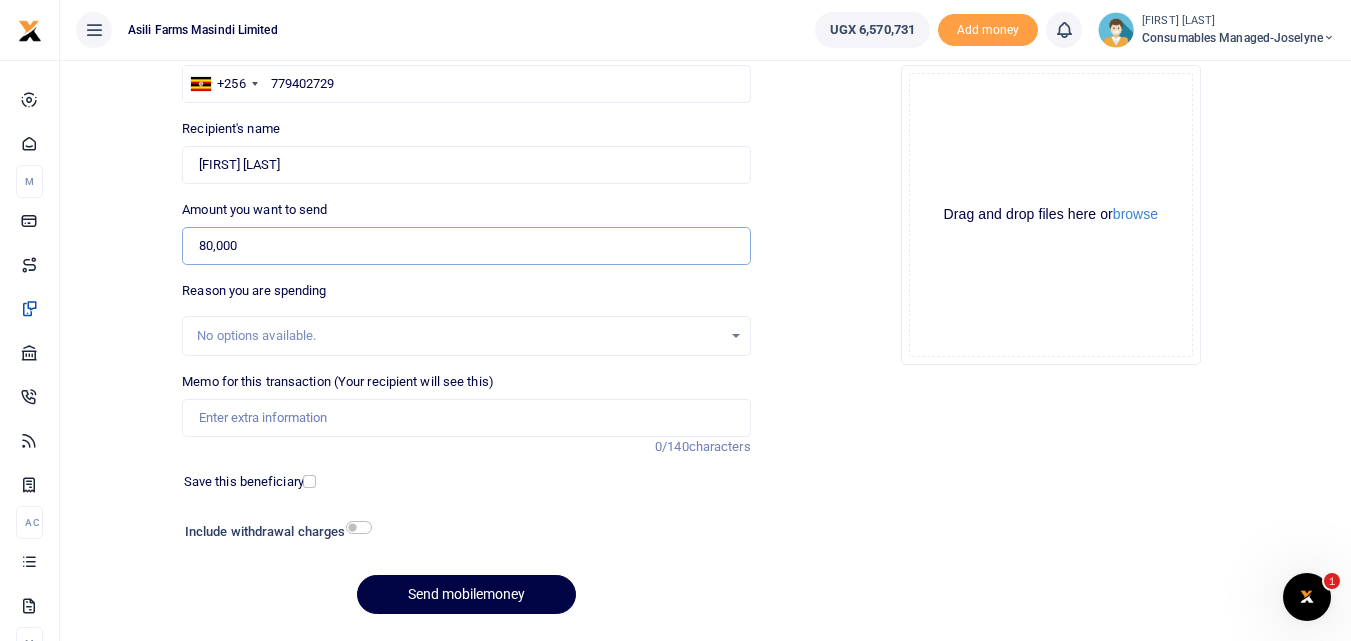 scroll, scrollTop: 173, scrollLeft: 0, axis: vertical 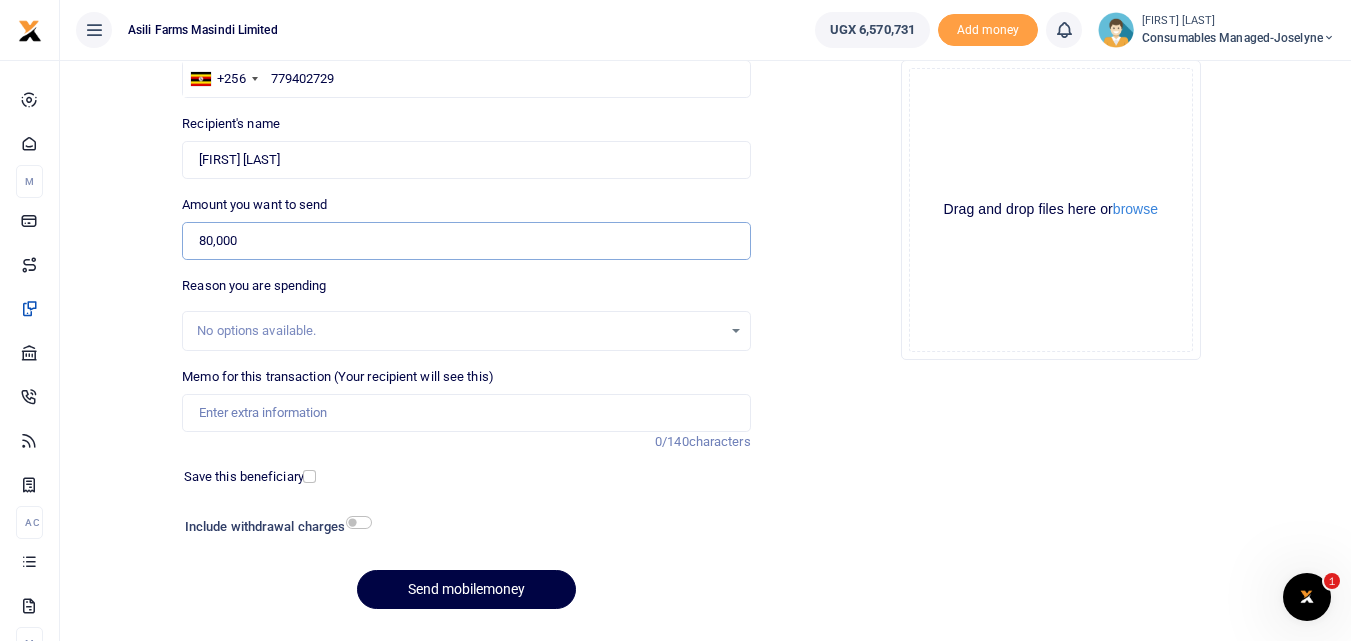 type on "80,000" 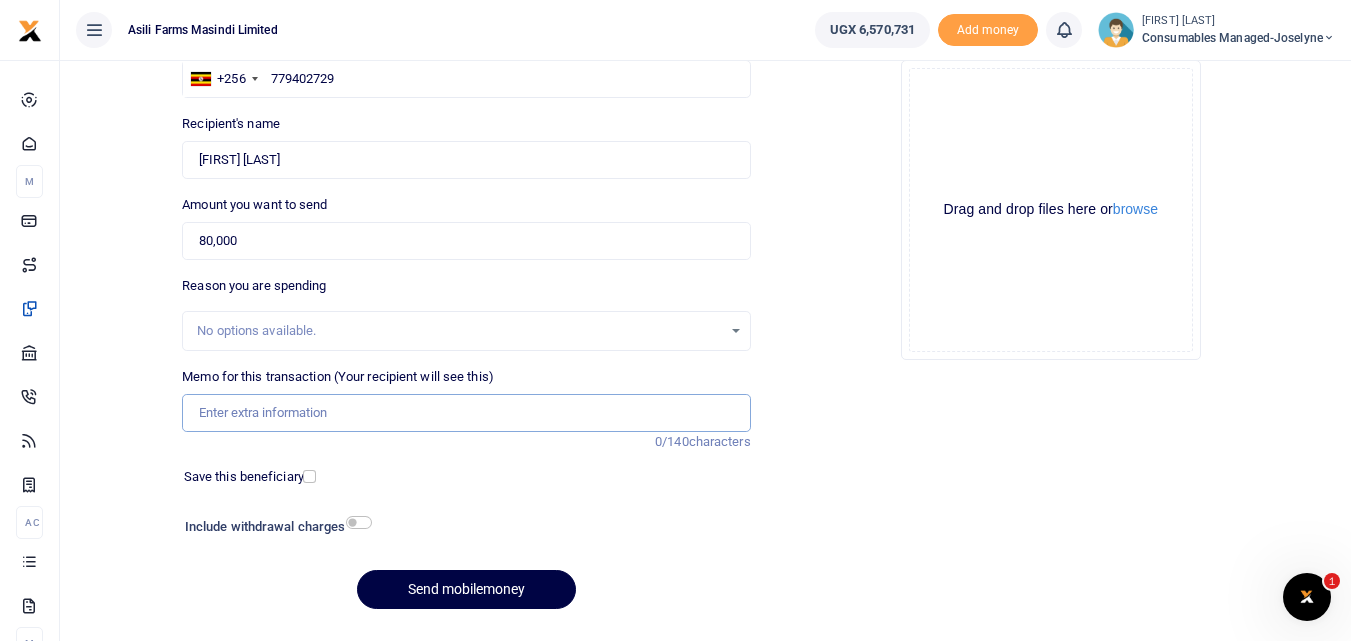 click on "Memo for this transaction (Your recipient will see this)" at bounding box center [466, 413] 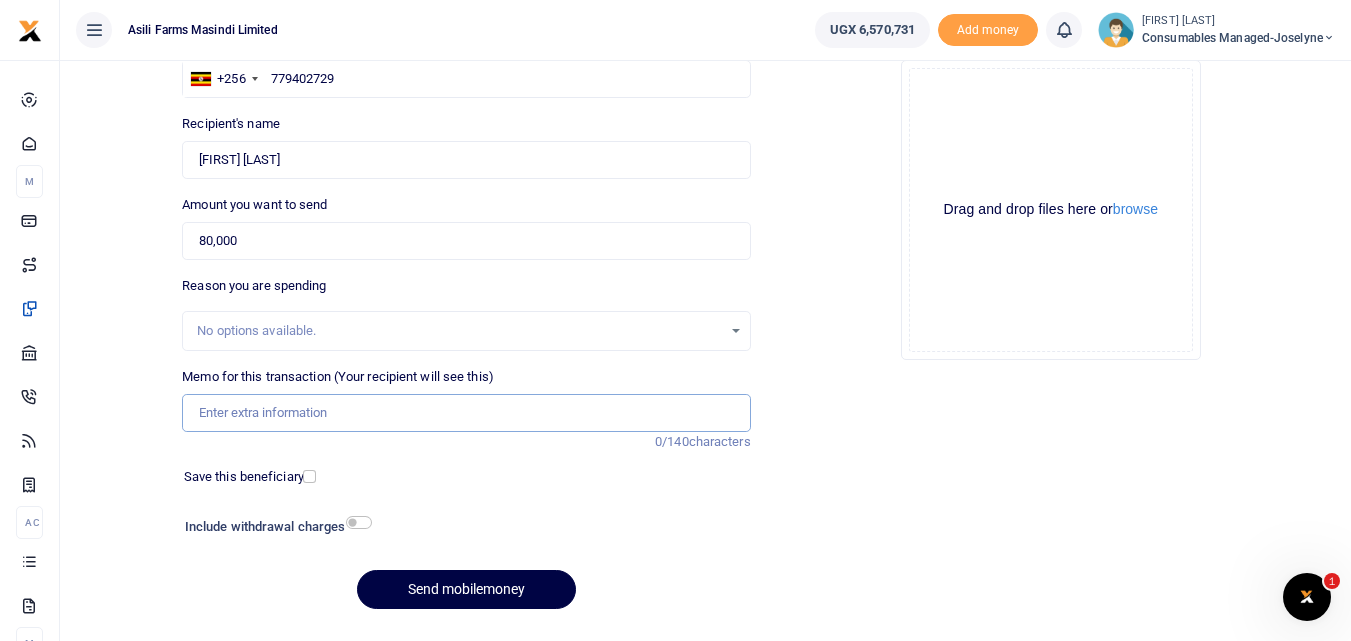 click on "Memo for this transaction (Your recipient will see this)" at bounding box center [466, 413] 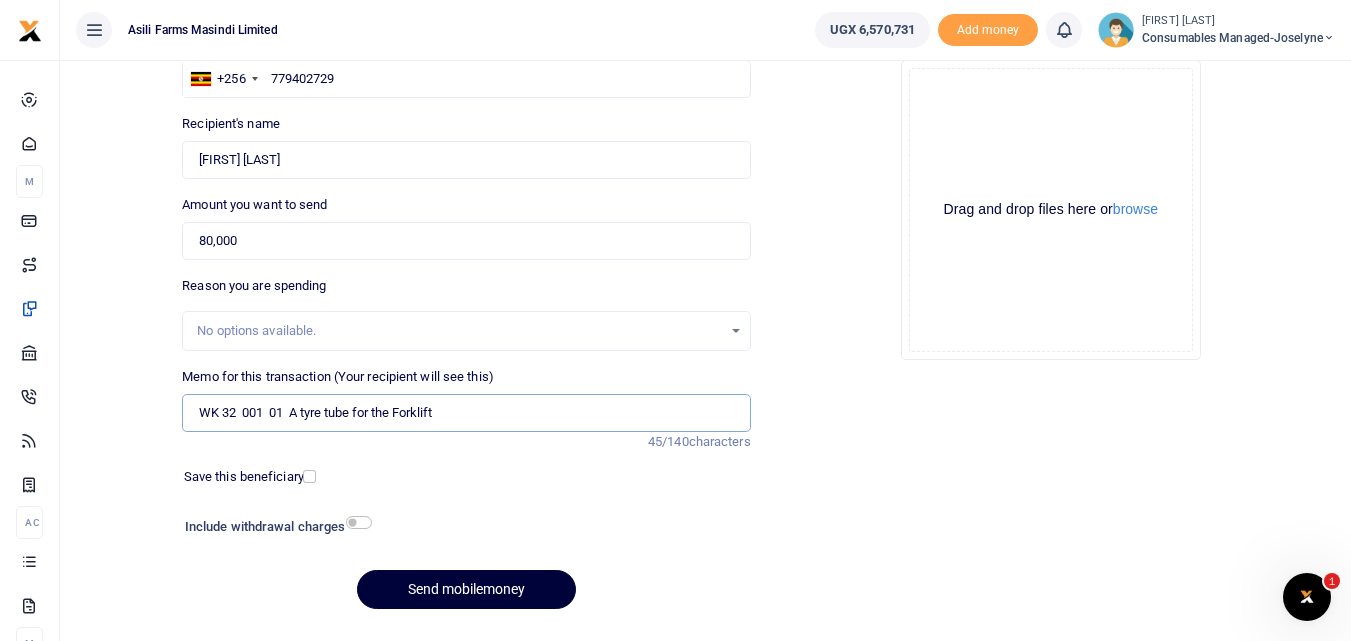 type on "WK 32  001  01  A tyre tube for the Forklift" 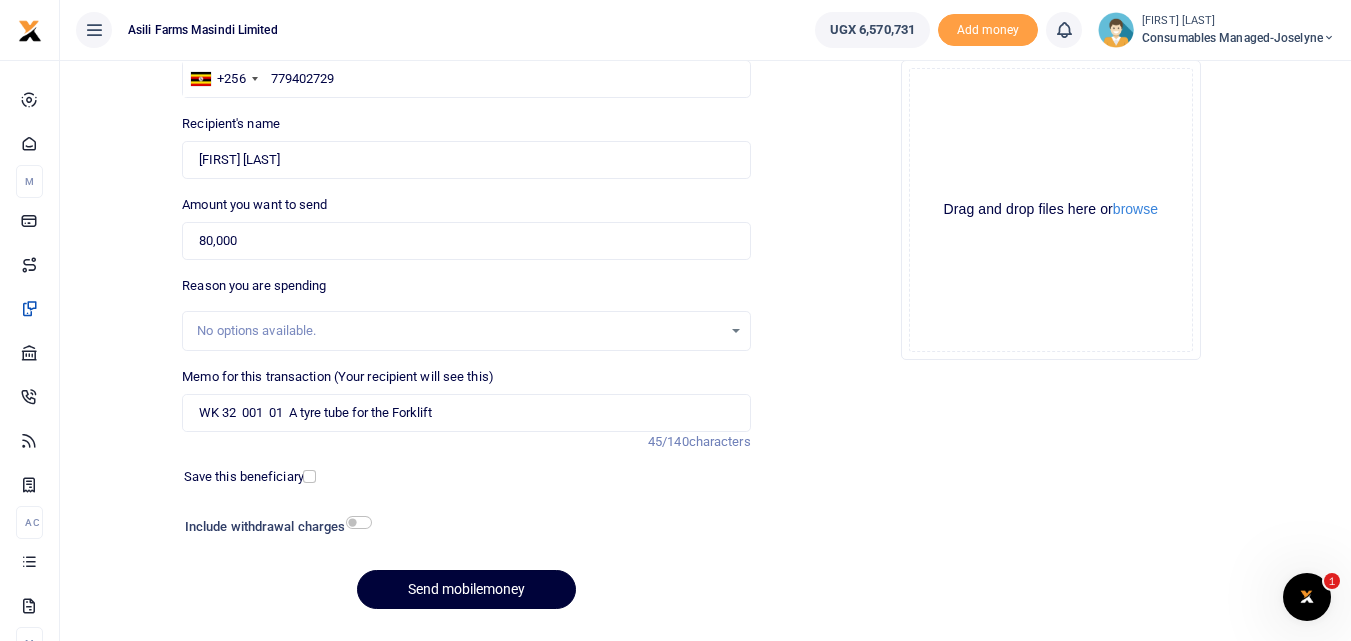 click on "Send mobilemoney" at bounding box center [466, 589] 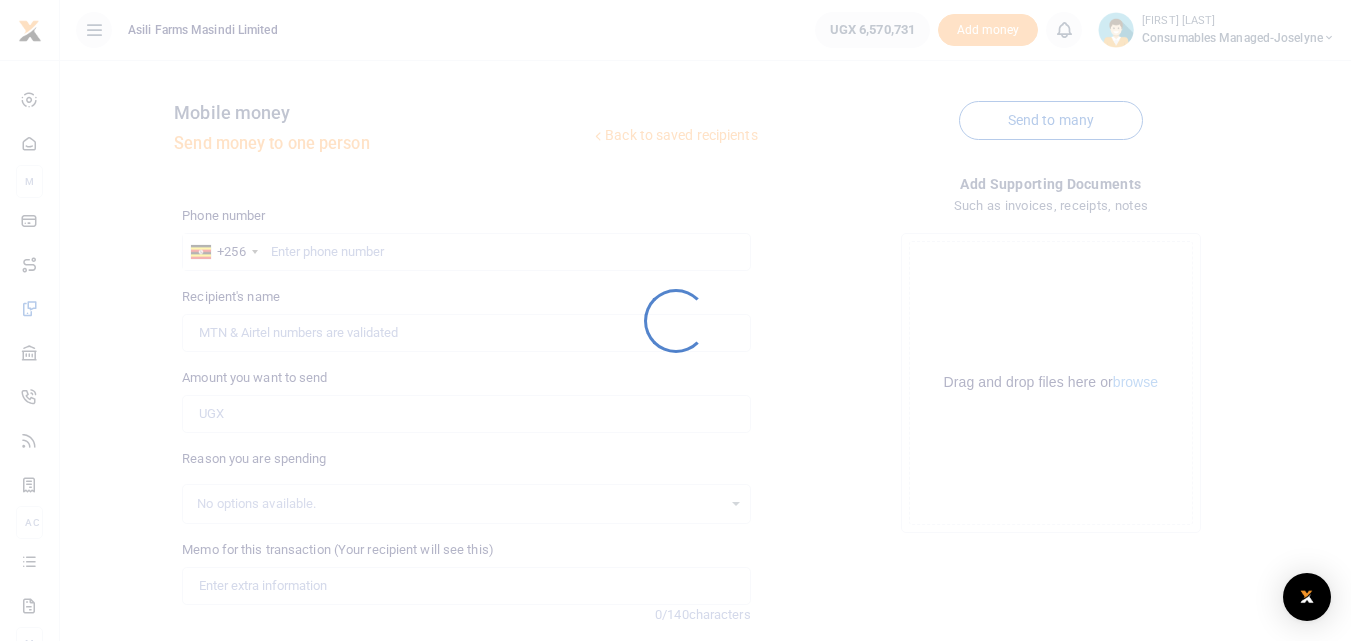 scroll, scrollTop: 173, scrollLeft: 0, axis: vertical 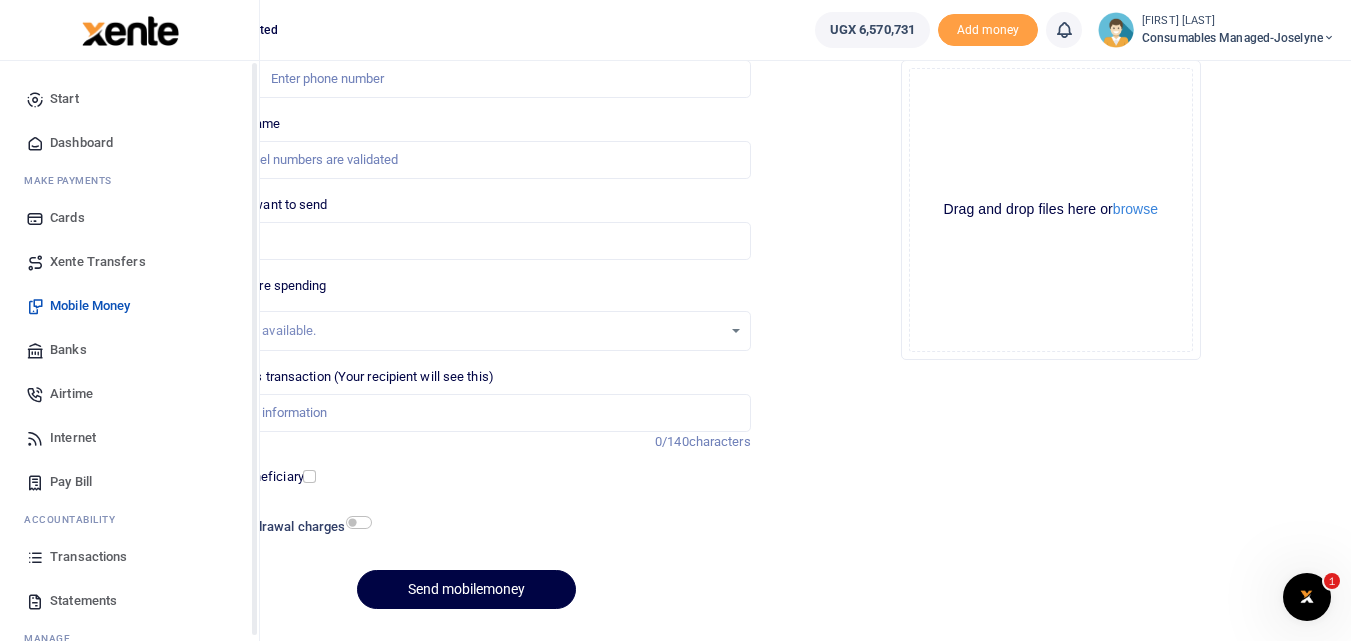 click at bounding box center [35, 557] 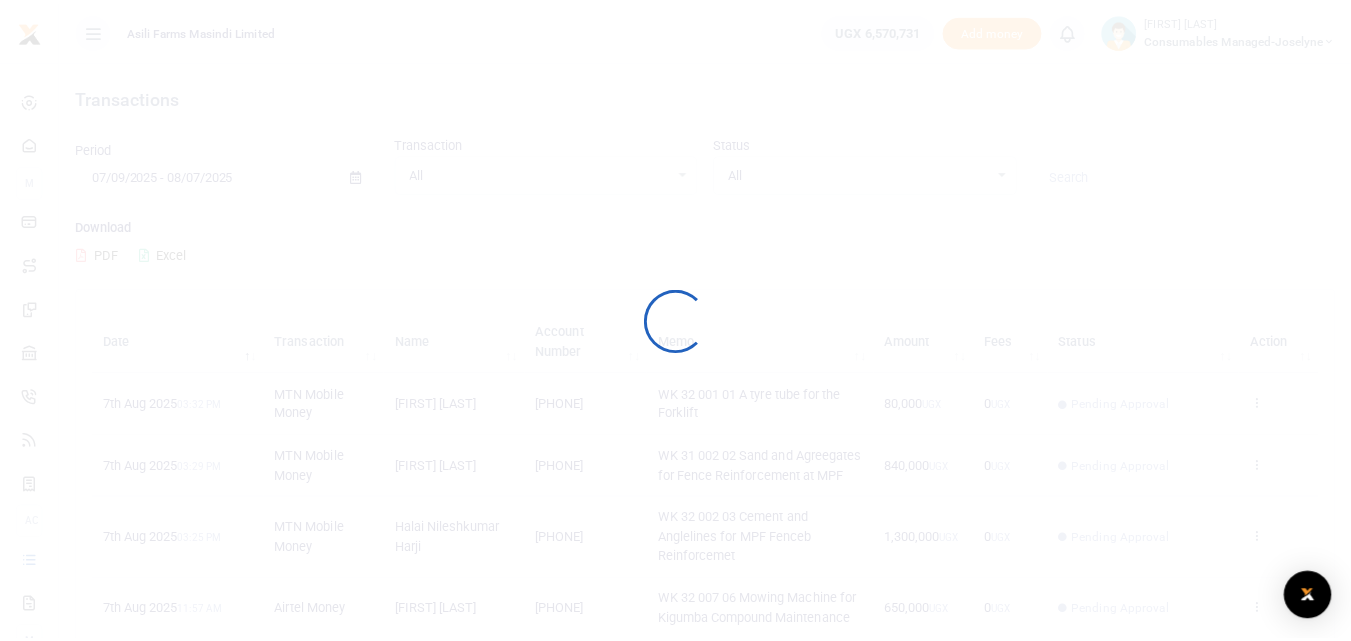 scroll, scrollTop: 0, scrollLeft: 0, axis: both 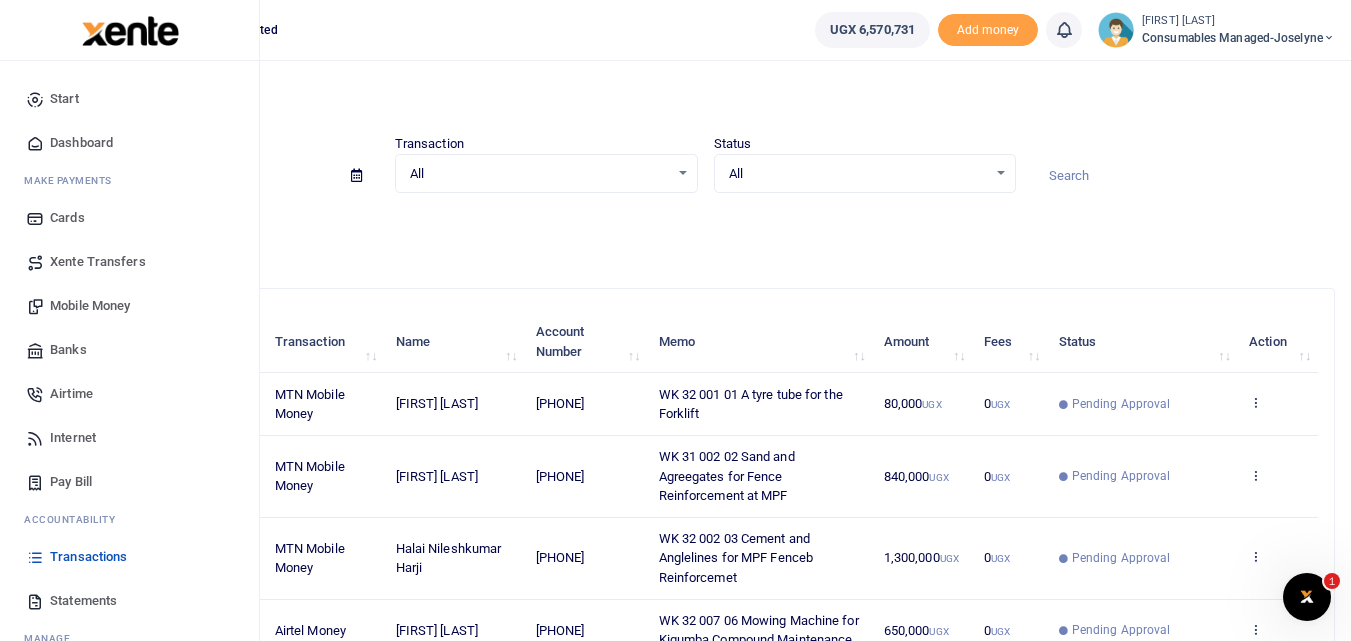 click on "Banks" at bounding box center [68, 350] 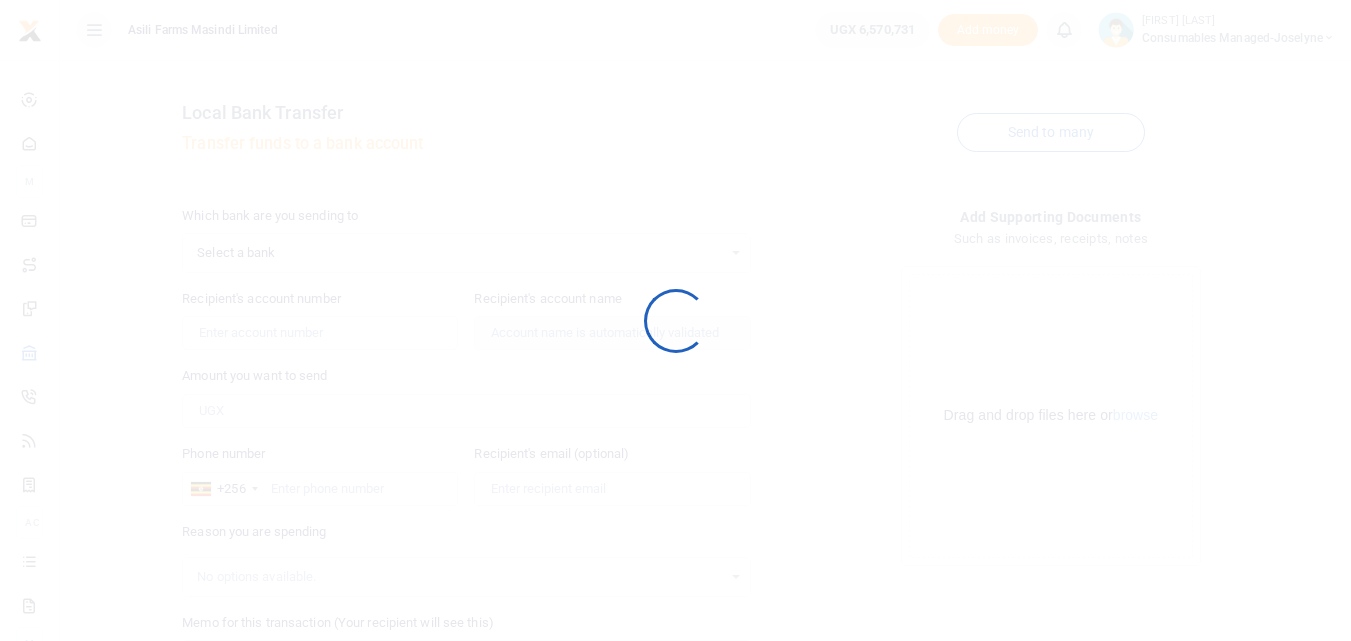 scroll, scrollTop: 0, scrollLeft: 0, axis: both 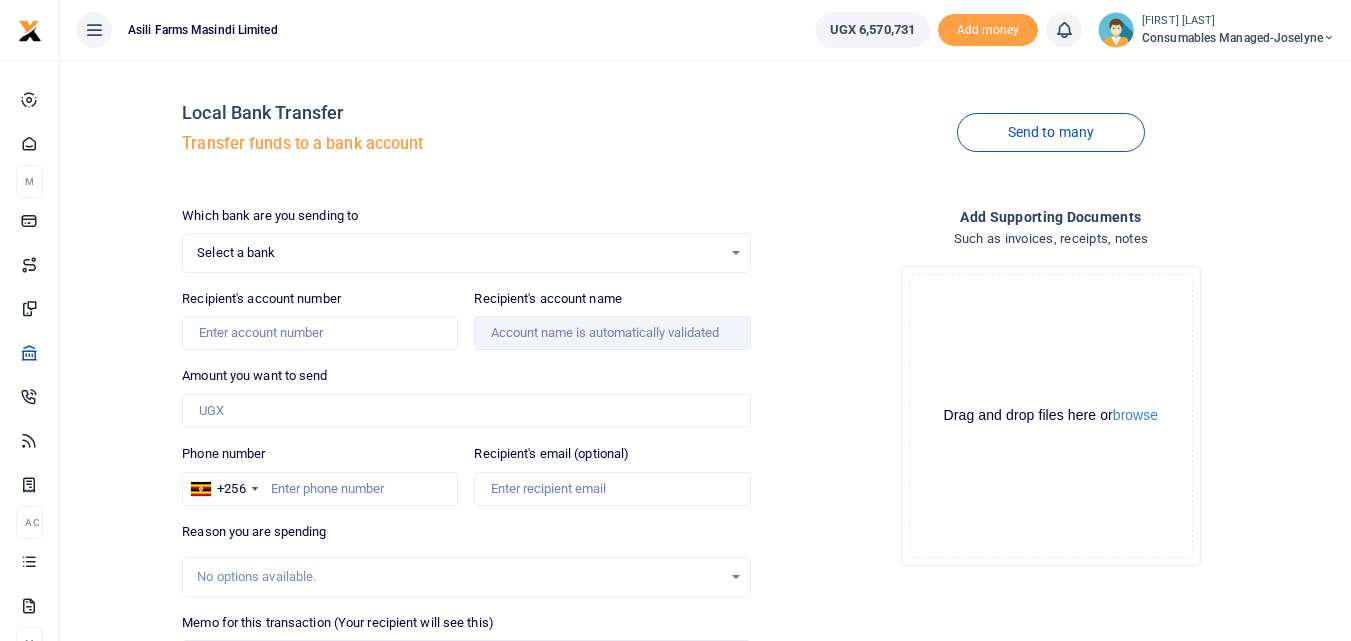 click on "Select a bank Select an option..." at bounding box center [466, 253] 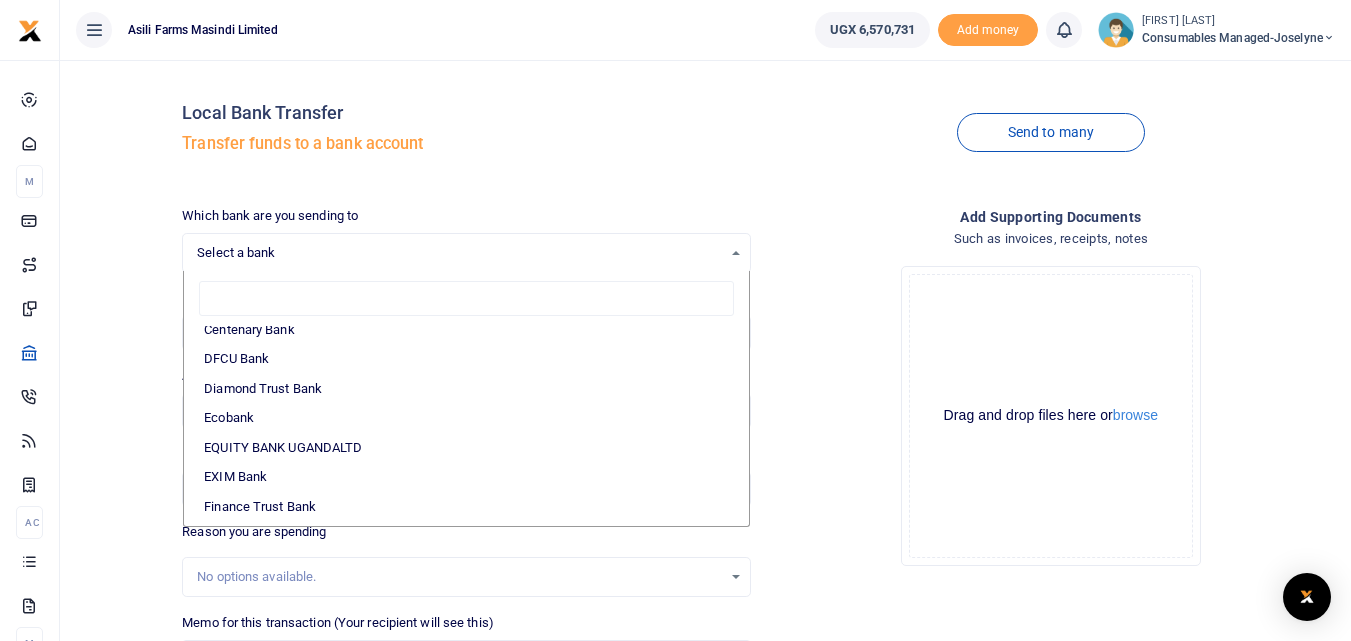 scroll, scrollTop: 233, scrollLeft: 0, axis: vertical 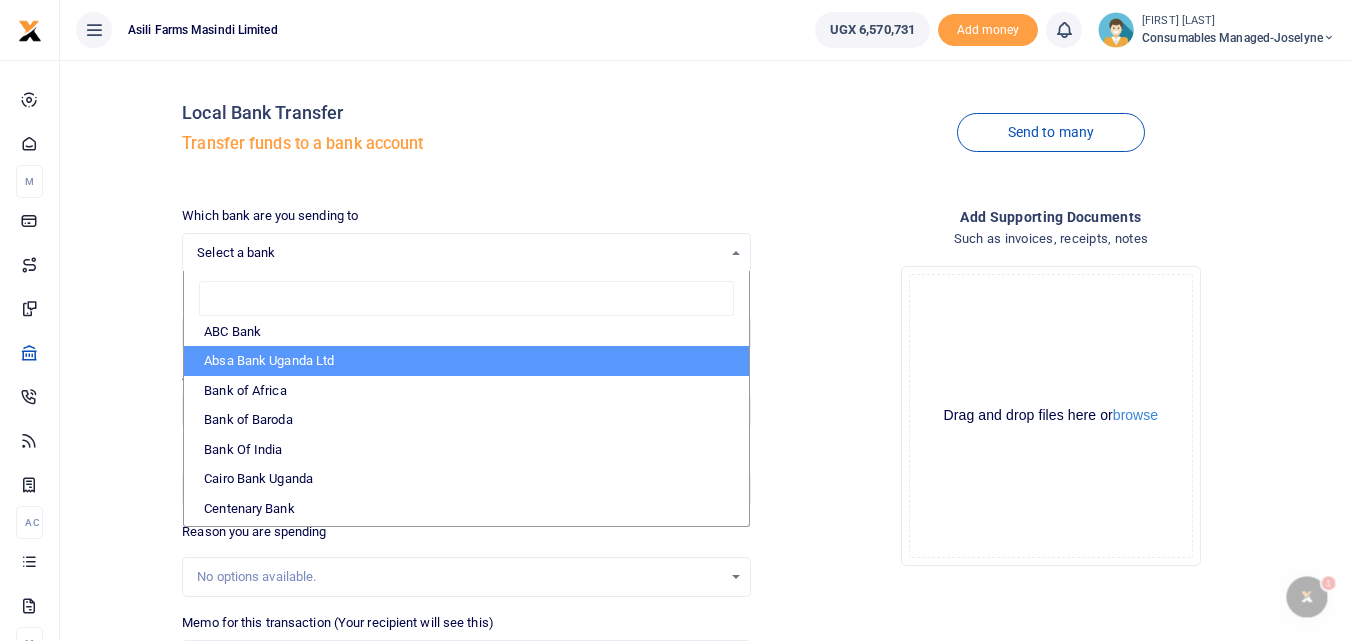 click on "Absa Bank Uganda Ltd" at bounding box center (466, 361) 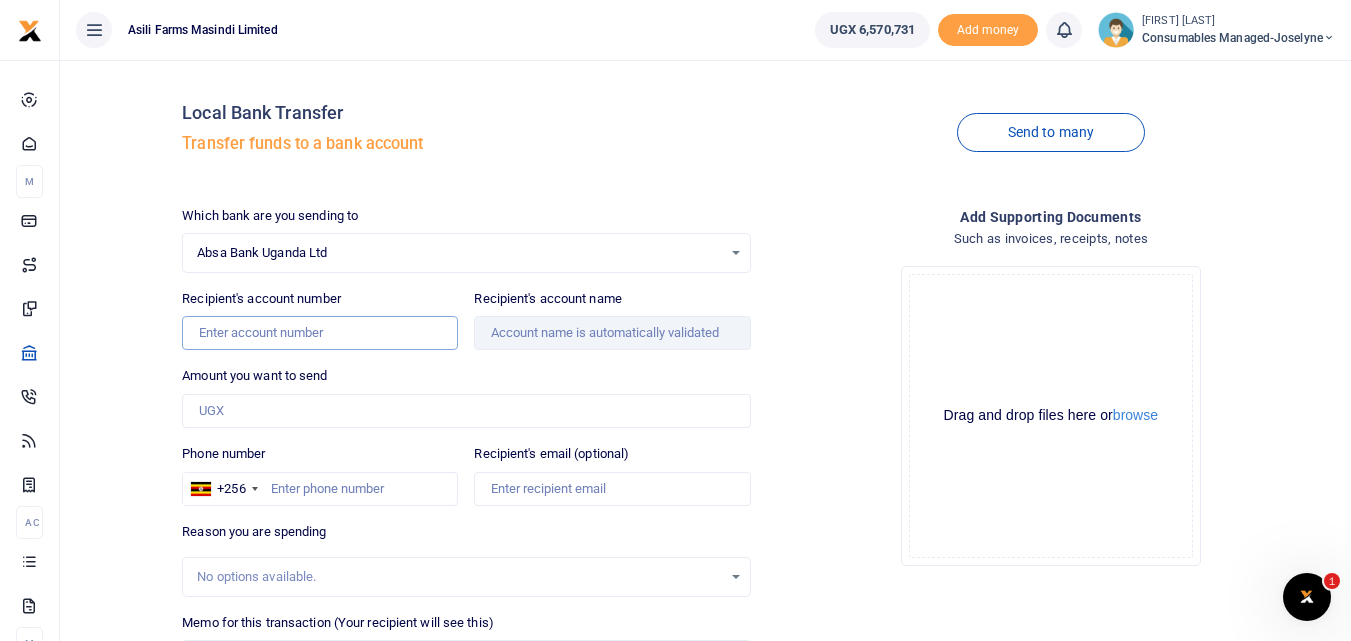 click on "Recipient's account number" at bounding box center [320, 333] 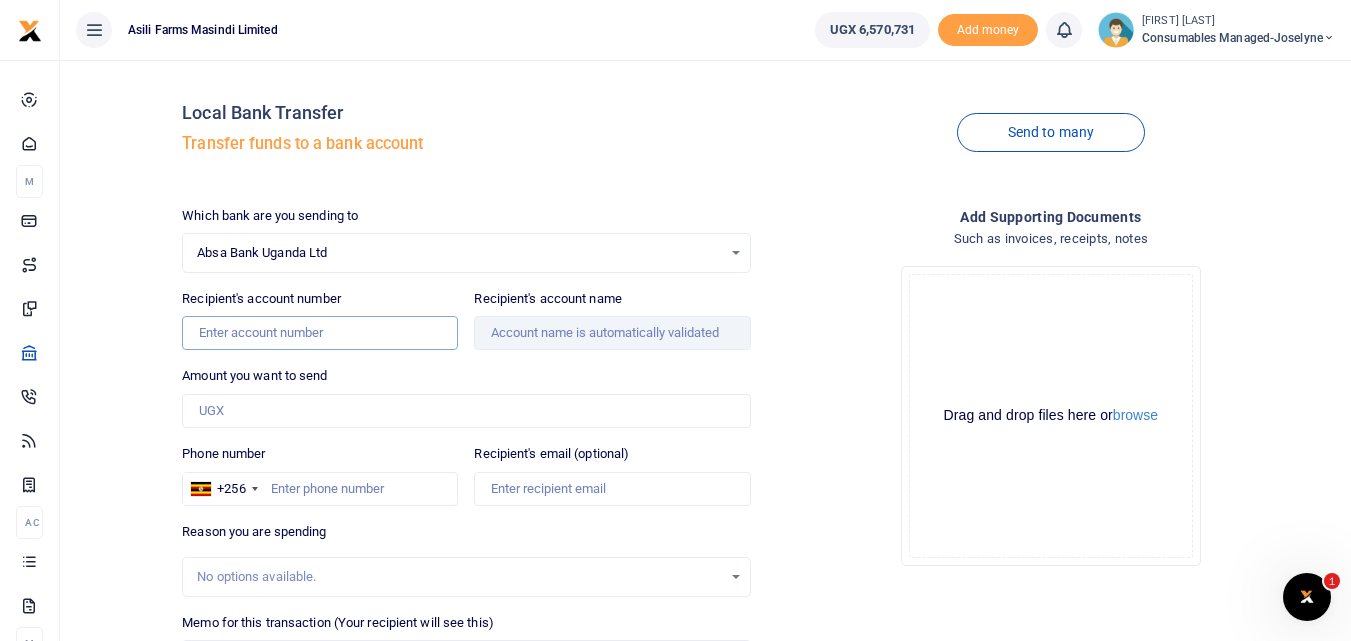 type on "6000821339" 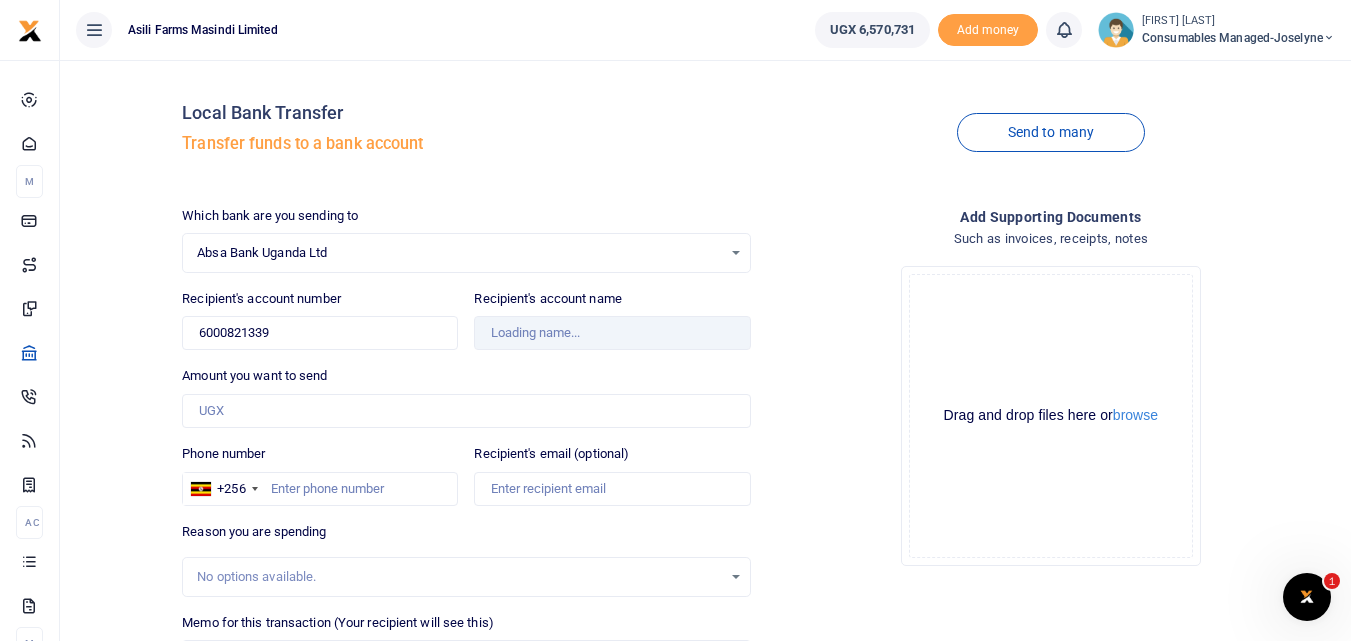 click on "Which bank are you sending to
Absa Bank Uganda Ltd Select an option...
Select a bank
ABC Bank
Absa Bank Uganda Ltd
Bank of Africa
Bank of Baroda
Bank Of India
Cairo Bank Uganda
Centenary Bank
DFCU Bank
Diamond Trust Bank
Ecobank
EQUITY BANK UGANDALTD
EXIM Bank
Finance Trust Bank
Guaranty Trust Bank
Housing Finance Bank
I & M Bank Uganda Ltd
Kenya Commercial Bank
NCBA Bank
Opportunity Bank
Post Bank Uganda
Standard Chartered Bank
Stanbic Bank
Tropical Bank
United Bank for Africa
Uganda Development Bank
UGAFODE MFI" at bounding box center [466, 239] 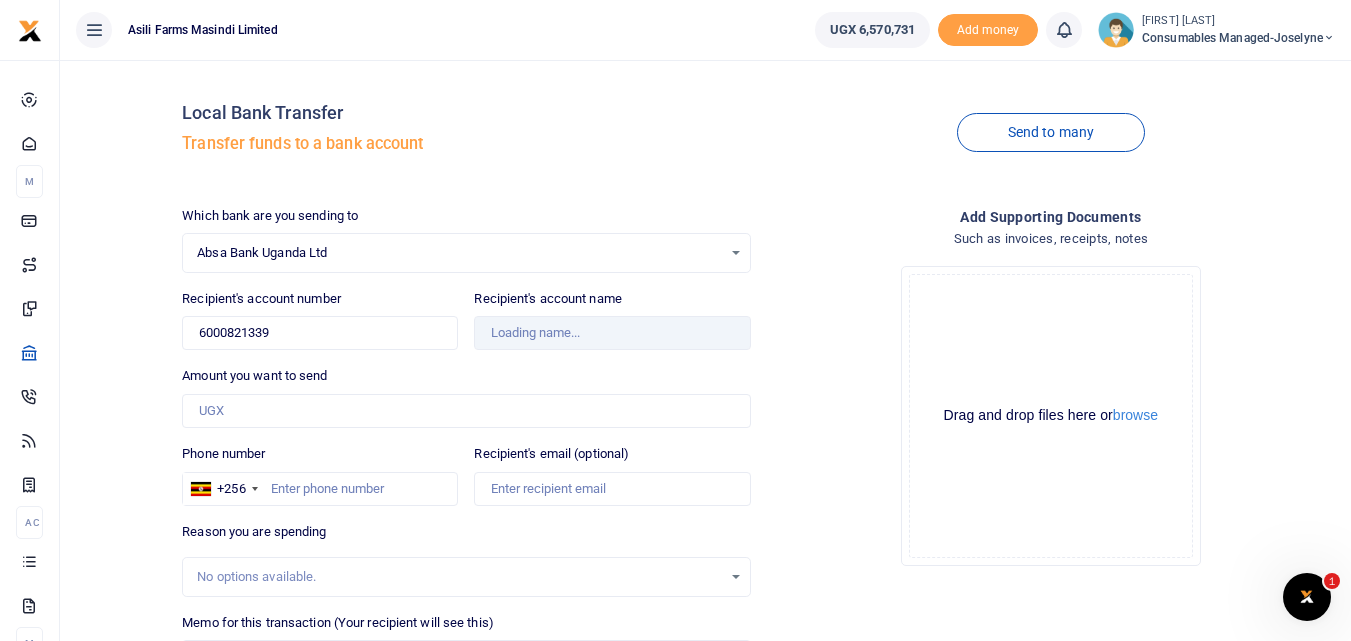 type on "Bakerm Enterprises Limited" 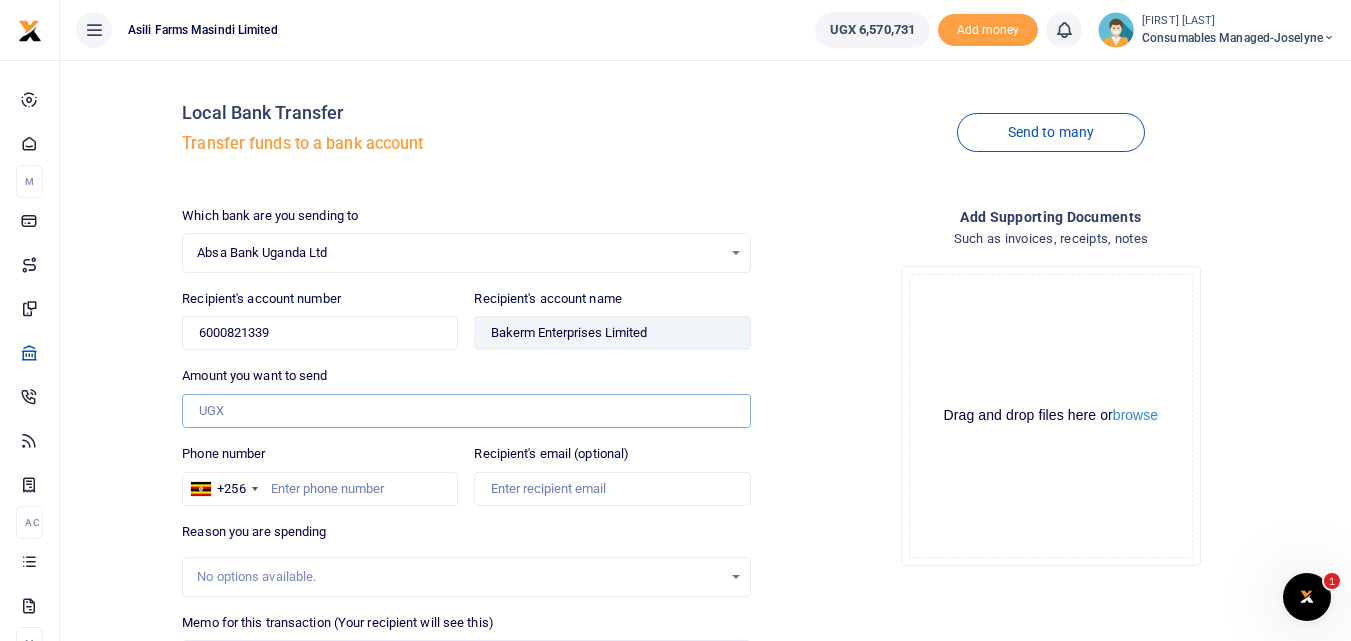 click on "Amount you want to send" at bounding box center (466, 411) 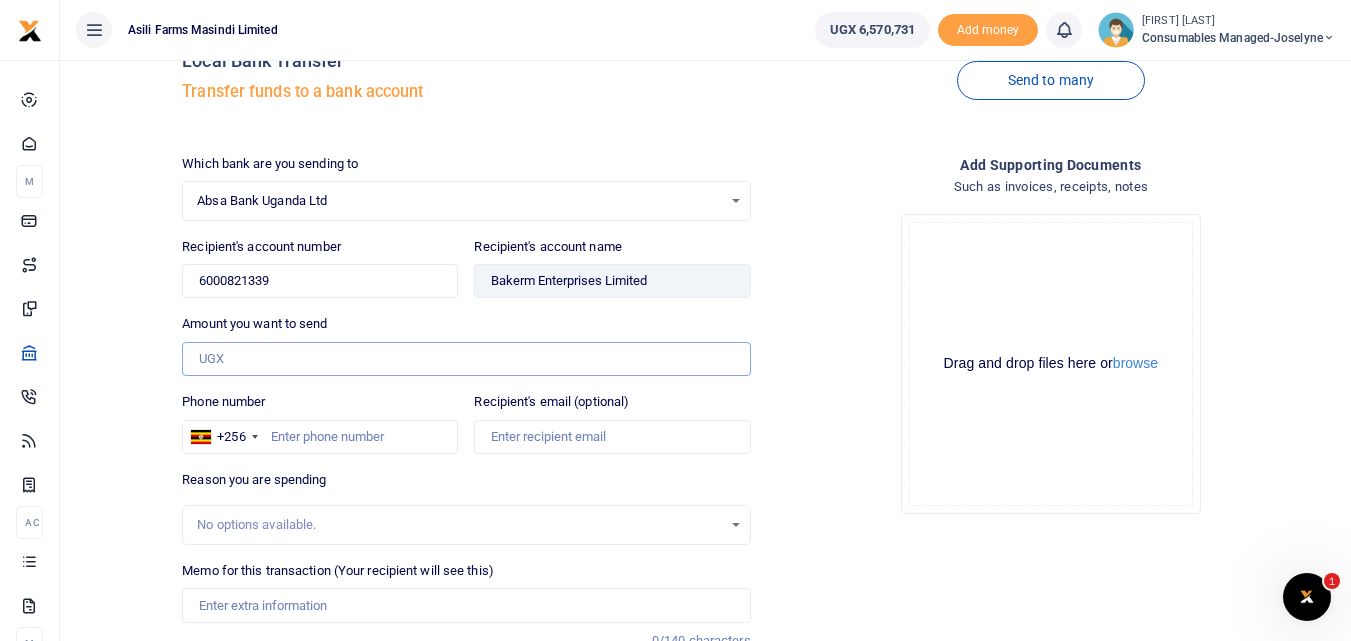 scroll, scrollTop: 55, scrollLeft: 0, axis: vertical 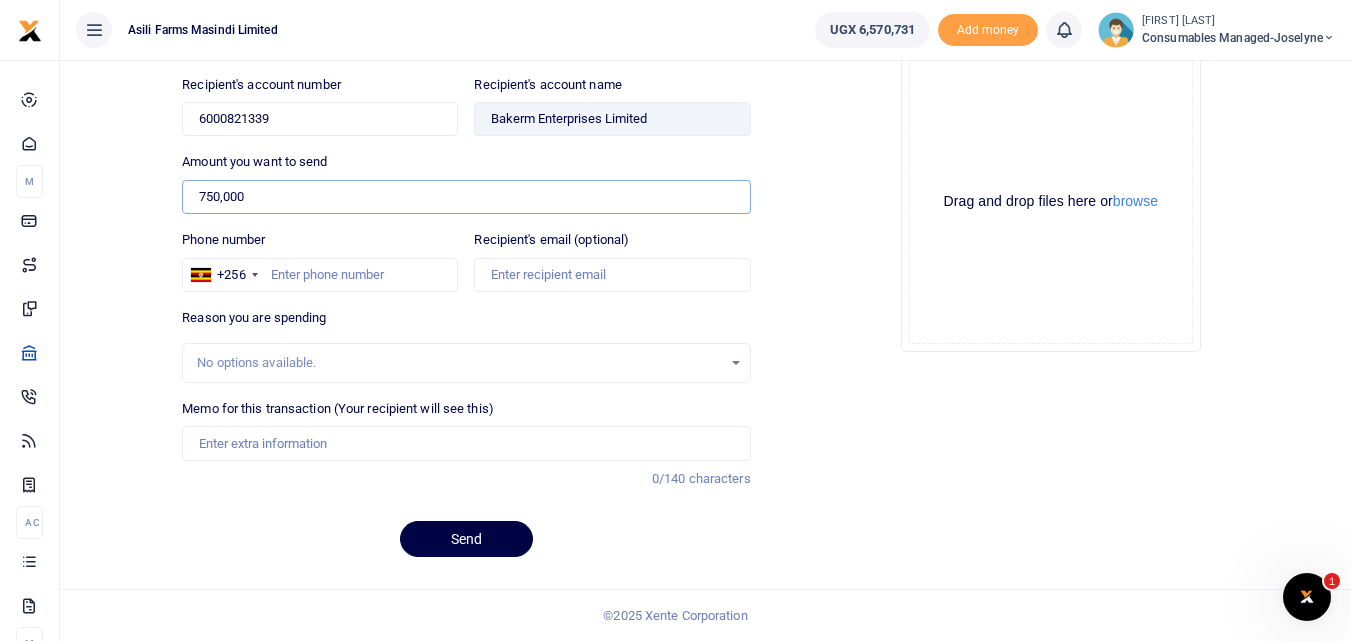 type on "750,000" 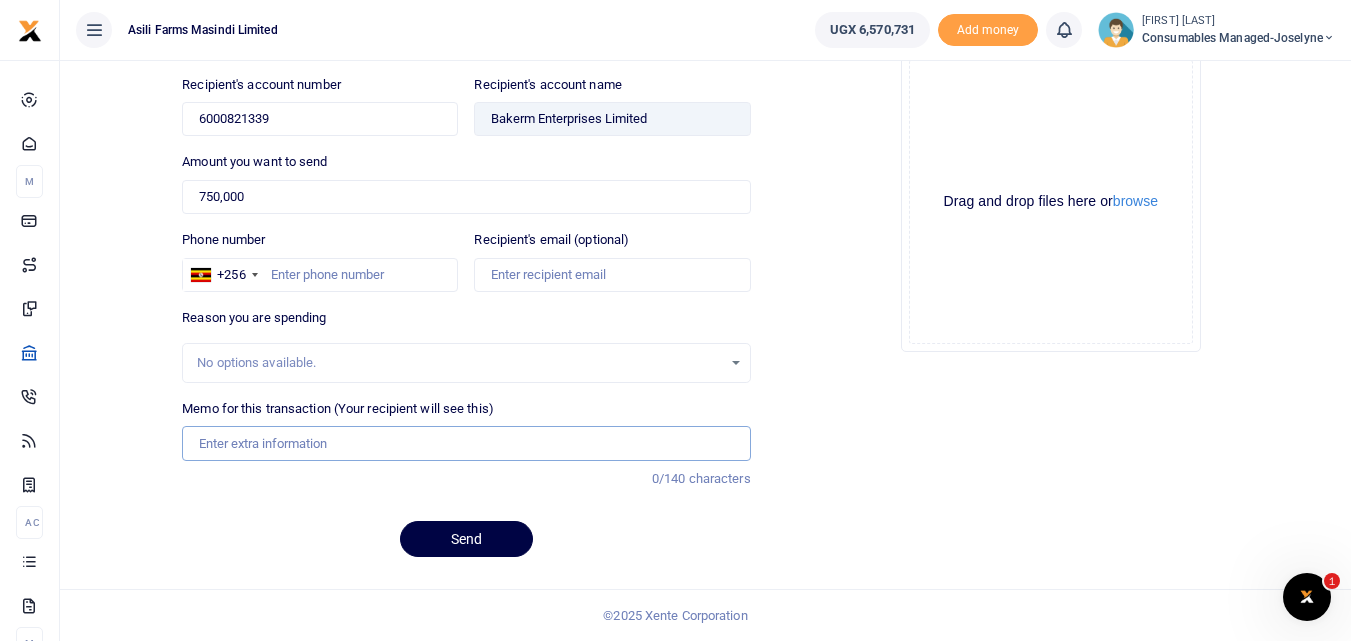 click on "Memo for this transaction (Your recipient will see this)" at bounding box center (466, 443) 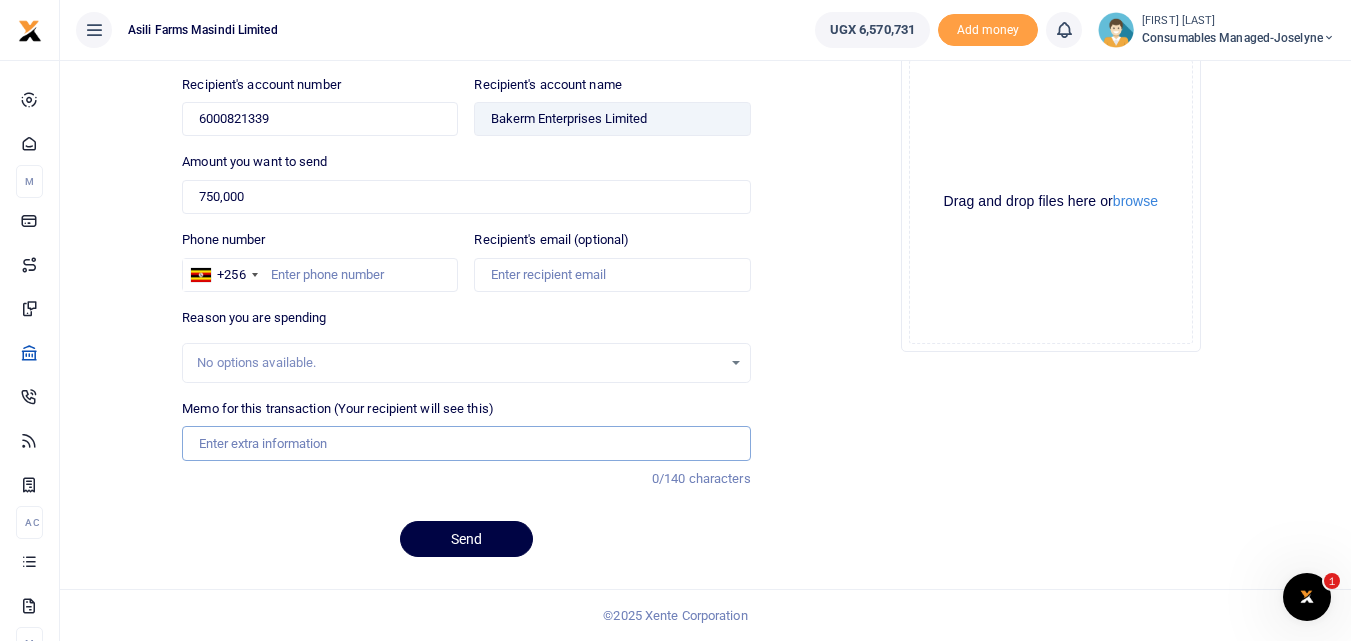 click on "Memo for this transaction (Your recipient will see this)" at bounding box center [466, 443] 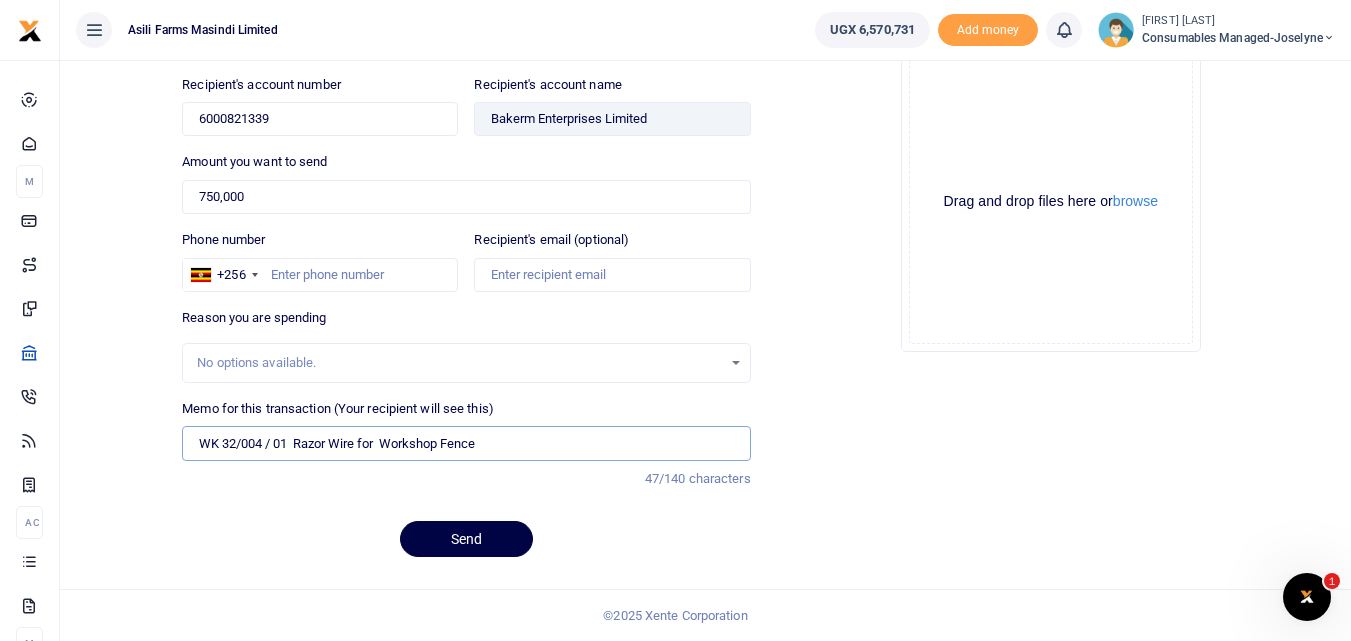 click on "WK 32/004 / 01  Razor Wire for  Workshop Fence" at bounding box center (466, 443) 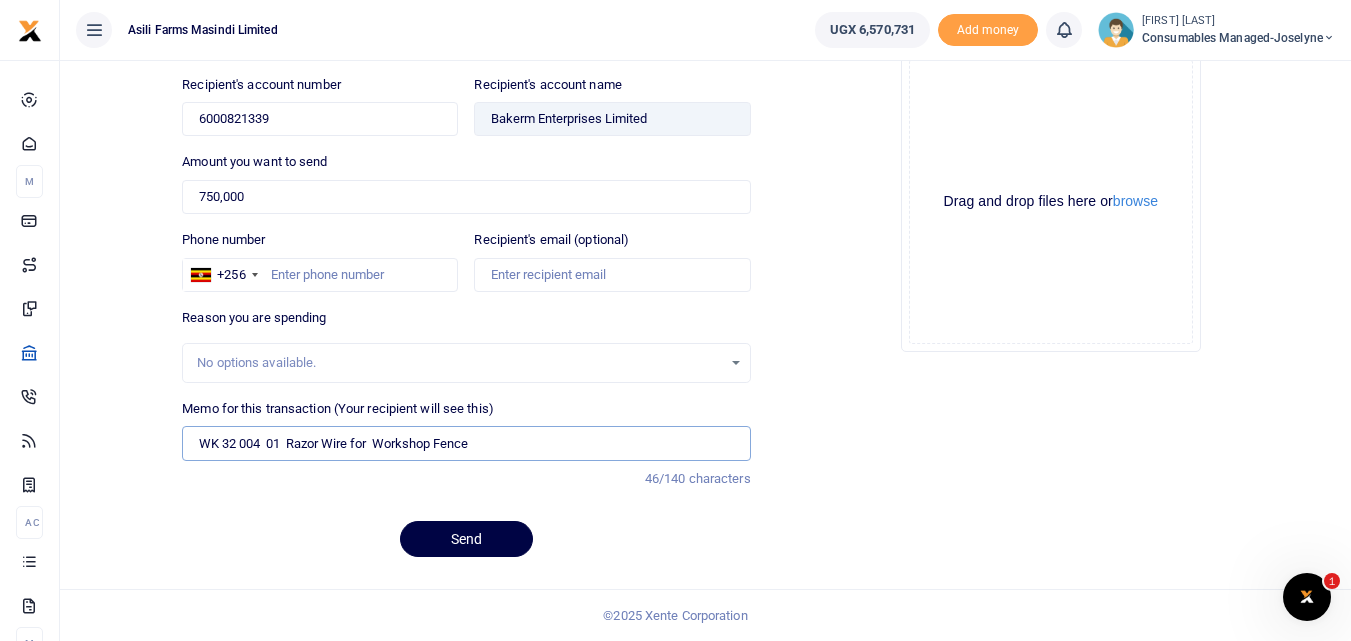 type on "WK 32 004  01  Razor Wire for  Workshop Fence" 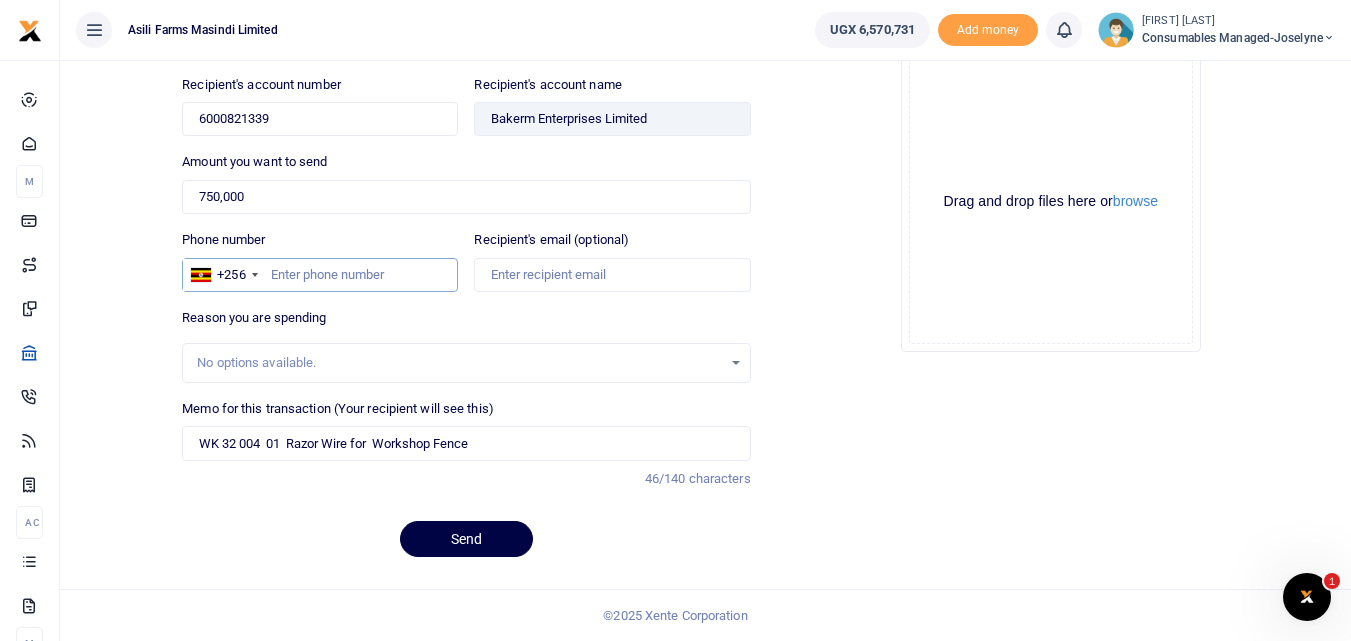 click on "Phone number" at bounding box center (320, 275) 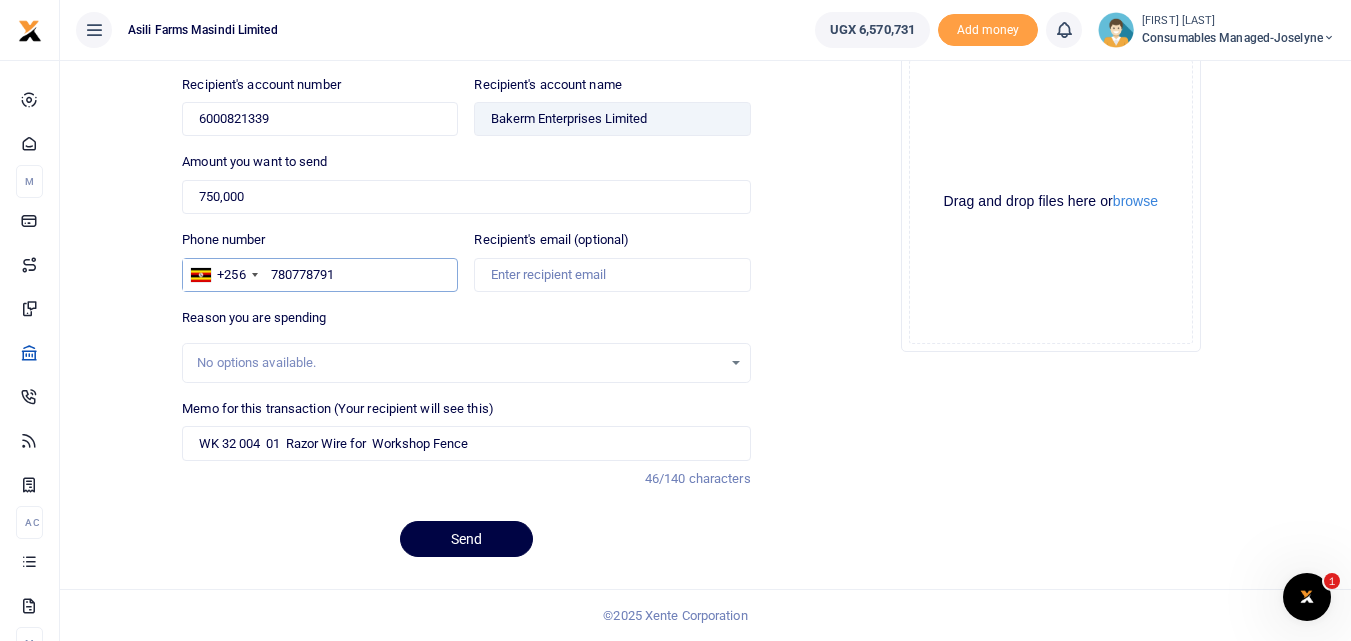 type on "780778791" 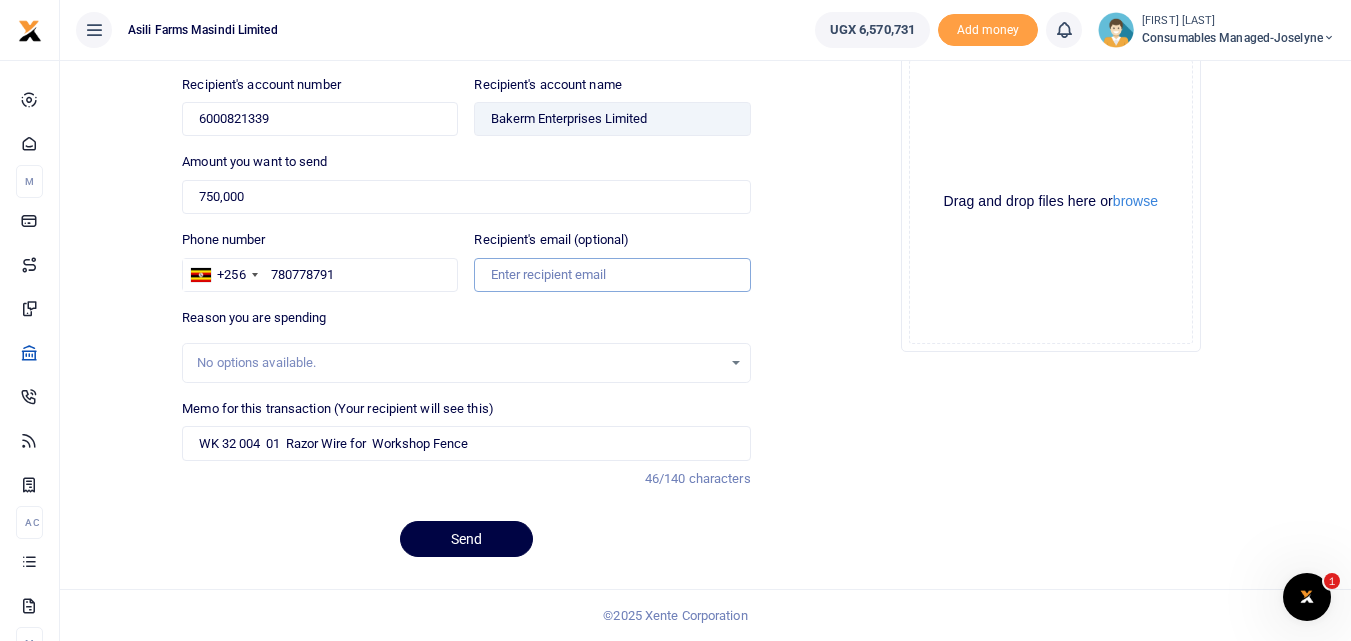 click on "Recipient's email (optional)" at bounding box center (612, 275) 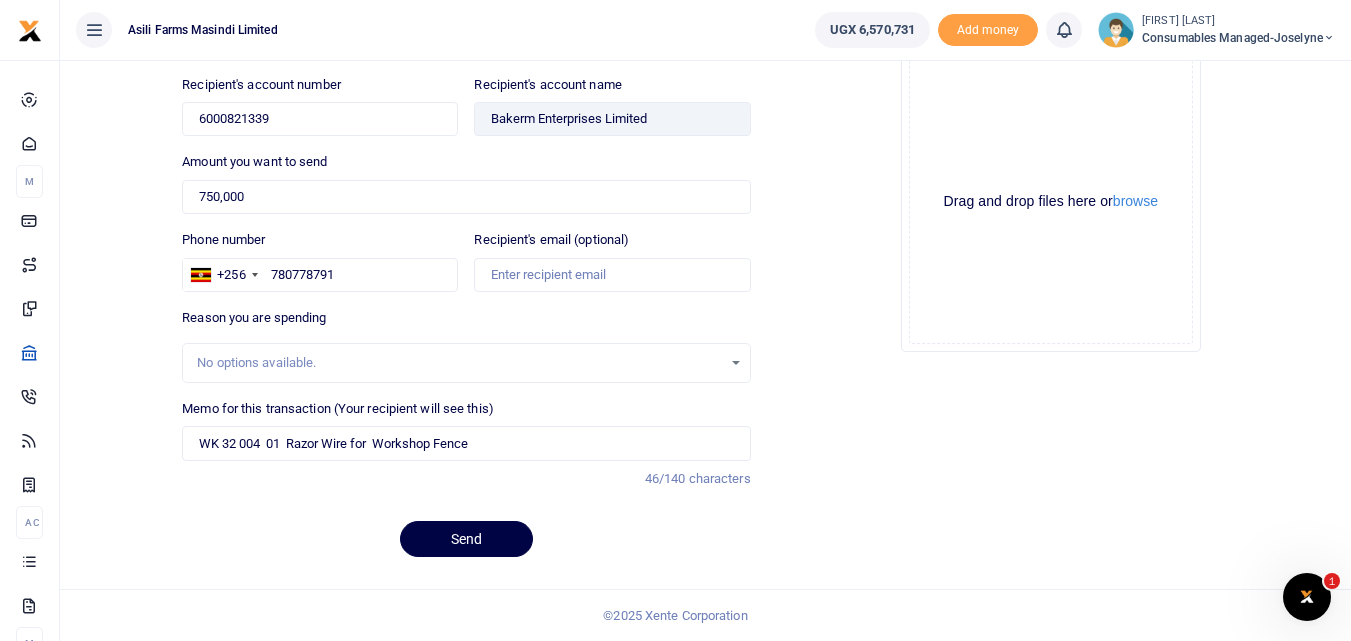 click on "Drop your files here Drag and drop files here or  browse Powered by  Uppy" at bounding box center [1051, 202] 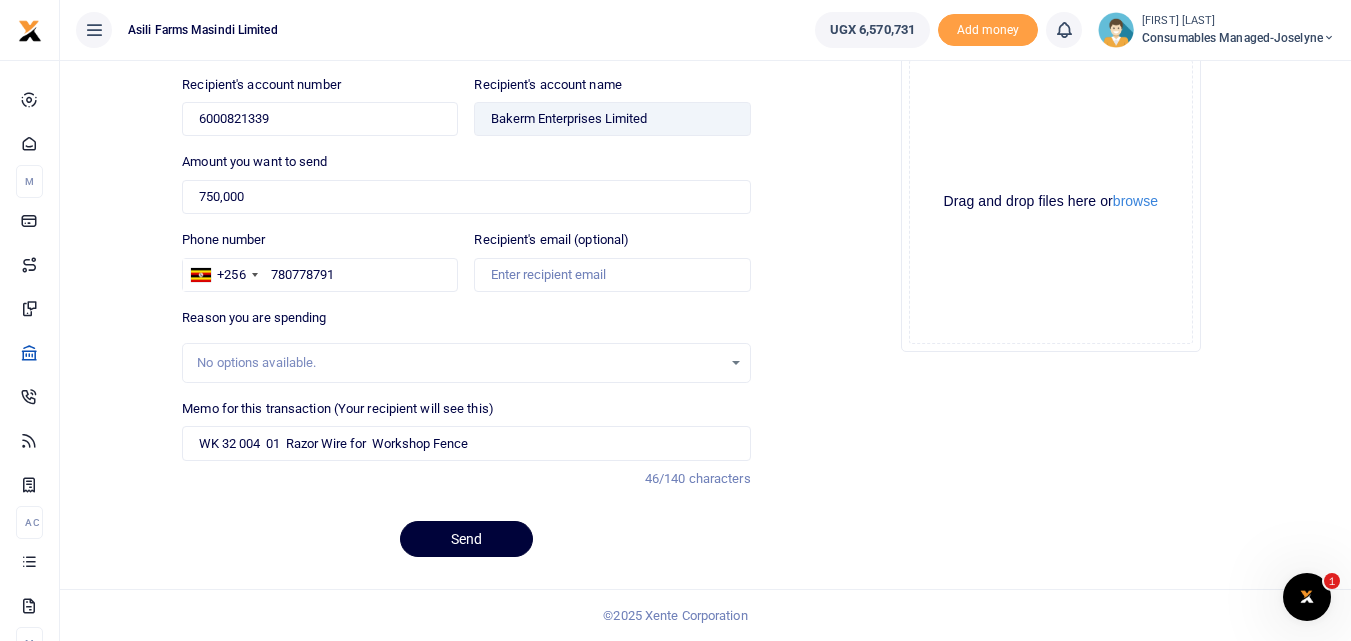 click on "Send" at bounding box center [466, 539] 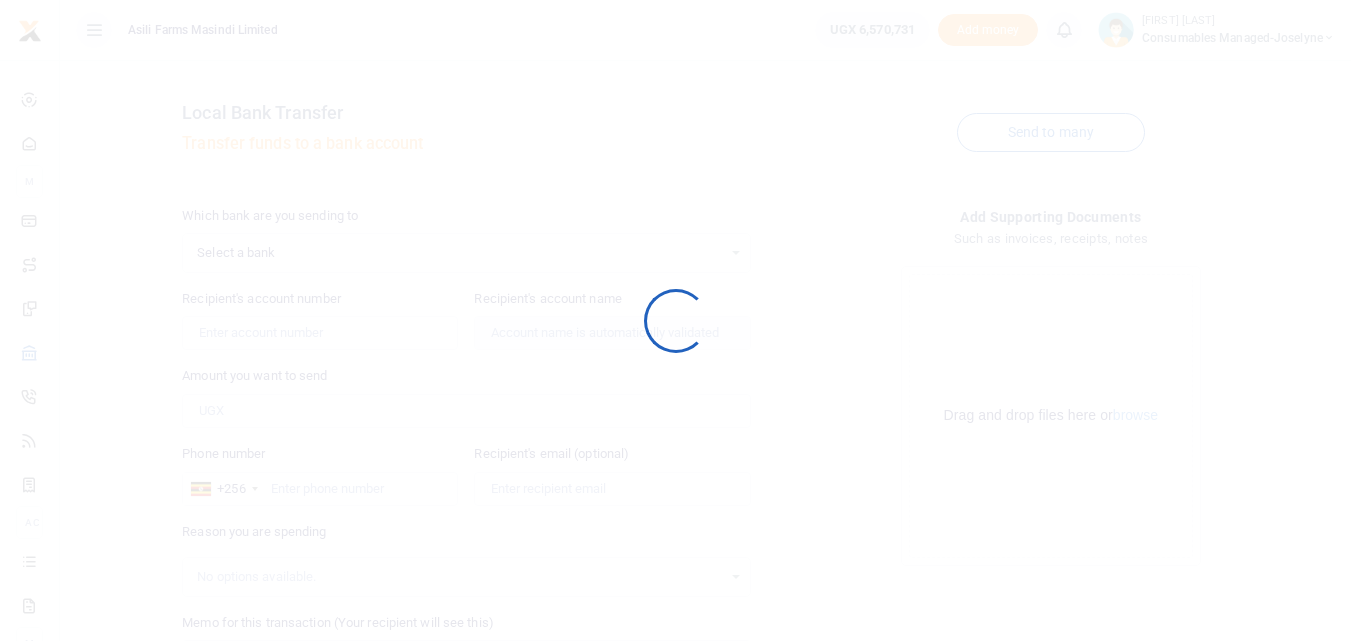 scroll, scrollTop: 212, scrollLeft: 0, axis: vertical 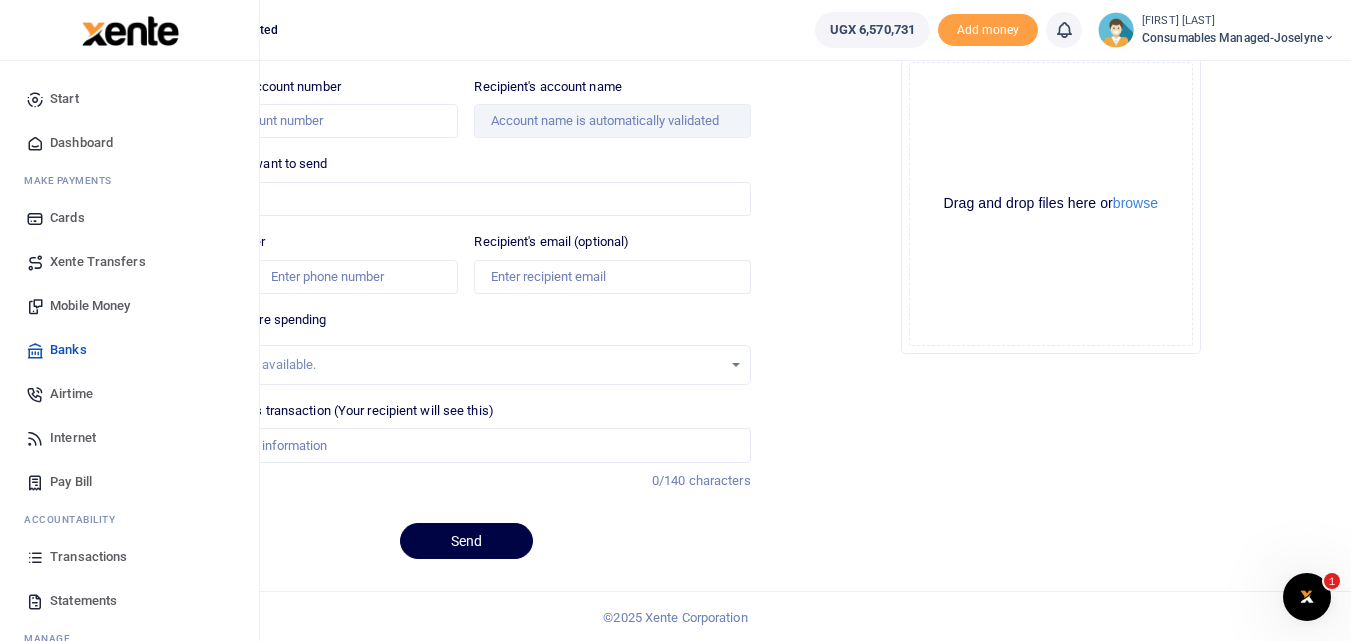 click at bounding box center [35, 557] 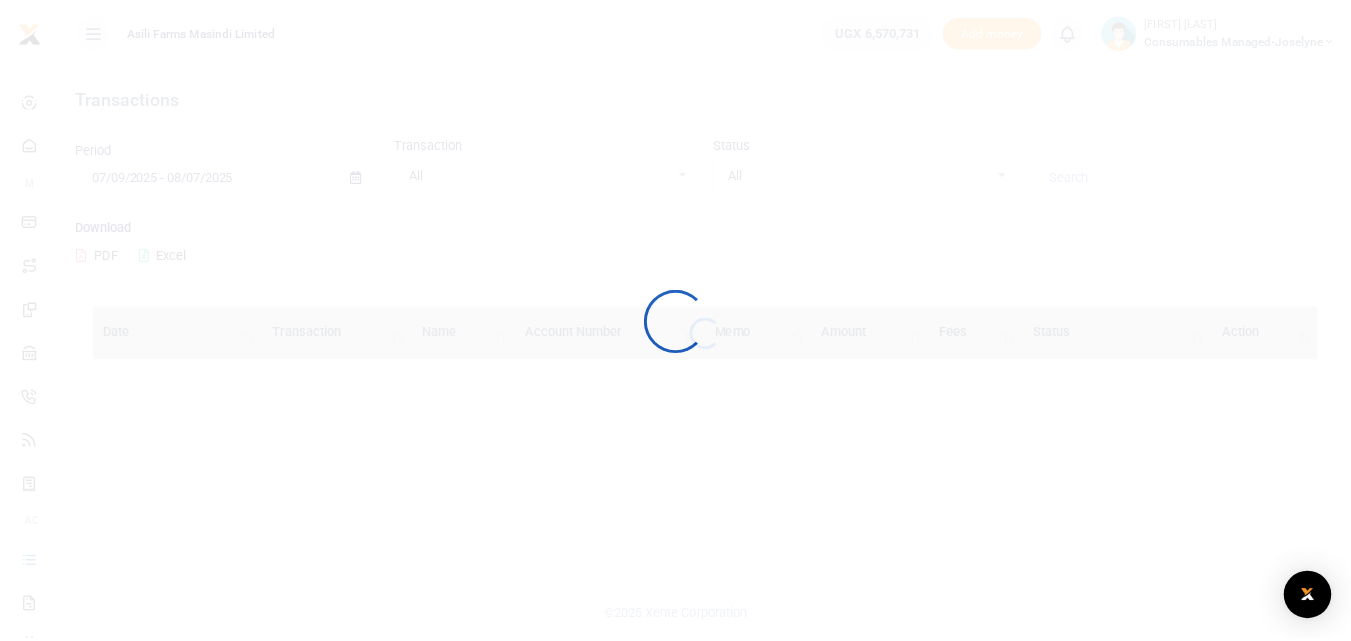 scroll, scrollTop: 0, scrollLeft: 0, axis: both 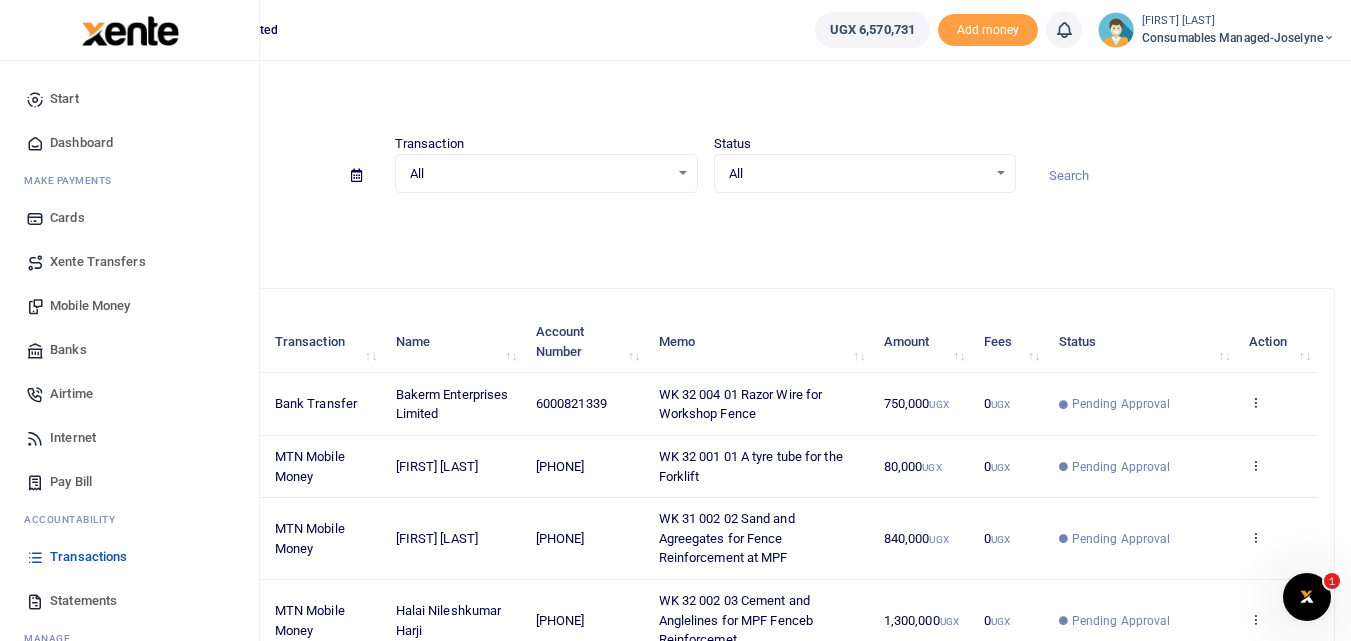 click on "Mobile Money" at bounding box center [90, 306] 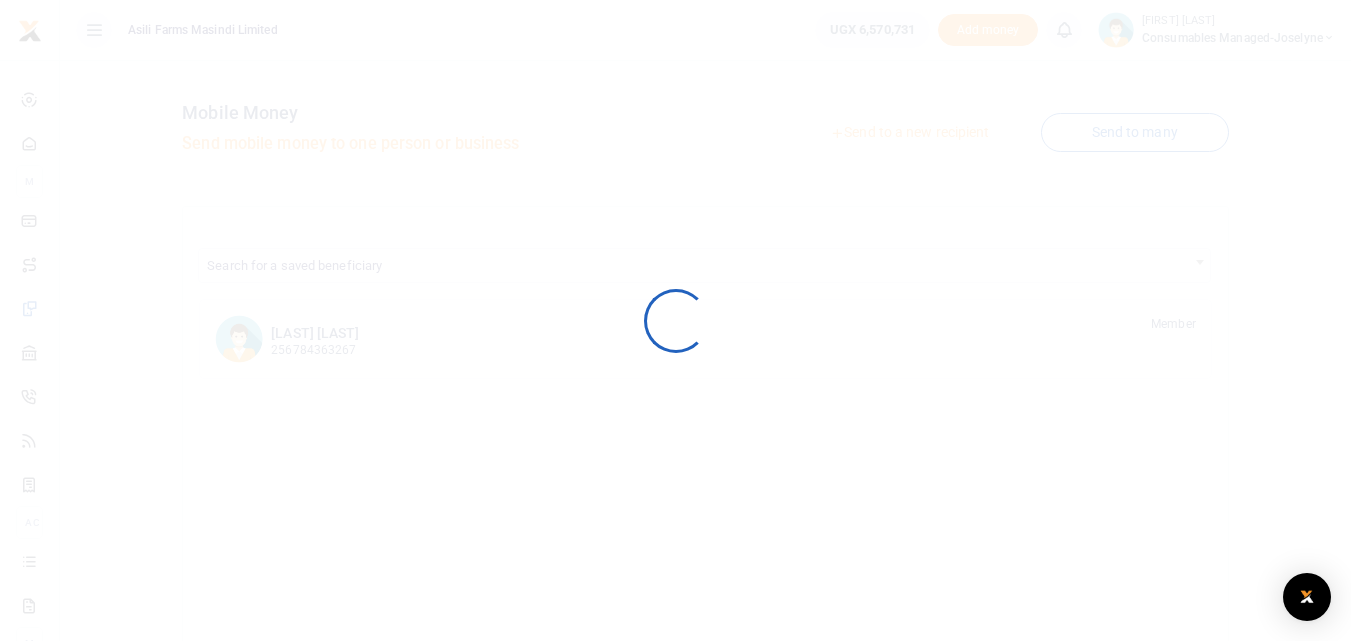 scroll, scrollTop: 0, scrollLeft: 0, axis: both 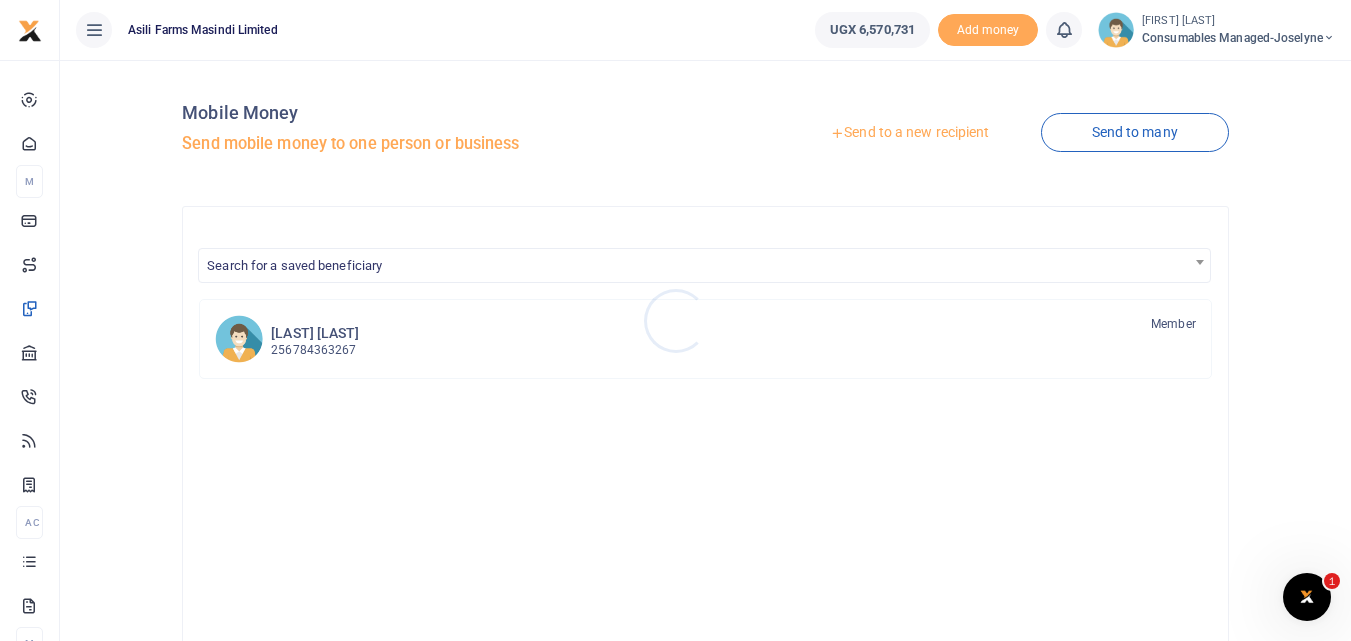 click at bounding box center [675, 320] 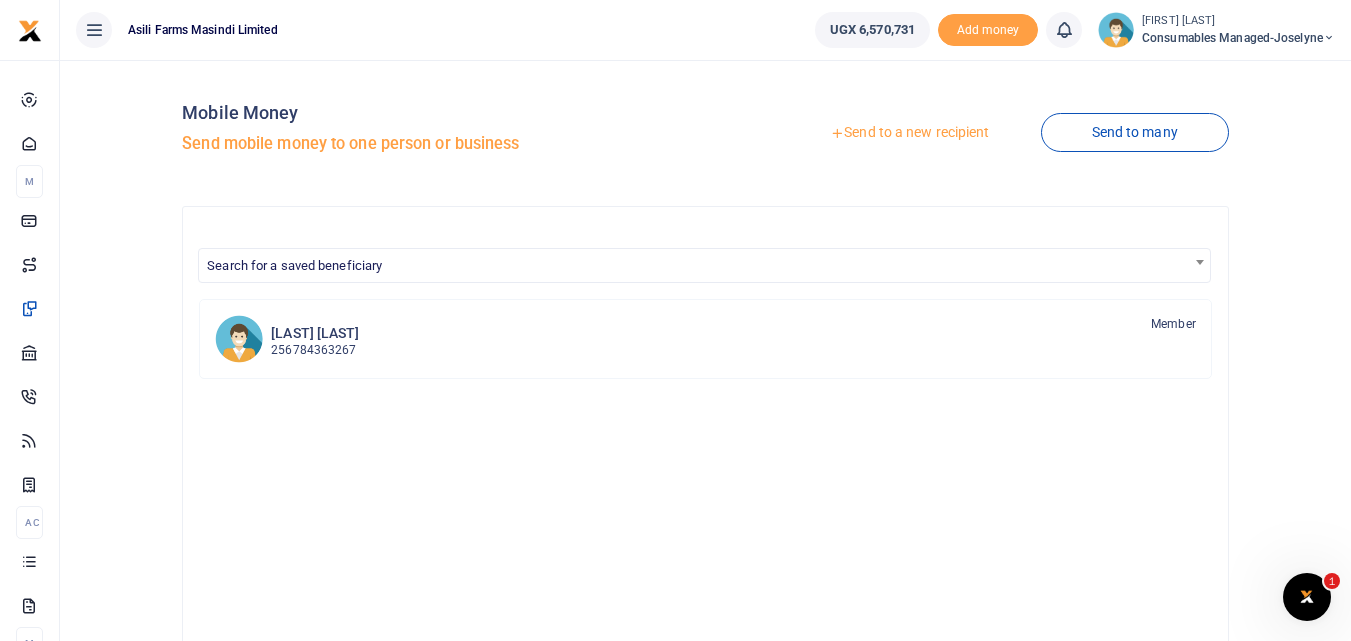 click on "Send to a new recipient" at bounding box center (909, 133) 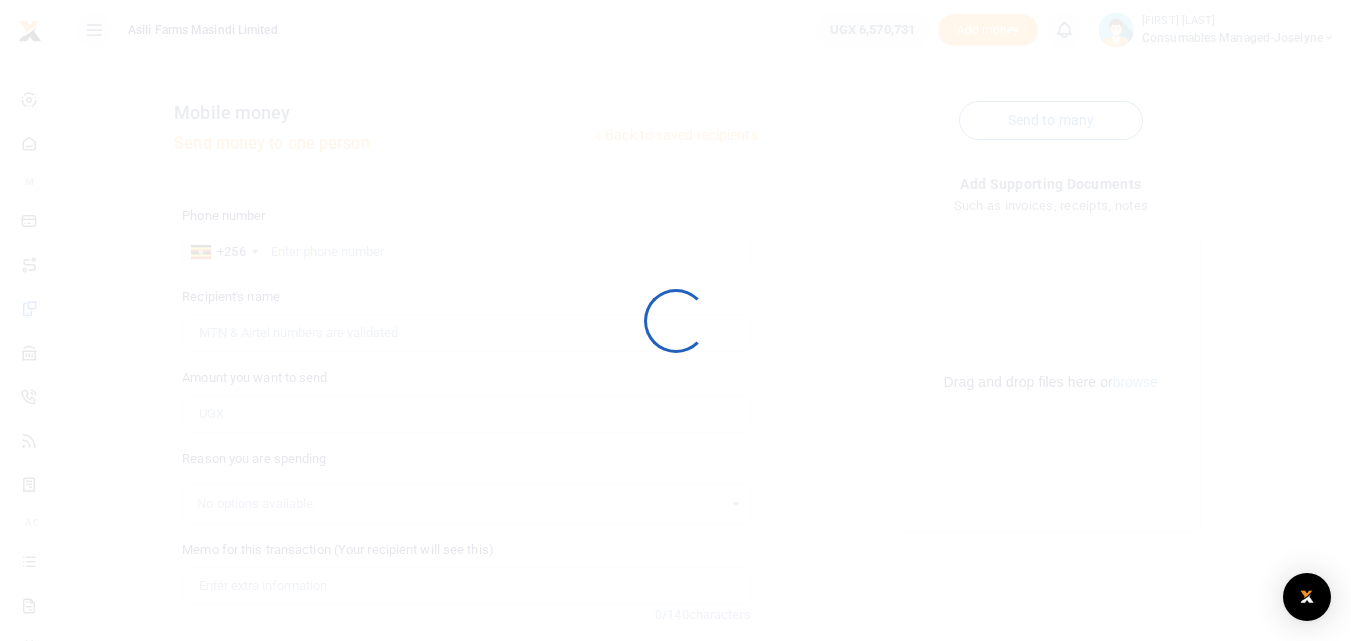 scroll, scrollTop: 0, scrollLeft: 0, axis: both 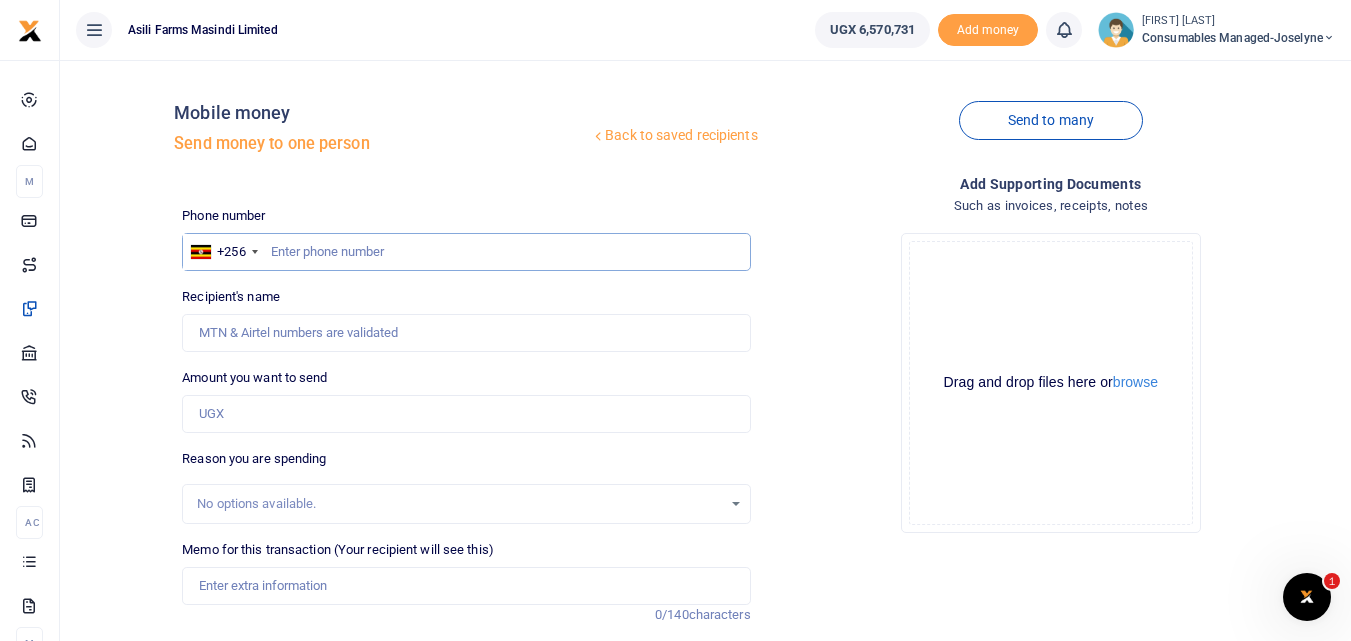 click at bounding box center [466, 252] 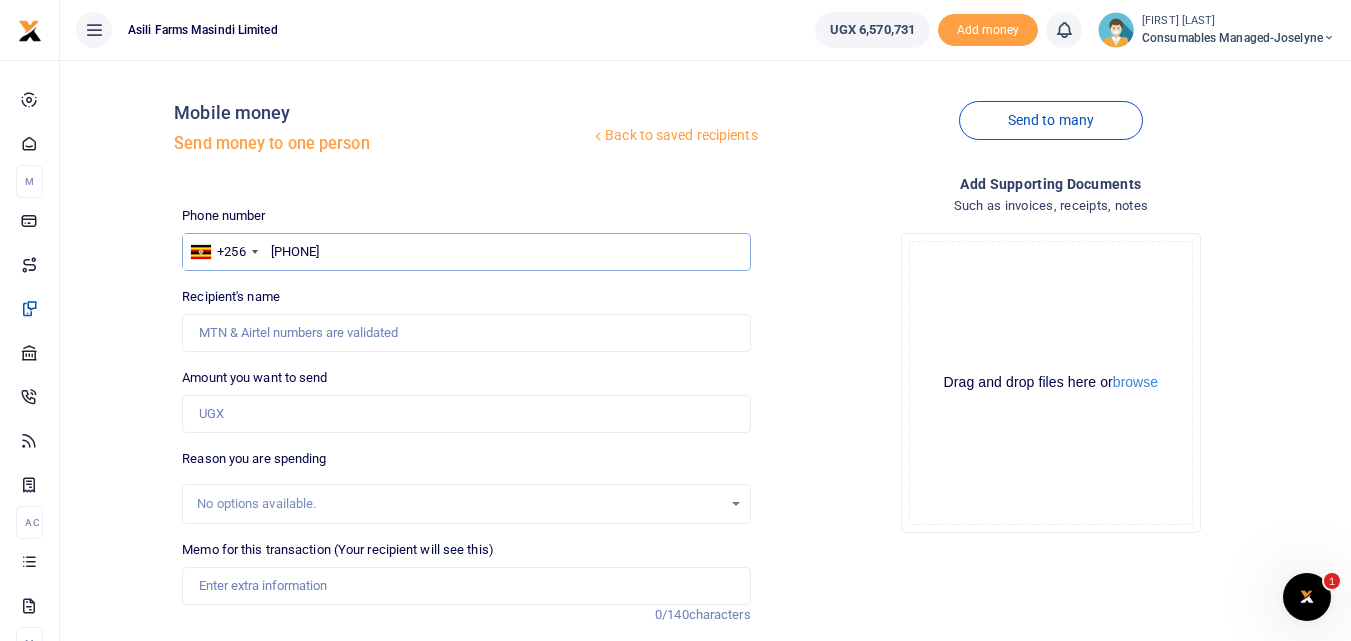 type on "764656118" 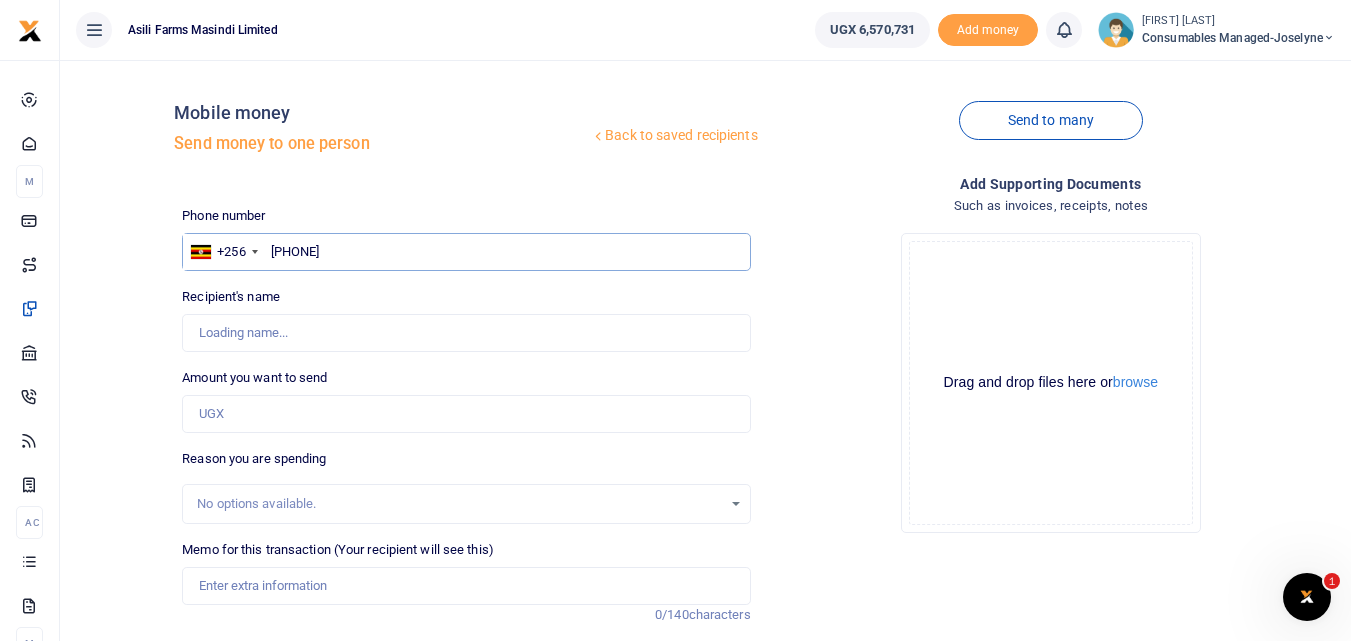 type on "[FIRST] [LAST]" 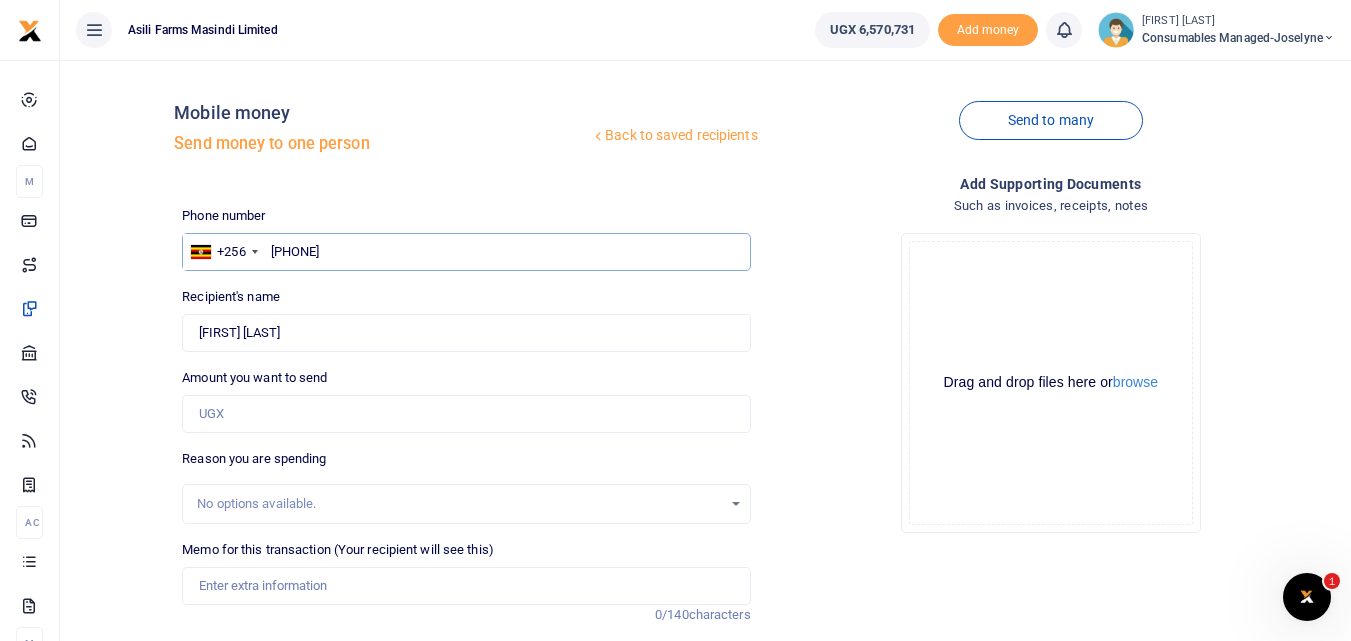 type on "764656118" 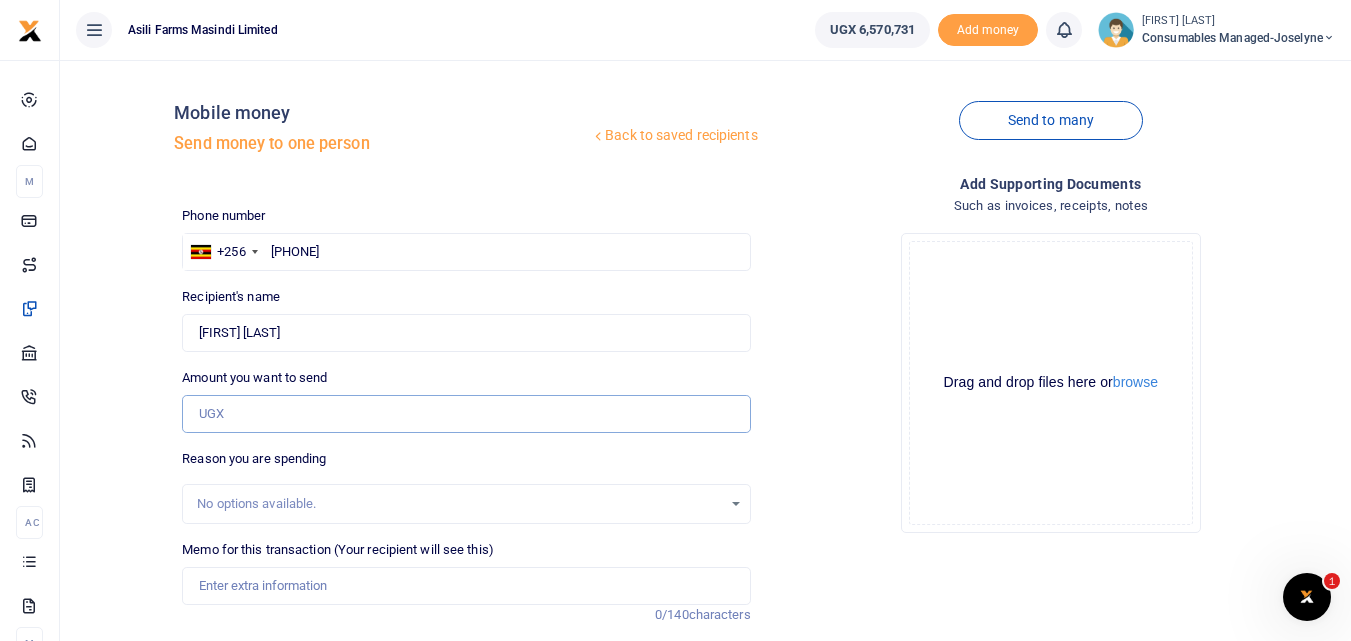 click on "Amount you want to send" at bounding box center (466, 414) 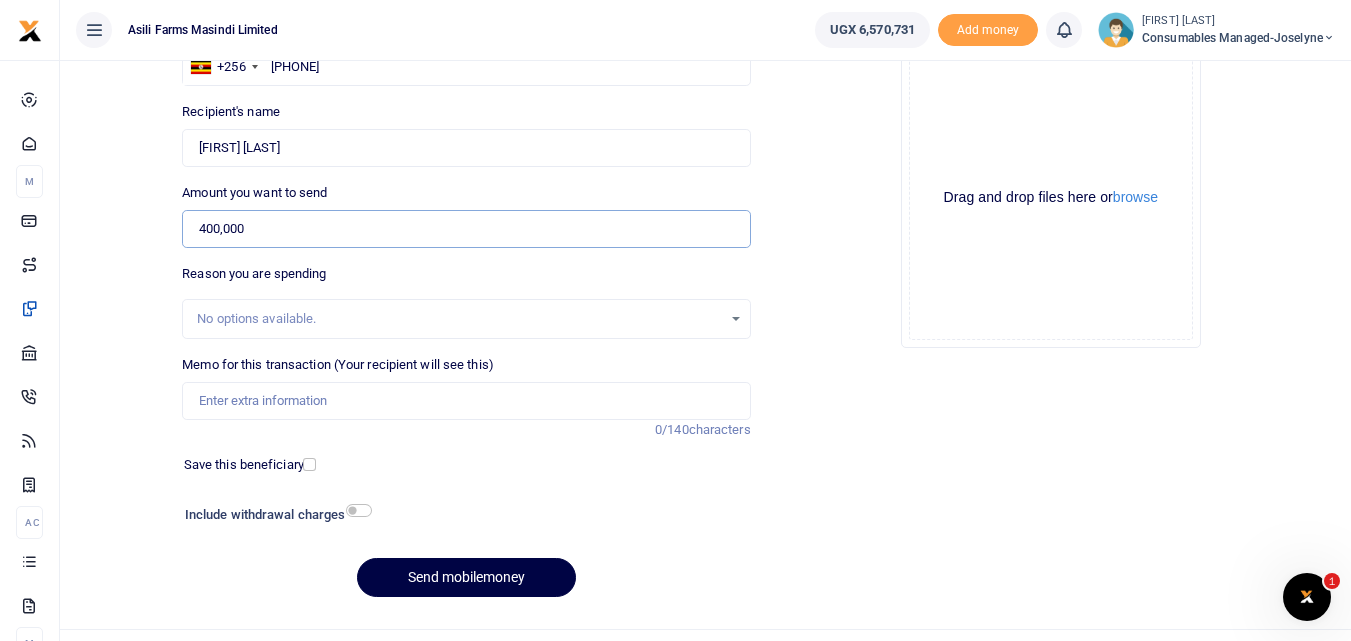 scroll, scrollTop: 186, scrollLeft: 0, axis: vertical 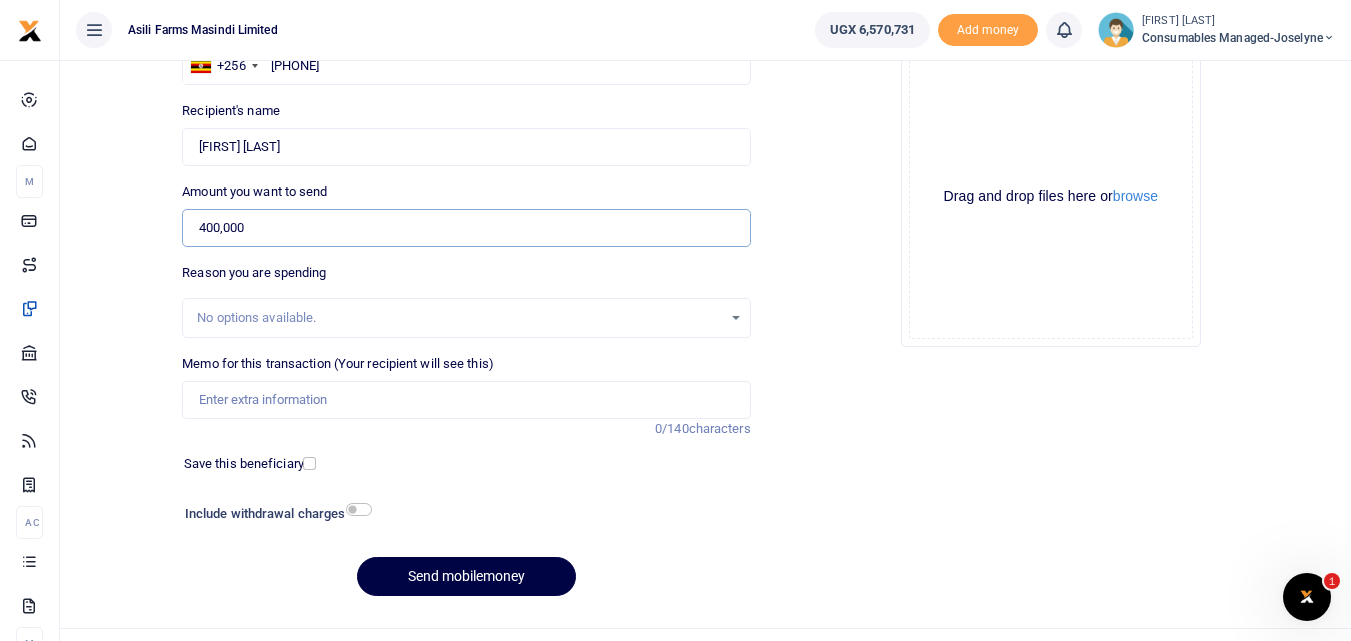 type on "400,000" 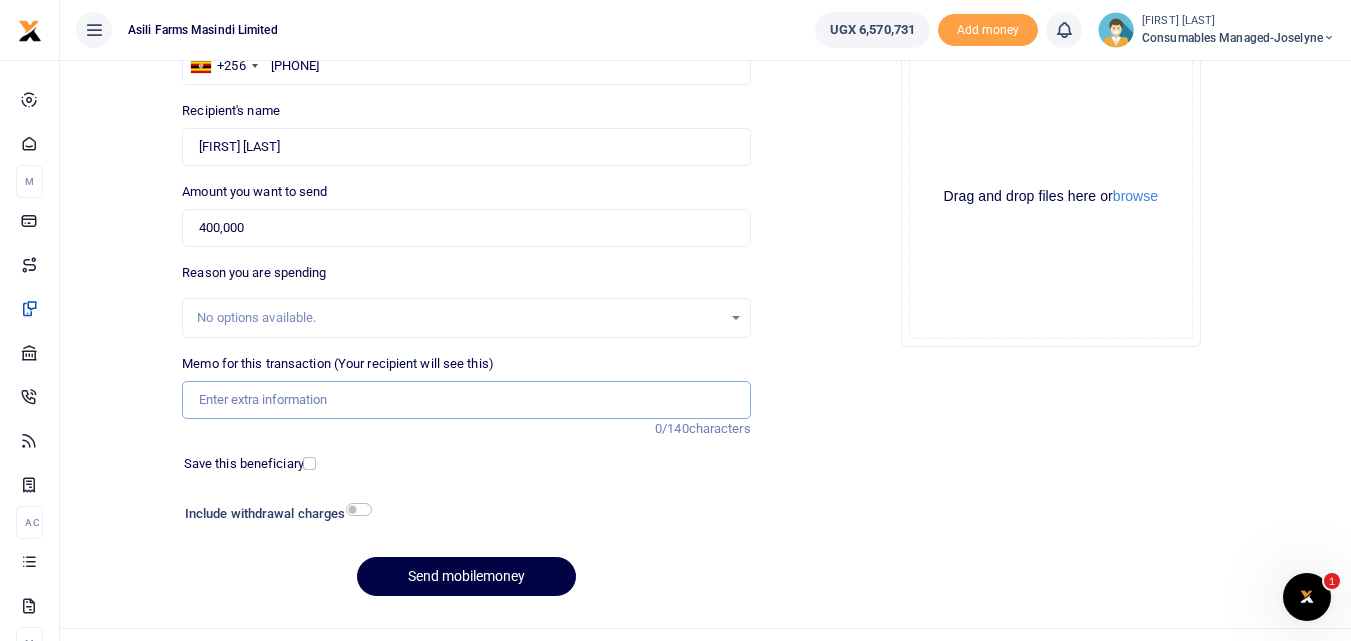 click on "Memo for this transaction (Your recipient will see this)" at bounding box center (466, 400) 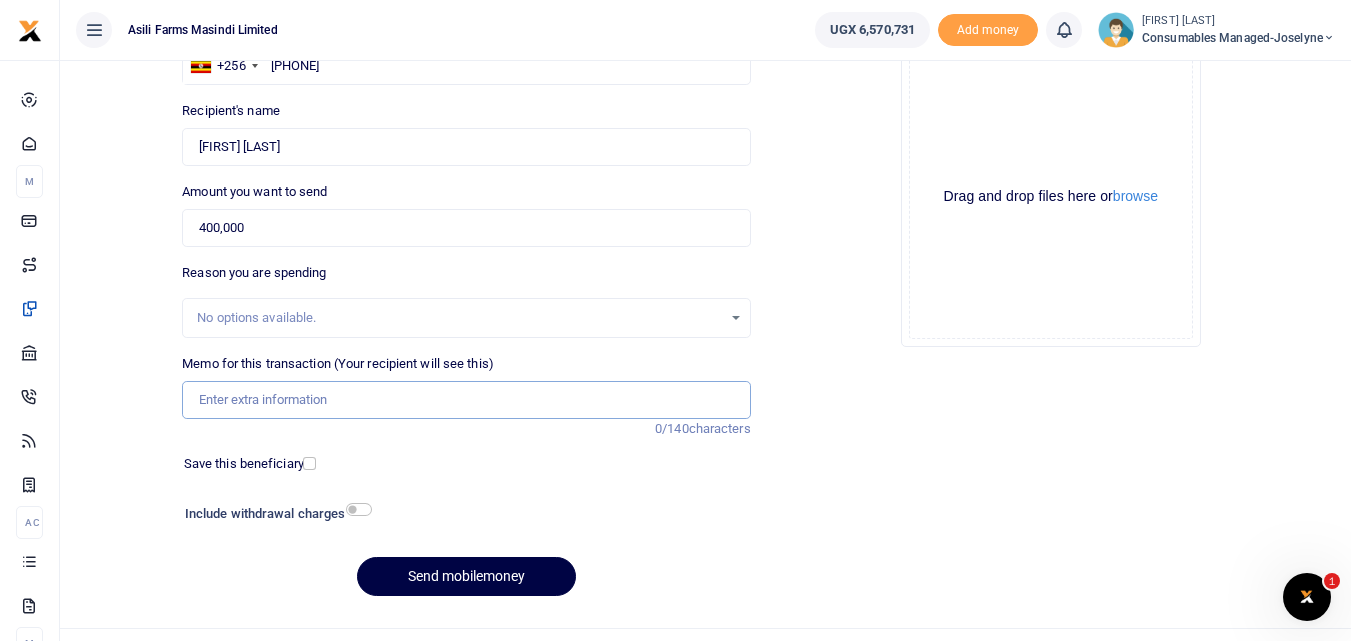 click on "Memo for this transaction (Your recipient will see this)" at bounding box center [466, 400] 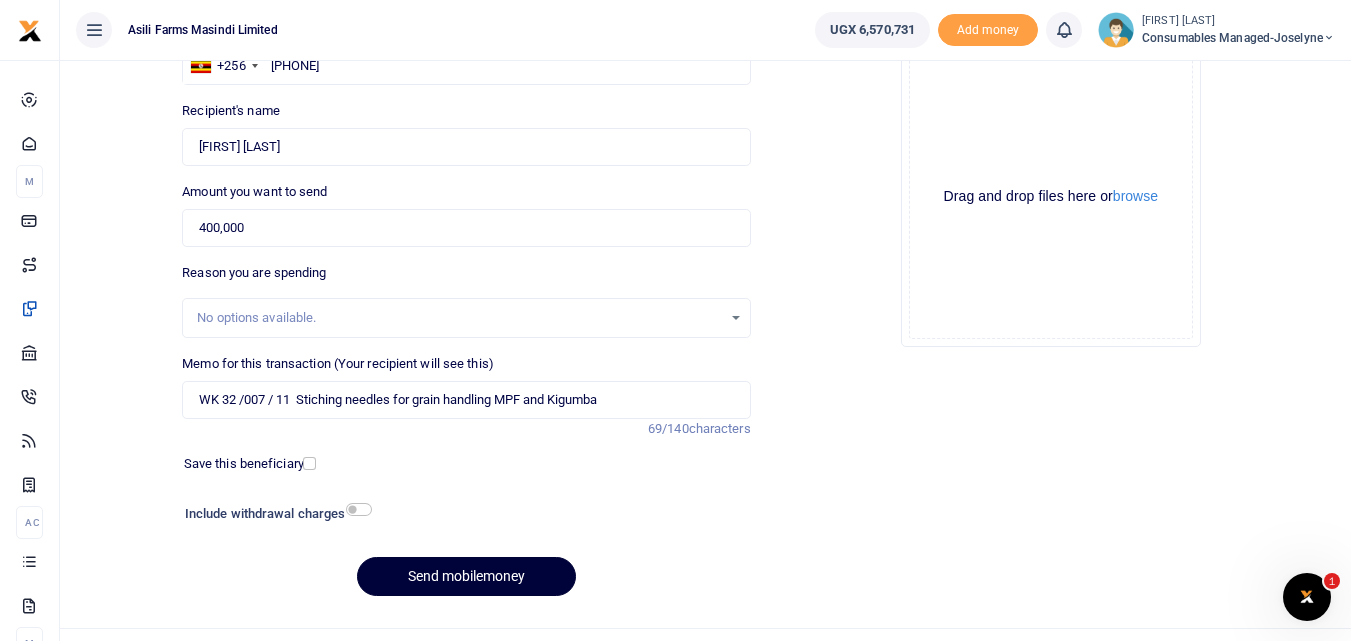 click on "Send mobilemoney" at bounding box center [466, 576] 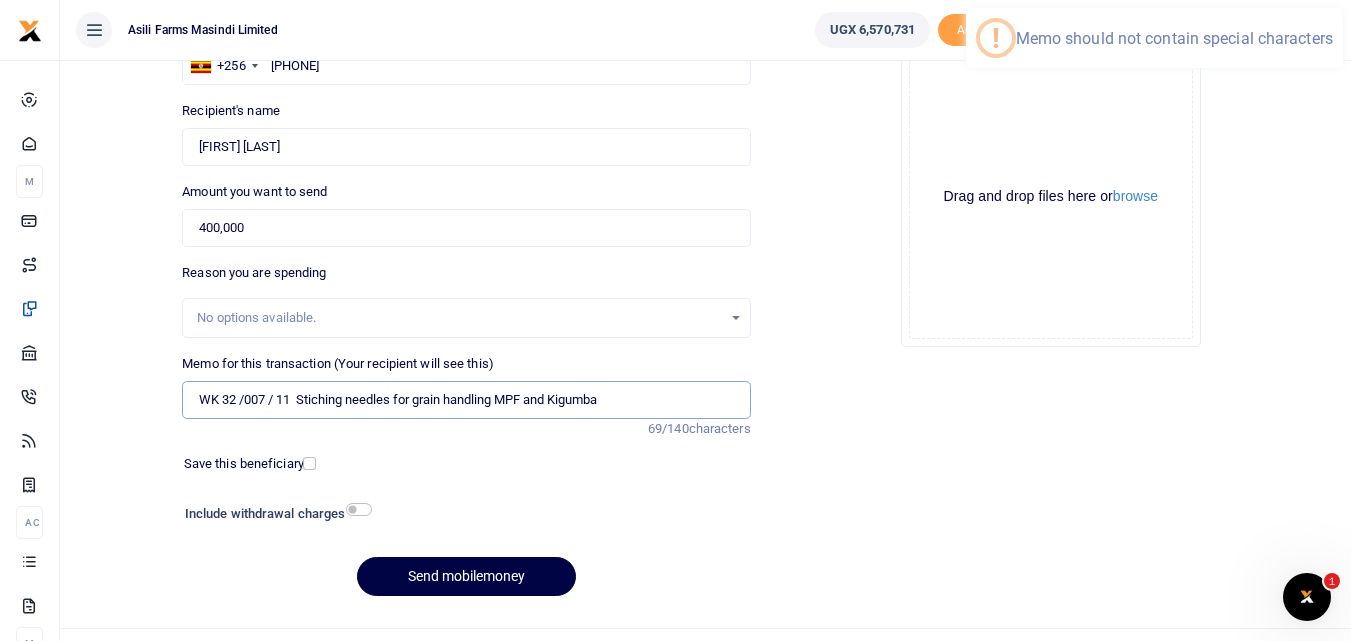 click on "WK 32 /007 / 11  Stiching needles for grain handling MPF and Kigumba" at bounding box center [466, 400] 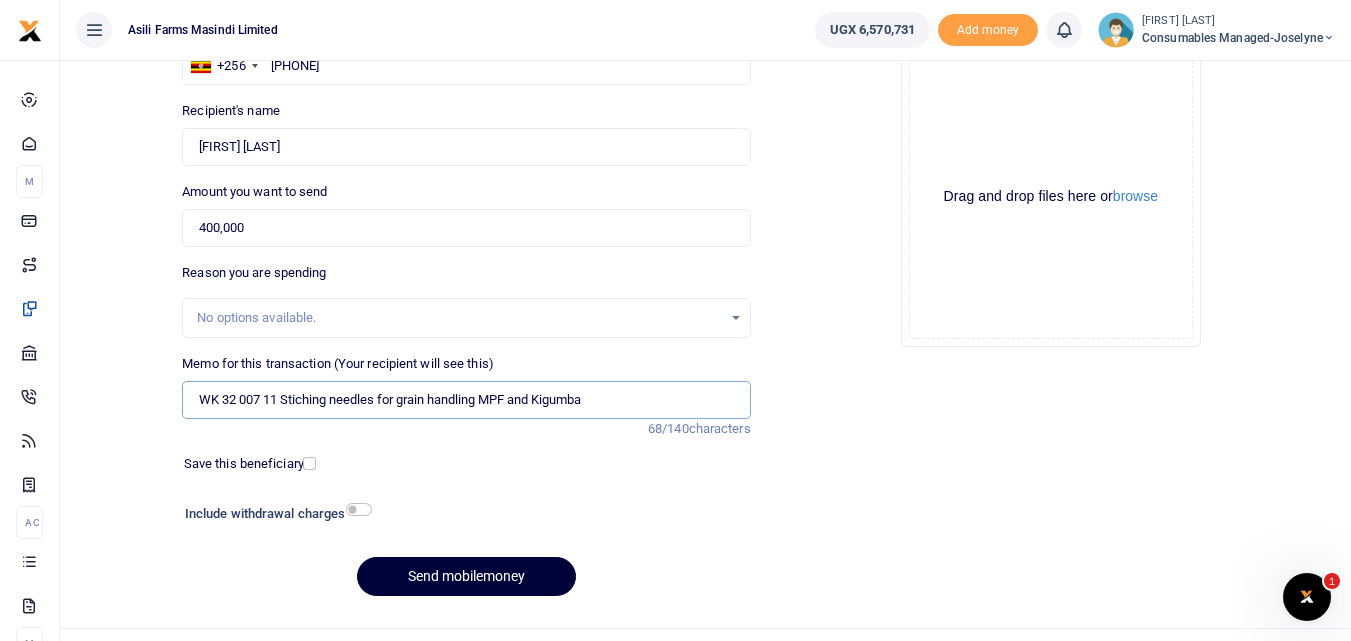 type on "WK 32  007  11  Stiching needles for grain handling MPF and Kigumba" 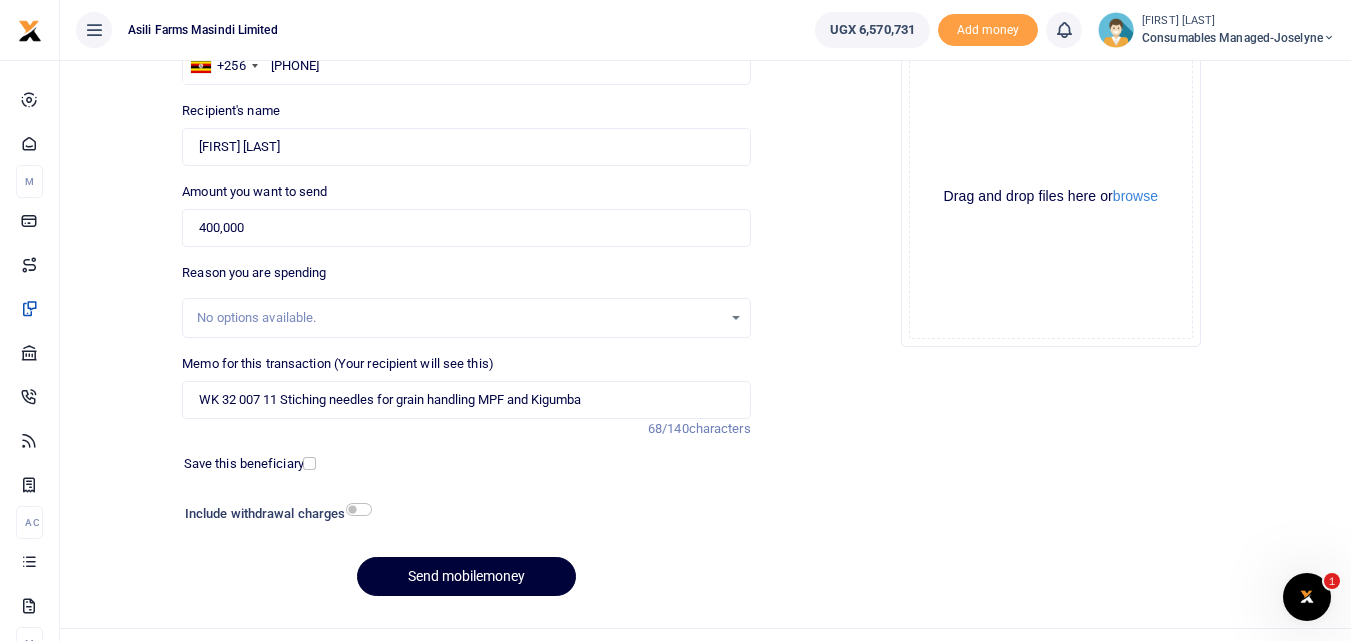 click on "Send mobilemoney" at bounding box center [466, 576] 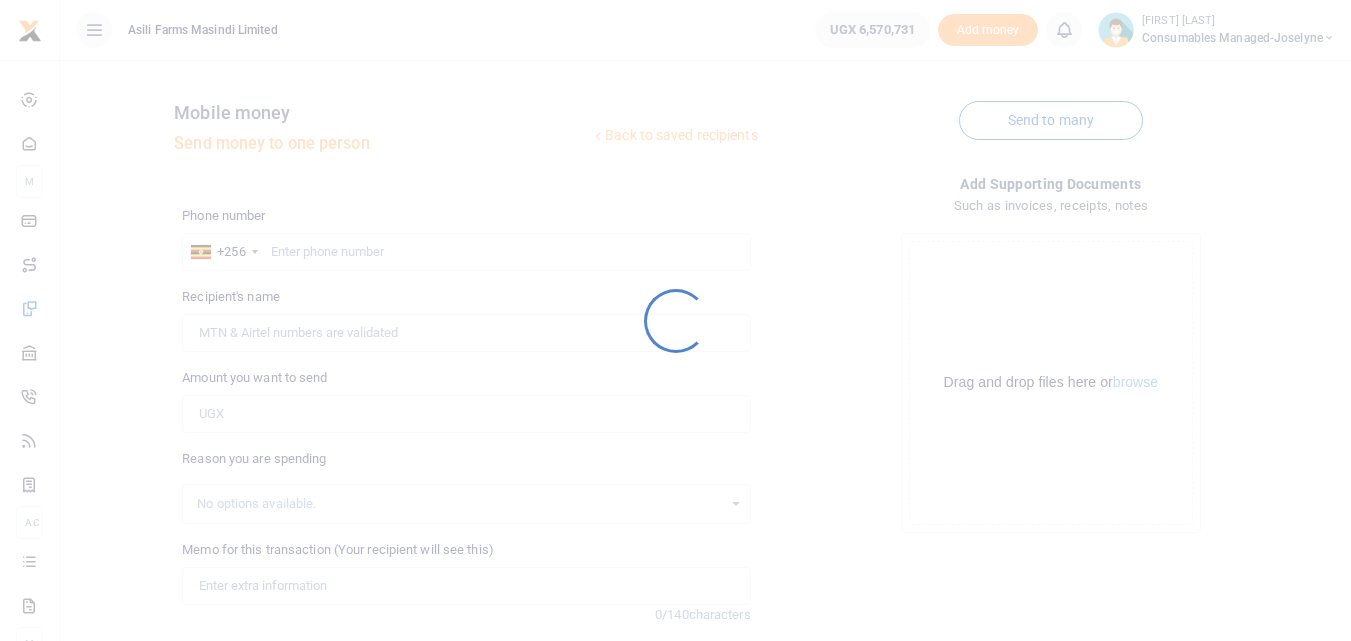 scroll, scrollTop: 186, scrollLeft: 0, axis: vertical 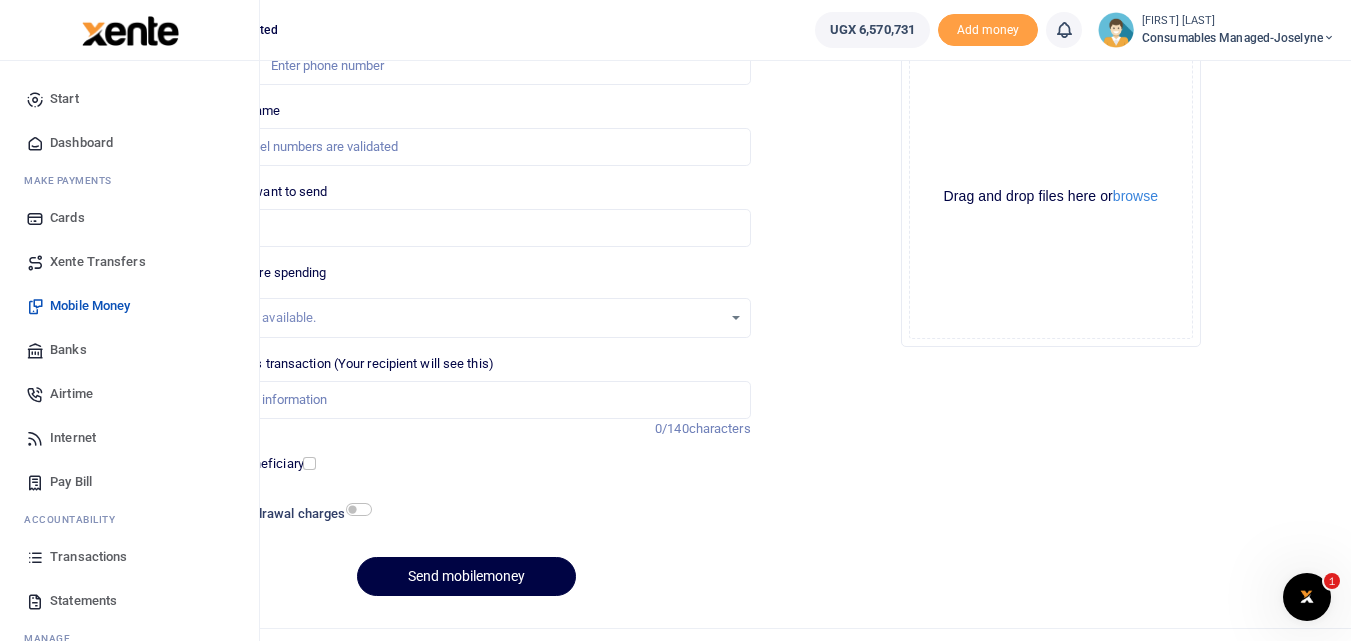 click at bounding box center (35, 557) 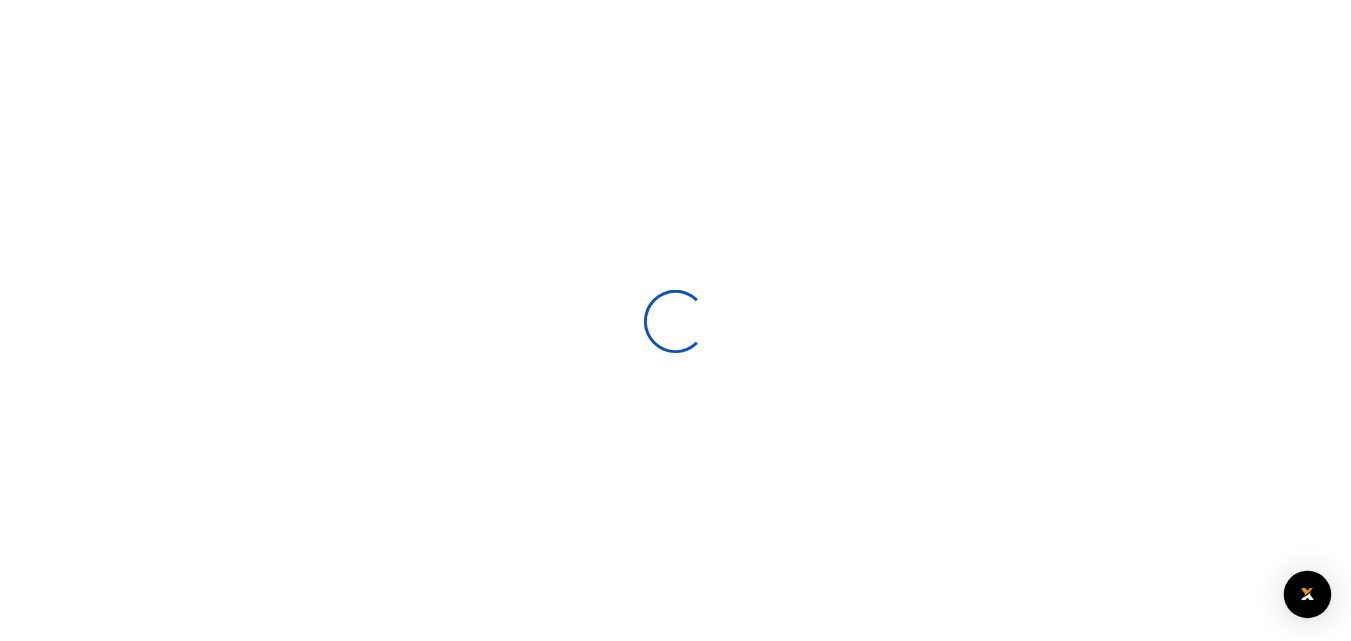 scroll, scrollTop: 0, scrollLeft: 0, axis: both 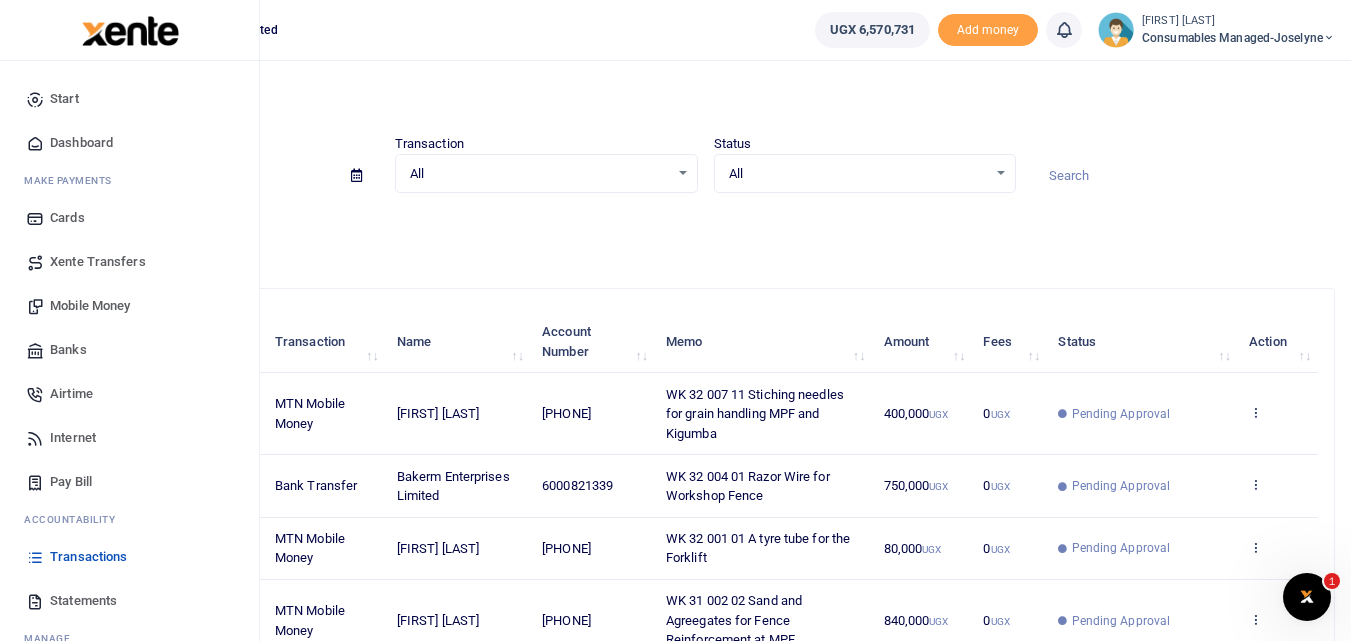 click on "Mobile Money" at bounding box center [129, 306] 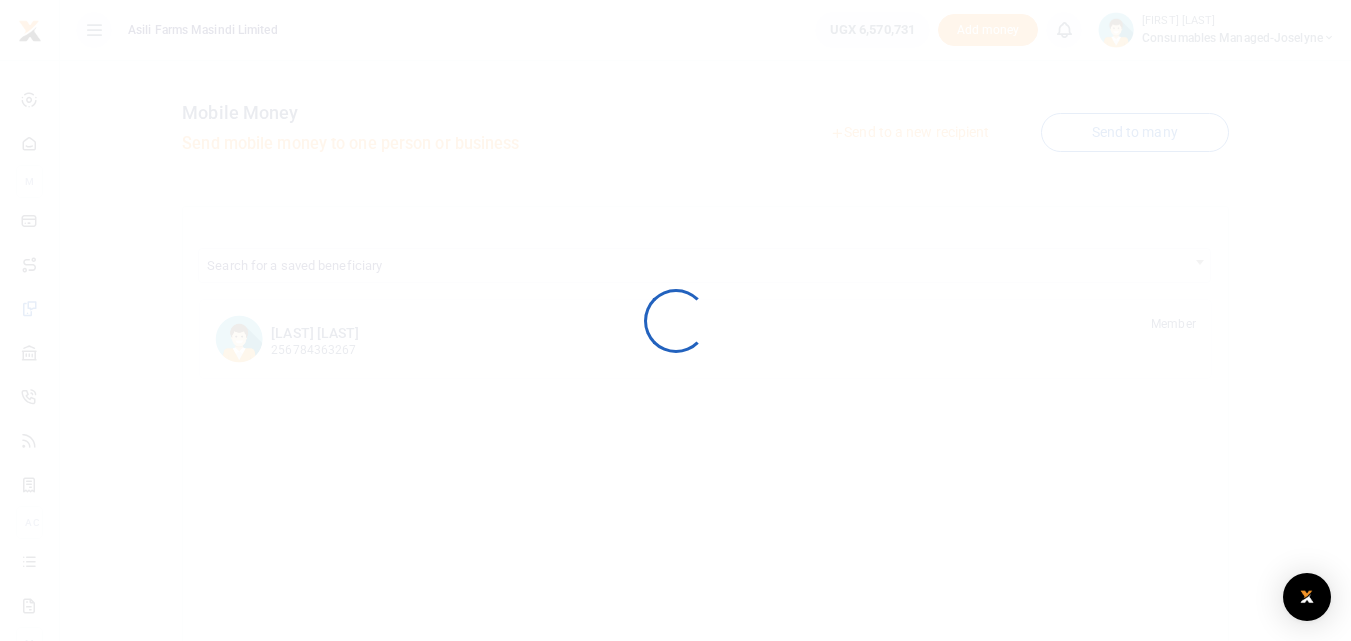 scroll, scrollTop: 0, scrollLeft: 0, axis: both 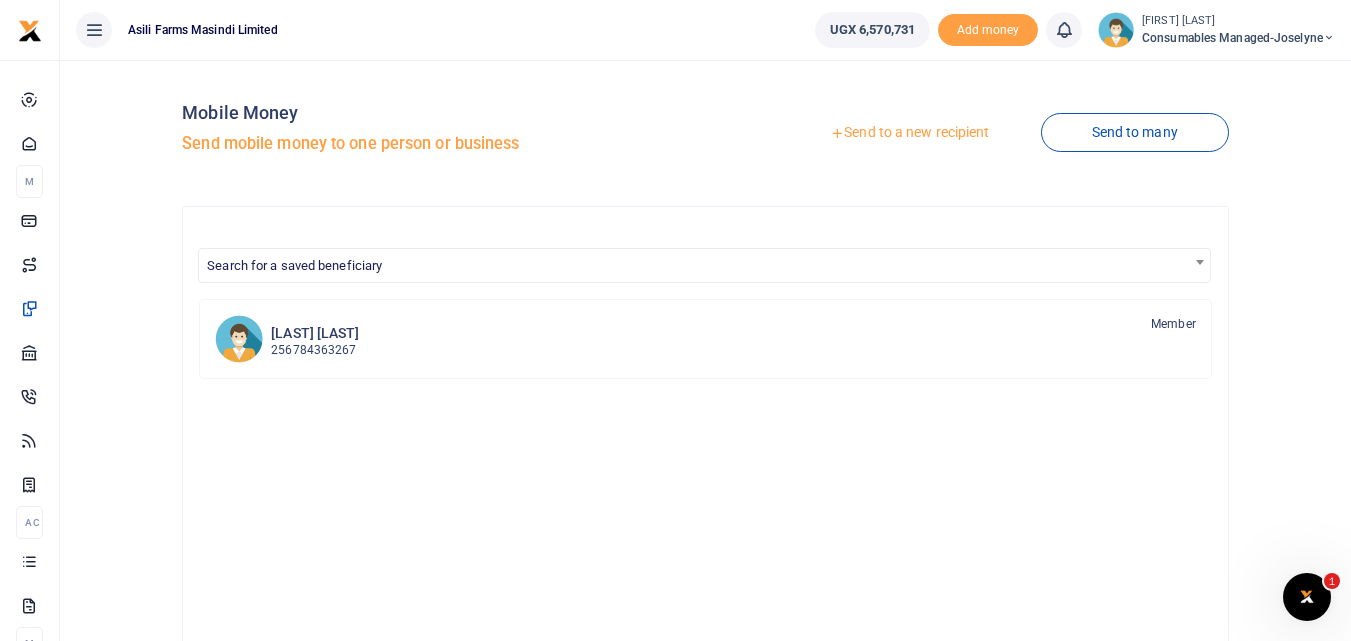 click on "Send to a new recipient" at bounding box center [909, 133] 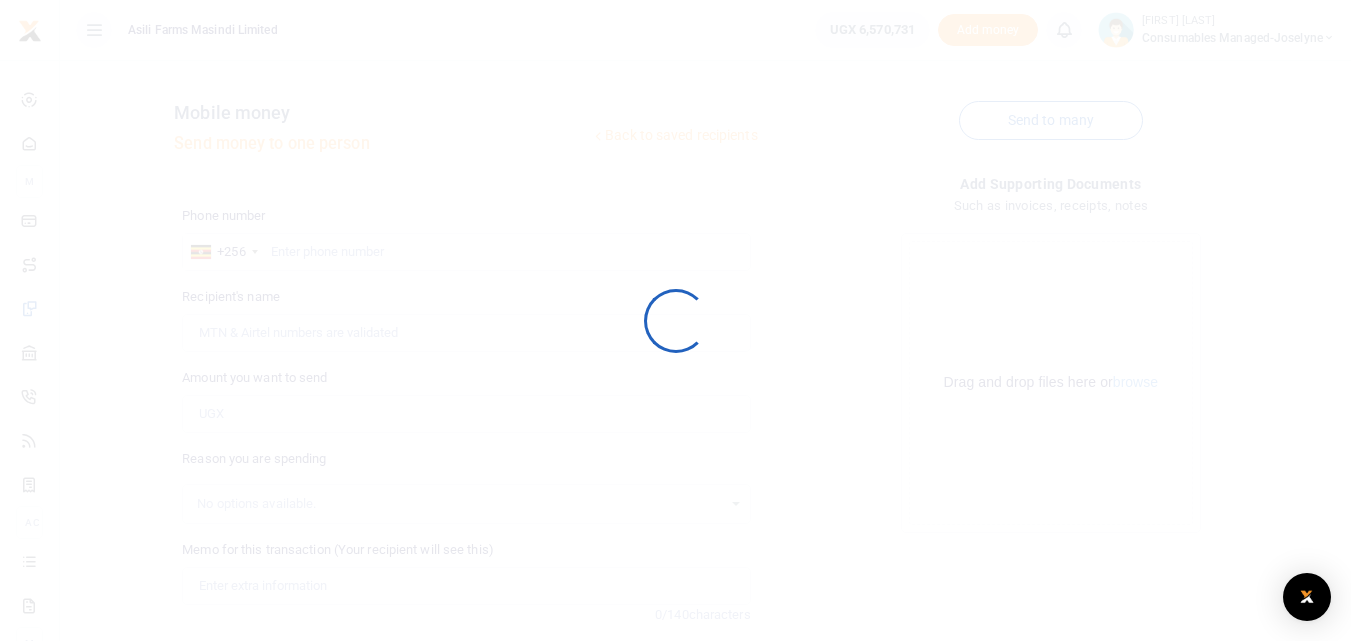scroll, scrollTop: 0, scrollLeft: 0, axis: both 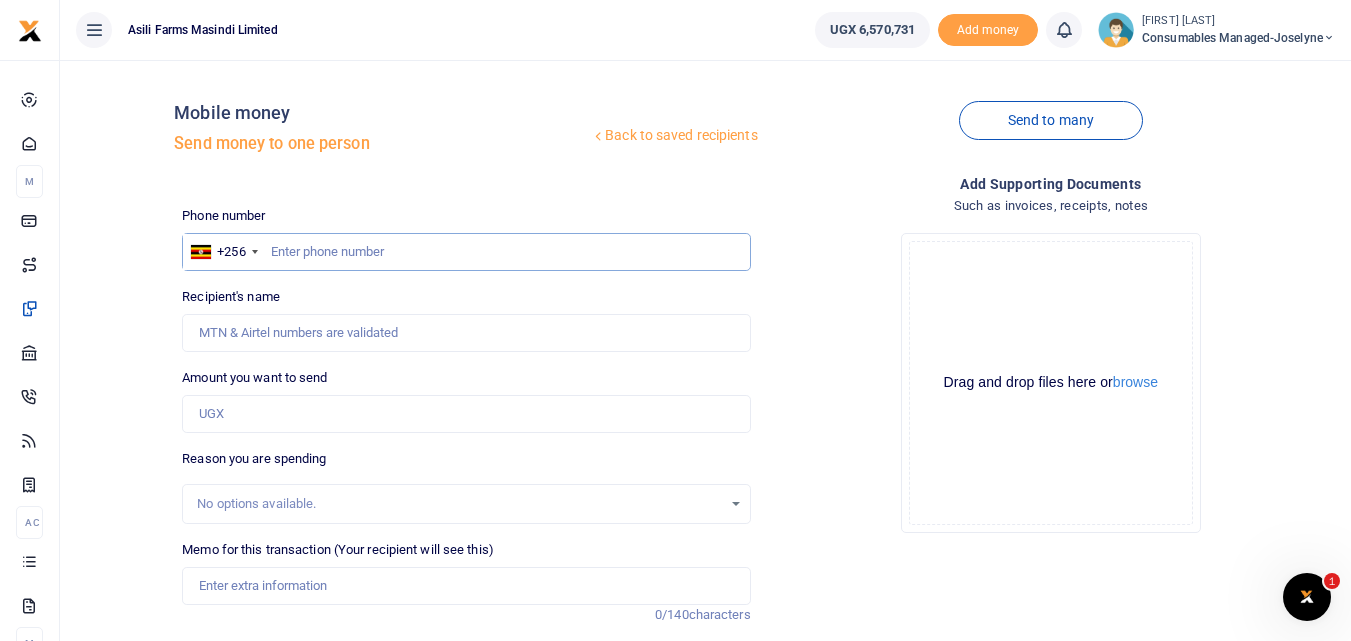 click at bounding box center [466, 252] 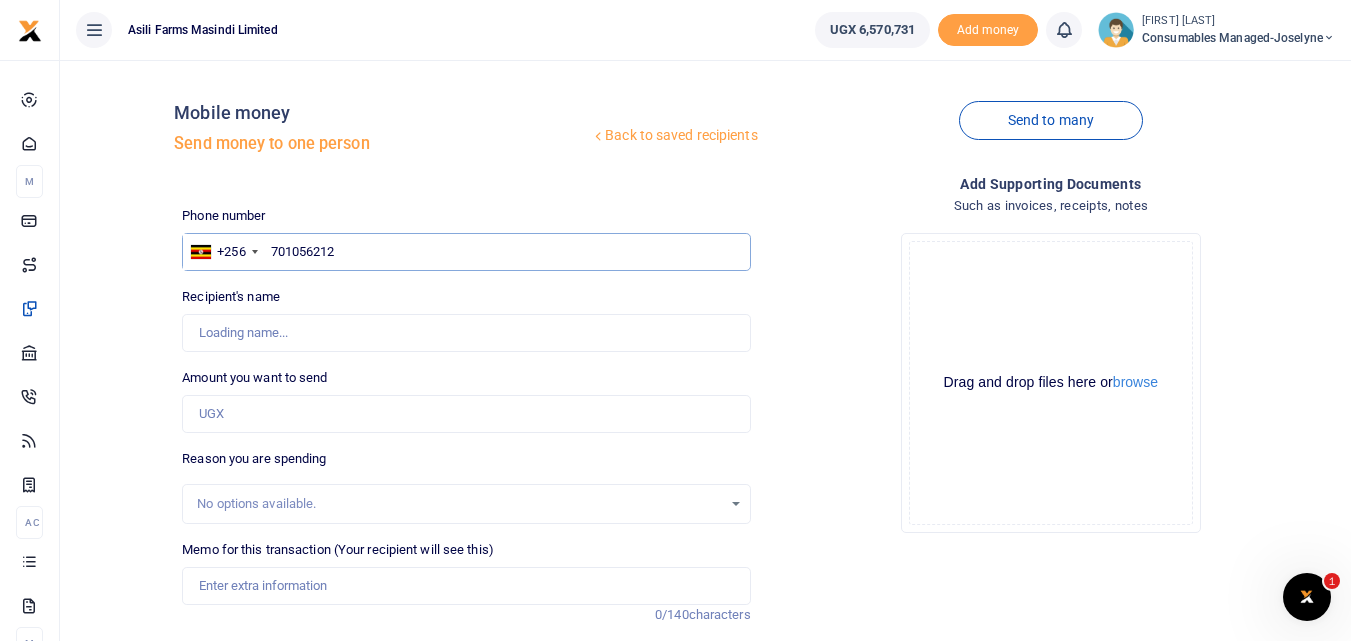 type on "701056212" 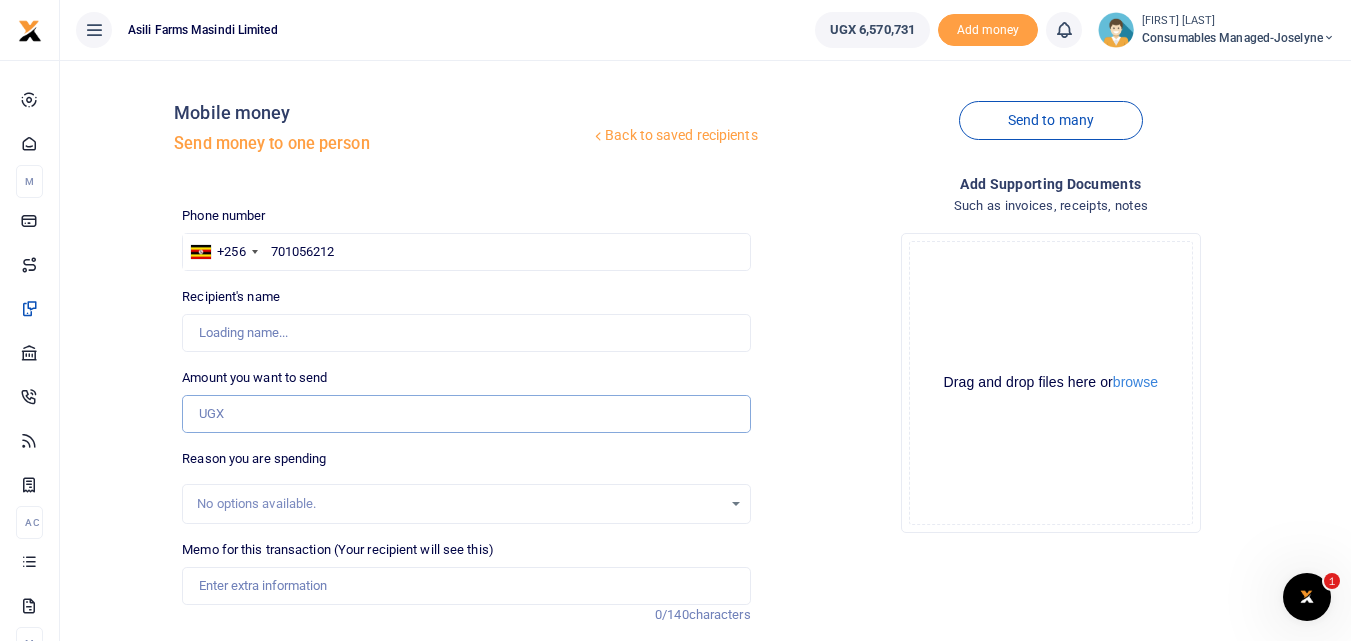 click on "Amount you want to send" at bounding box center [466, 414] 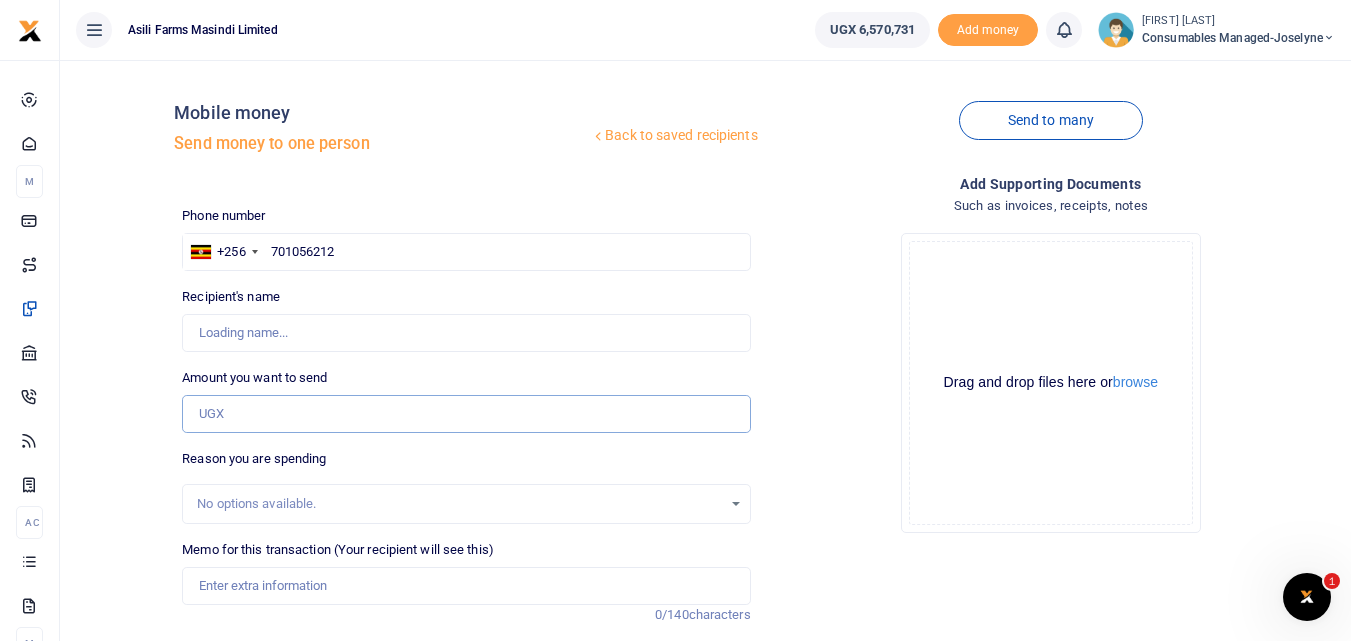 type on "[FIRST] [LAST]" 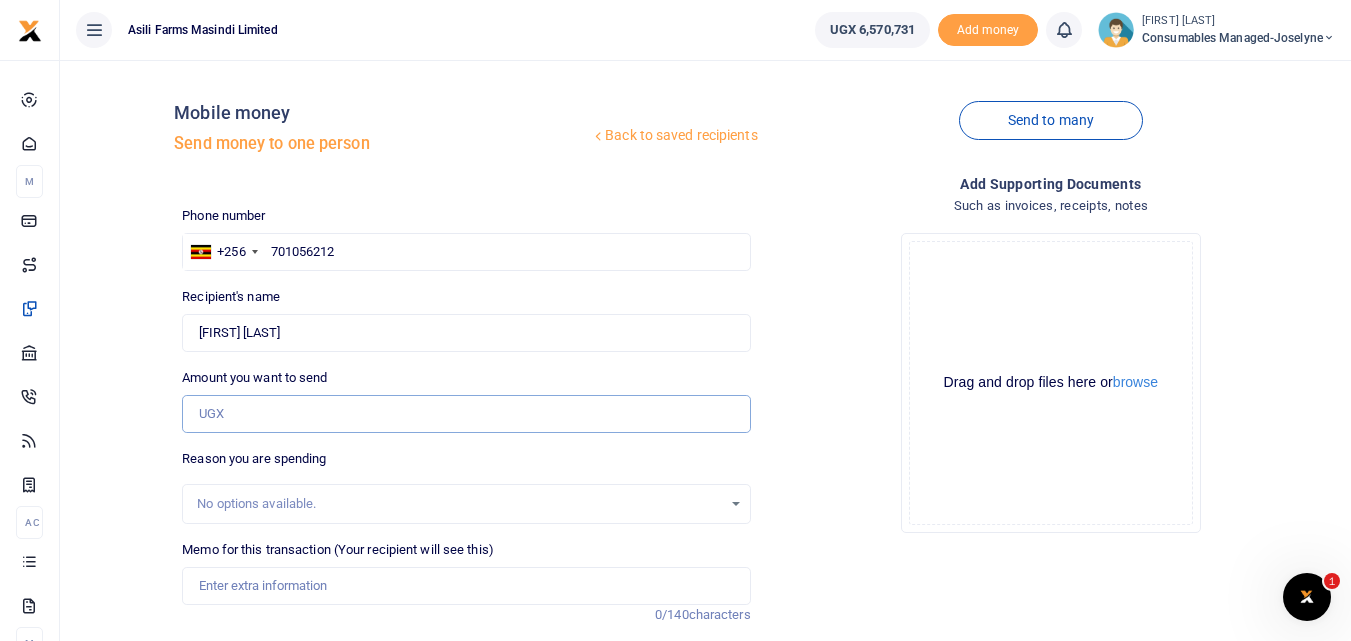 click on "Amount you want to send" at bounding box center (466, 414) 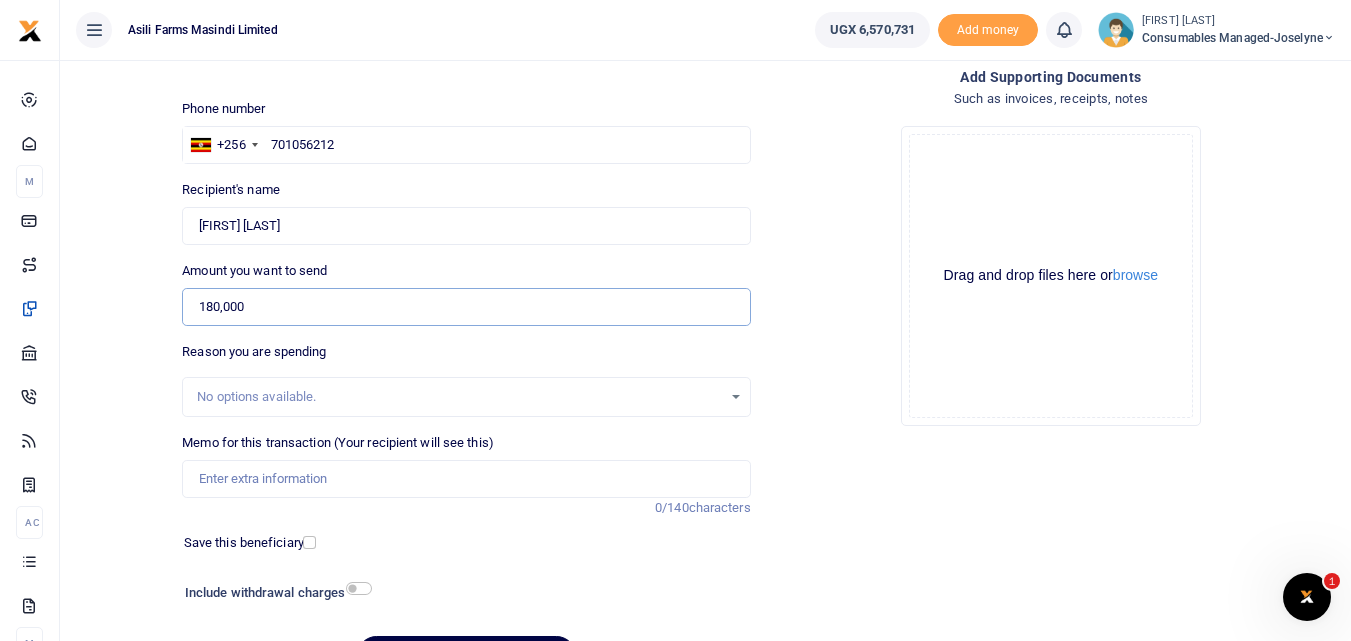scroll, scrollTop: 113, scrollLeft: 0, axis: vertical 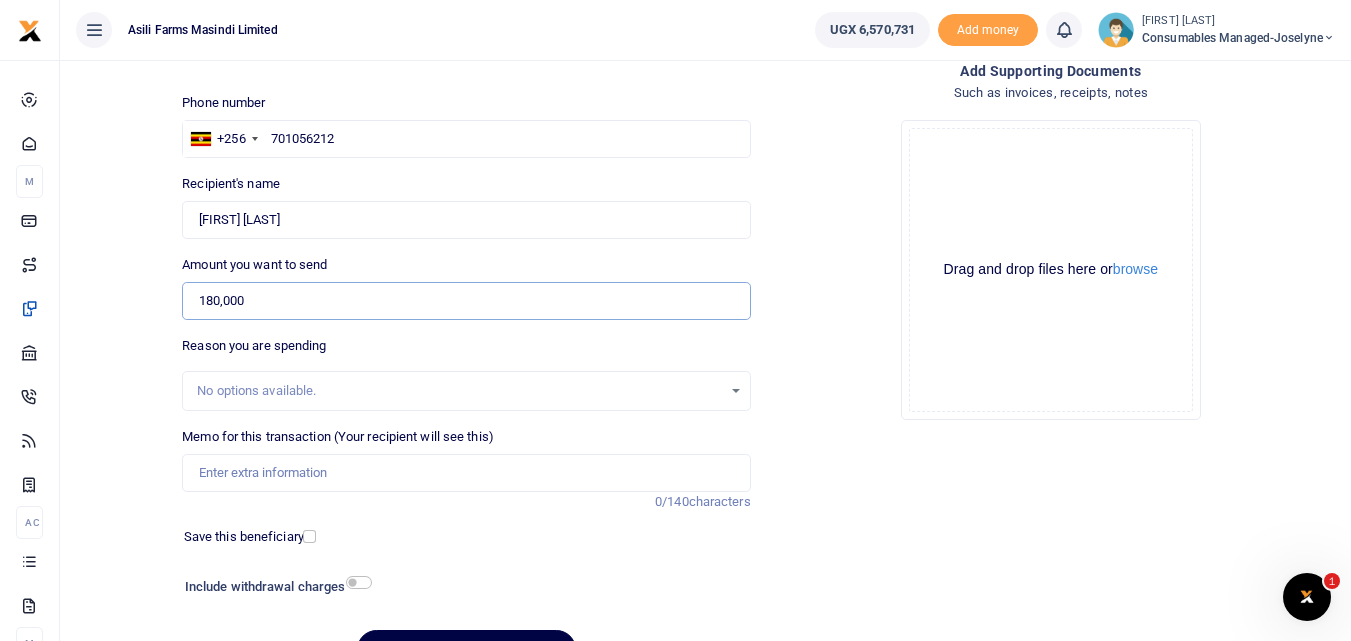 type on "180,000" 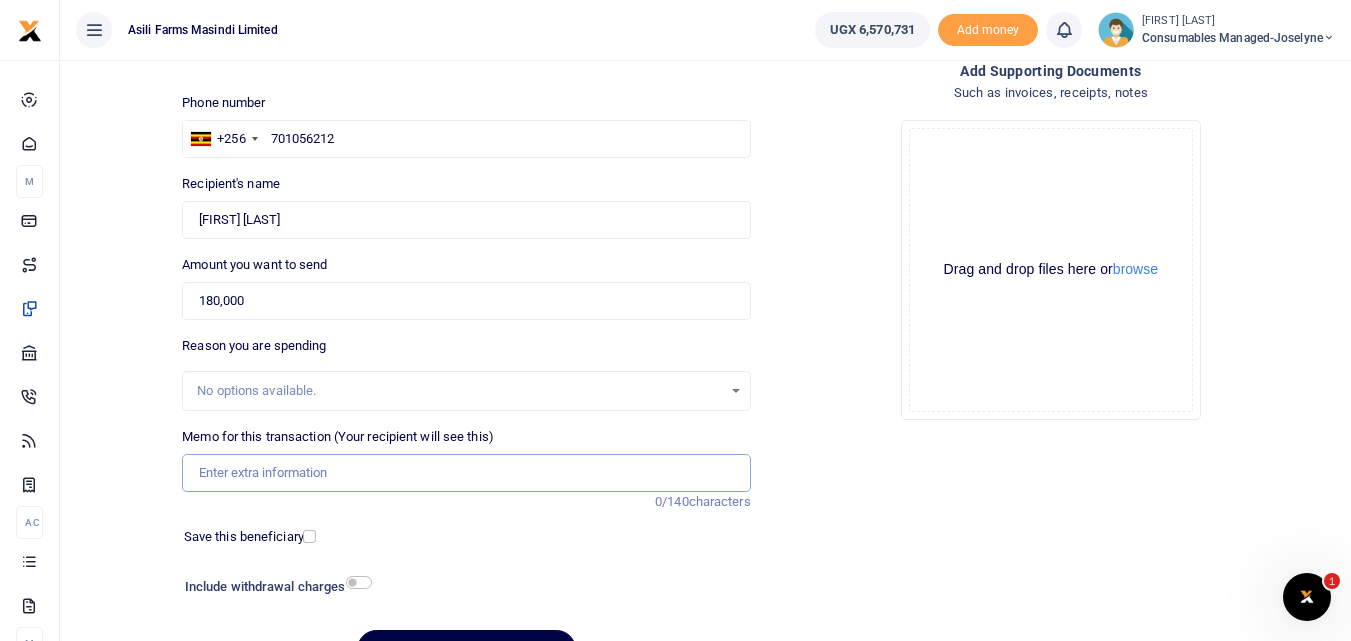 click on "Memo for this transaction (Your recipient will see this)" at bounding box center (466, 473) 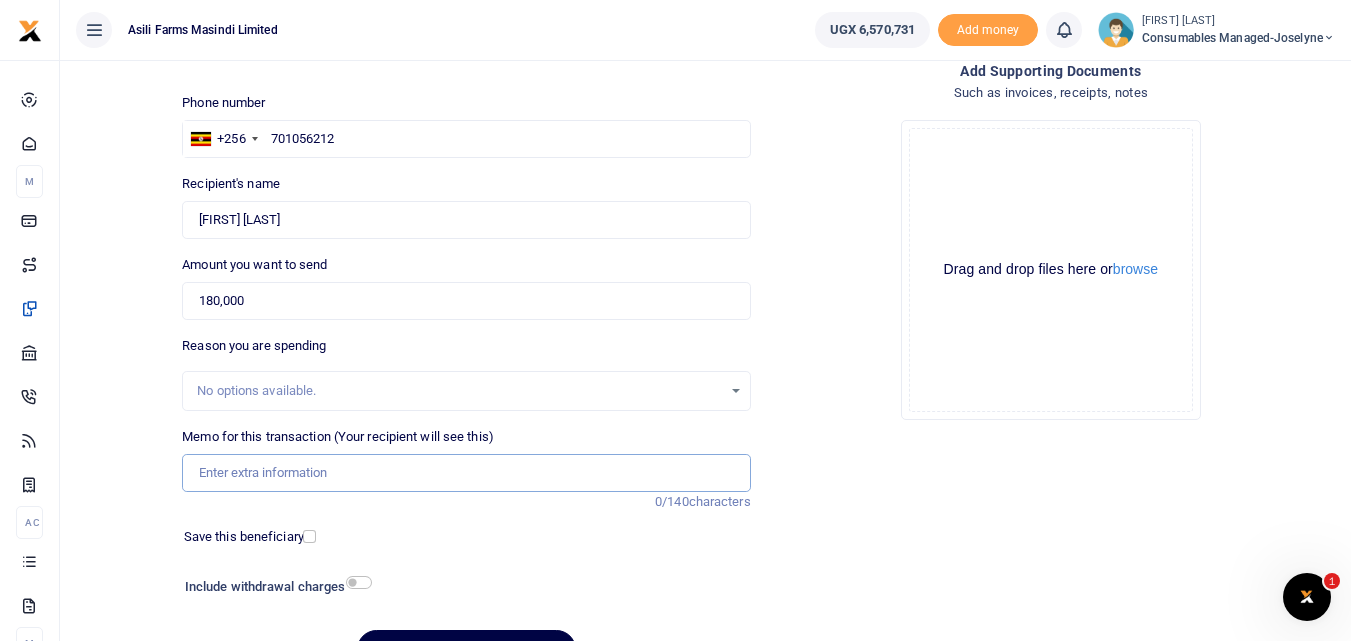 click on "Memo for this transaction (Your recipient will see this)" at bounding box center [466, 473] 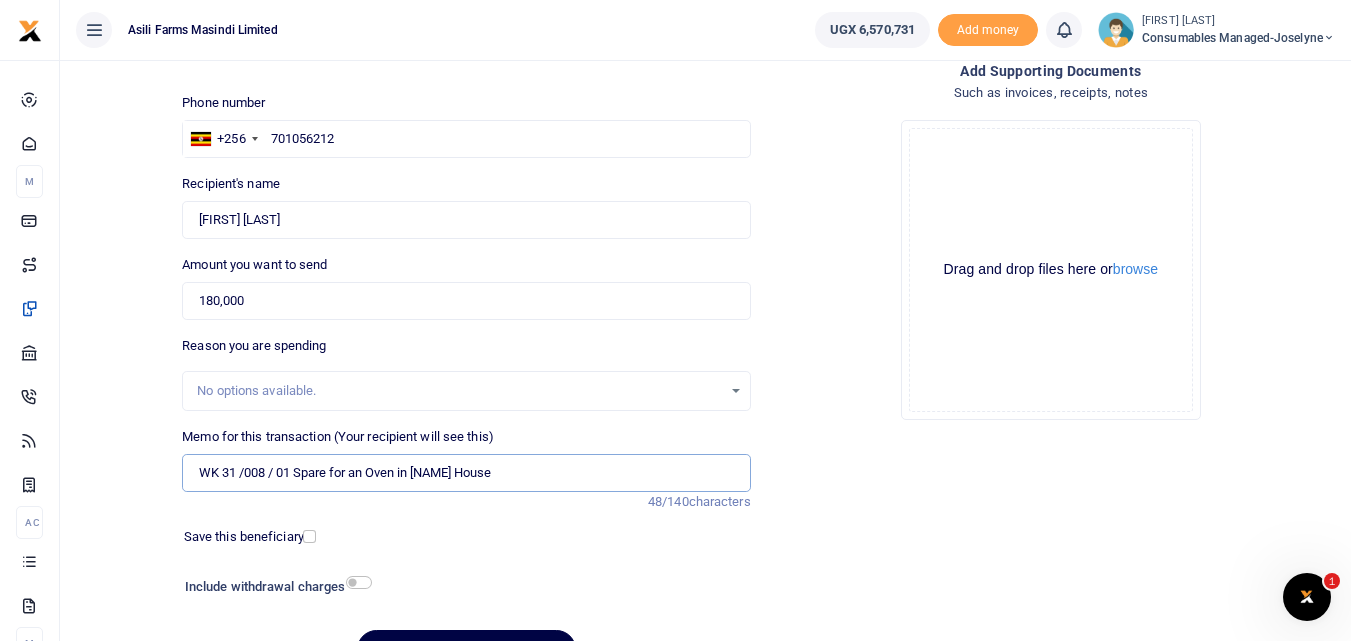 click on "WK 31 /008 / 01 Spare for an Oven in [NAME] House" at bounding box center (466, 473) 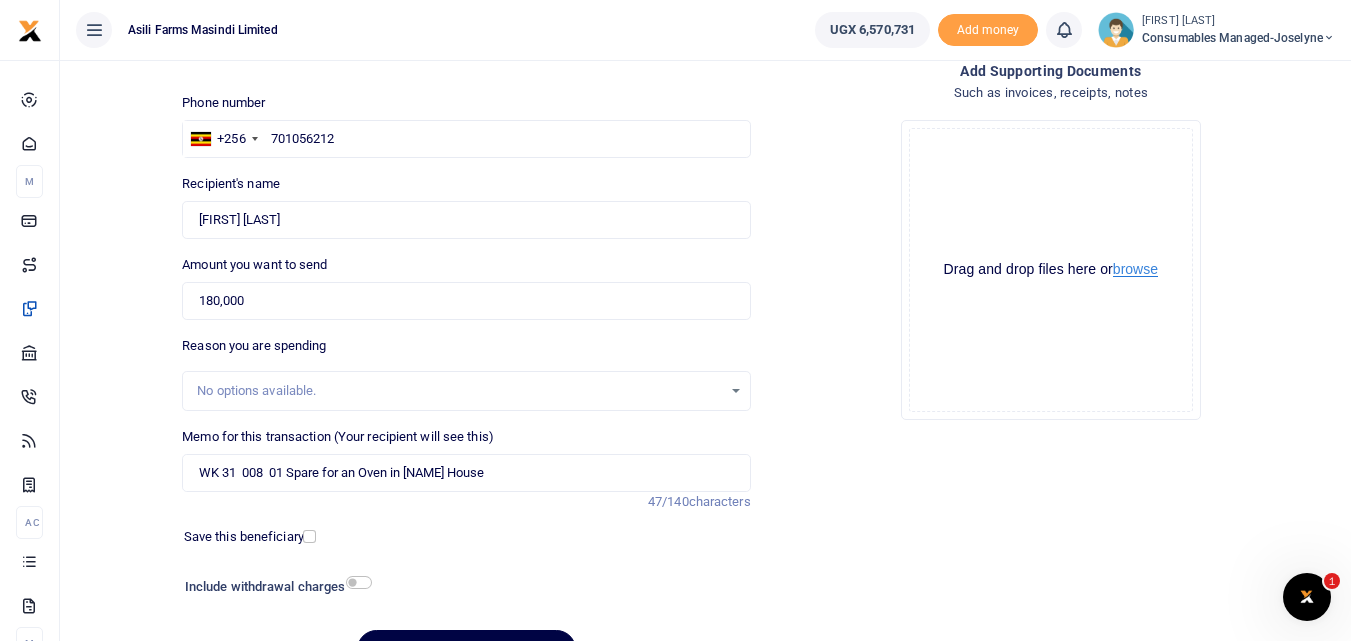 click on "browse" at bounding box center (1135, 269) 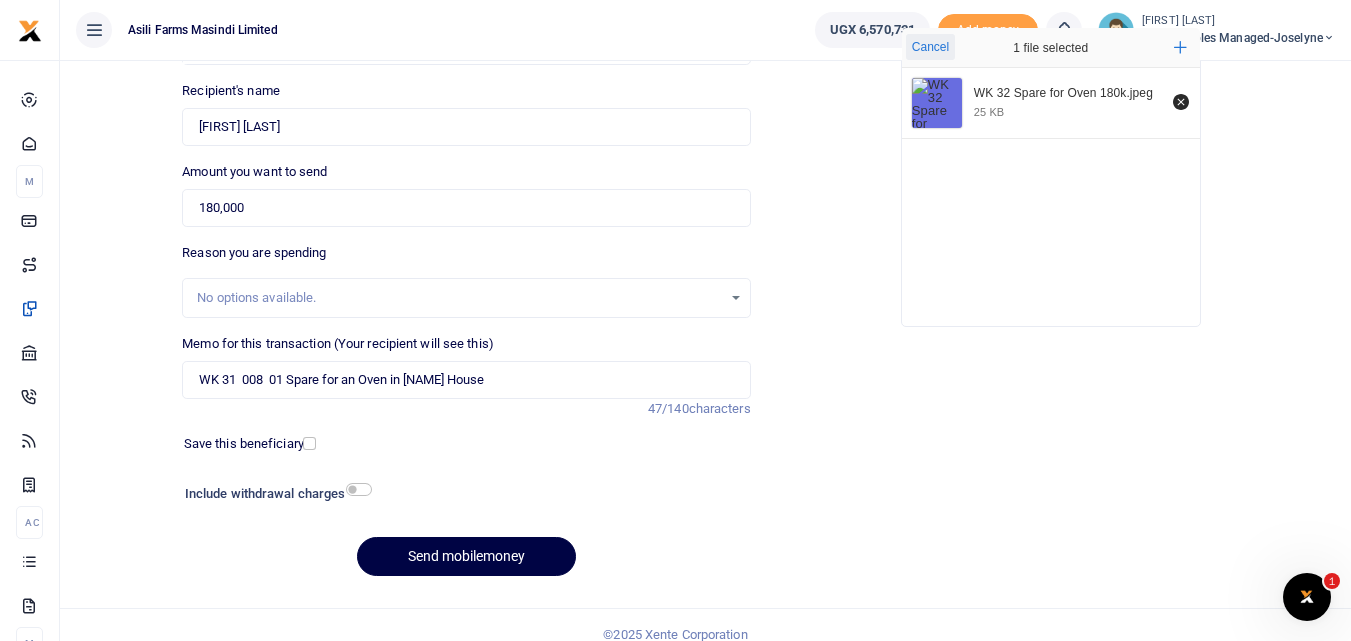 scroll, scrollTop: 218, scrollLeft: 0, axis: vertical 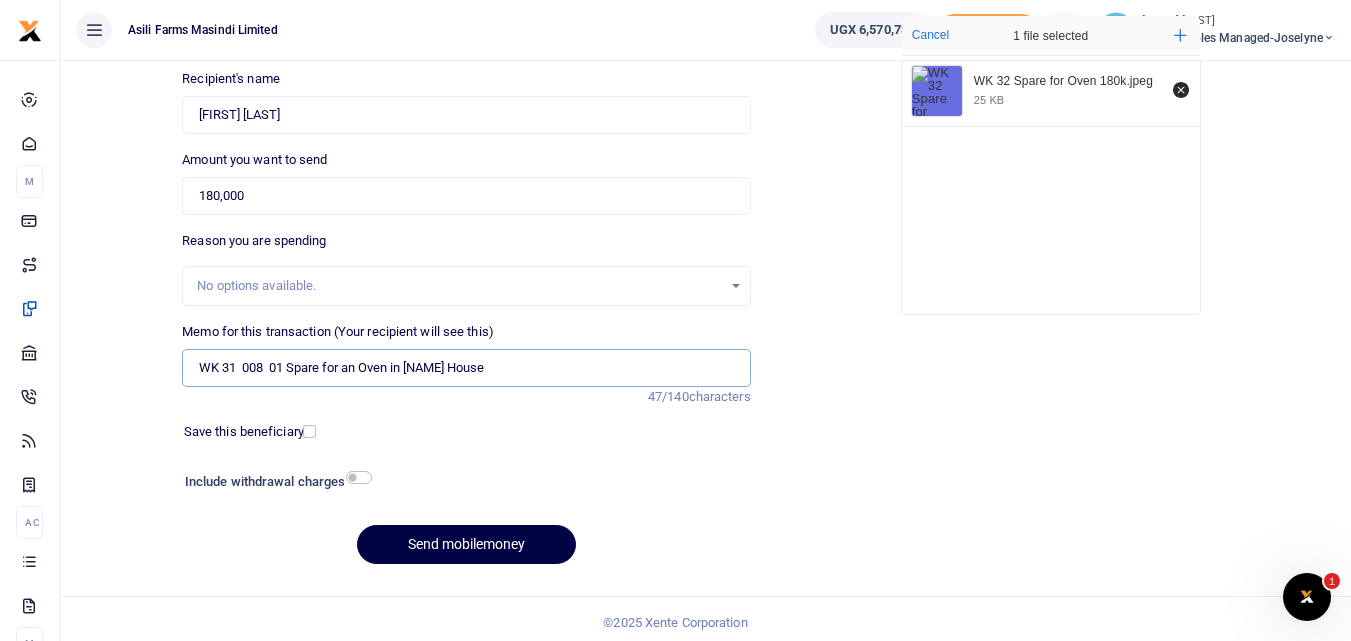 click on "WK 31  008  01 Spare for an Oven in [NAME] House" at bounding box center [466, 368] 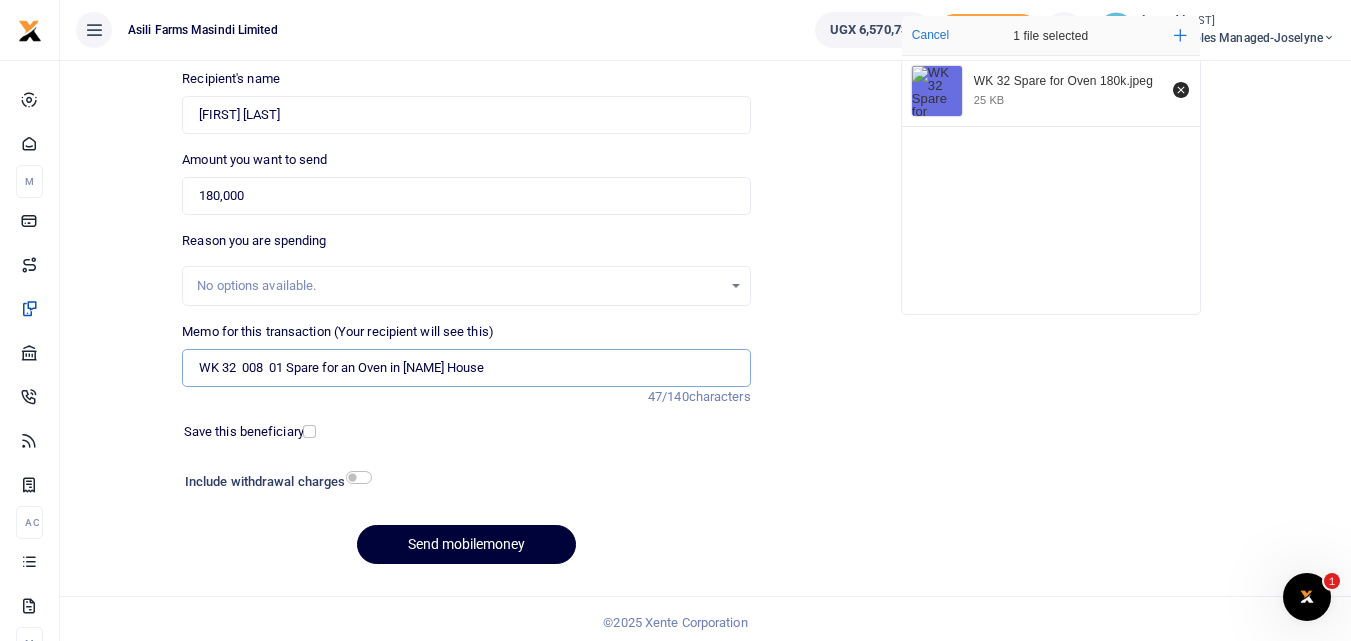 type on "WK 32  008  01 Spare for an Oven in [NAME] House" 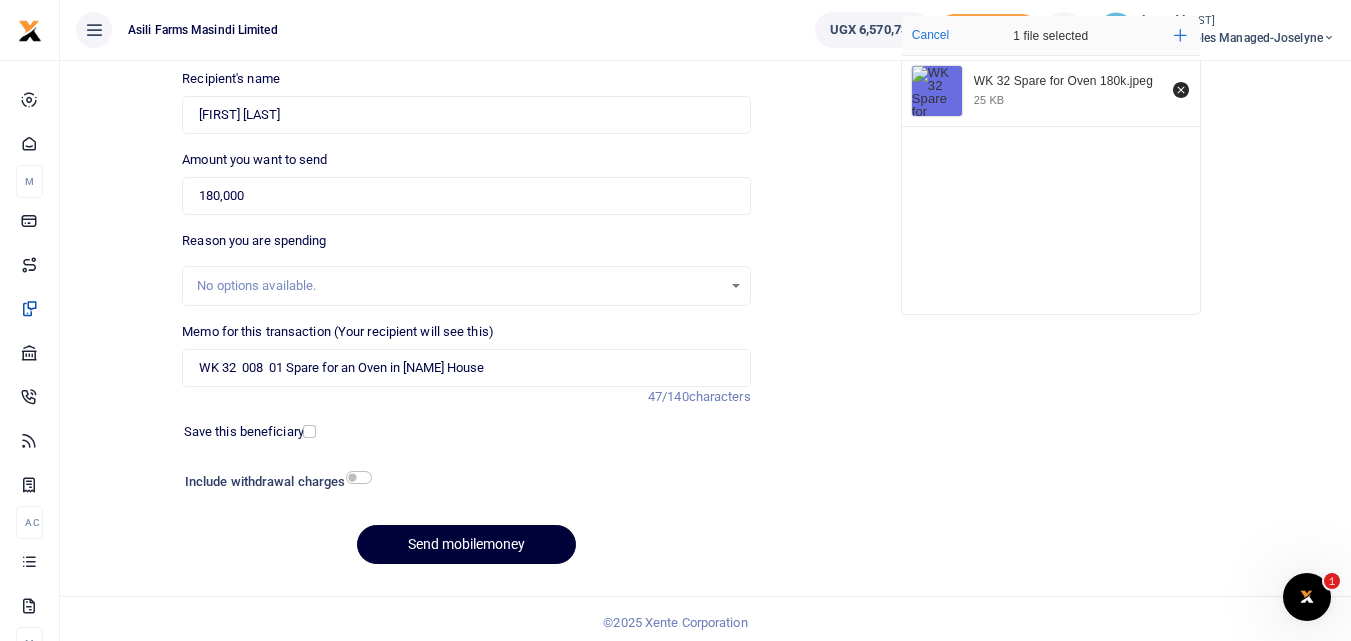 click on "Send mobilemoney" at bounding box center (466, 544) 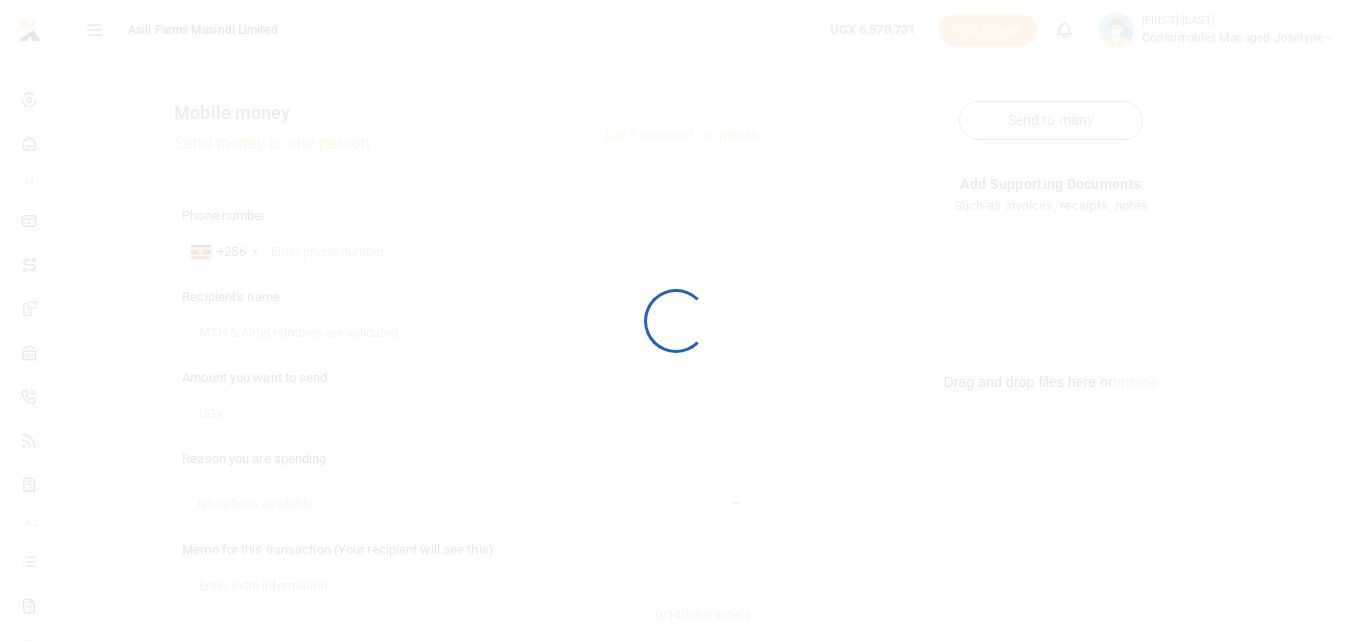 scroll, scrollTop: 216, scrollLeft: 0, axis: vertical 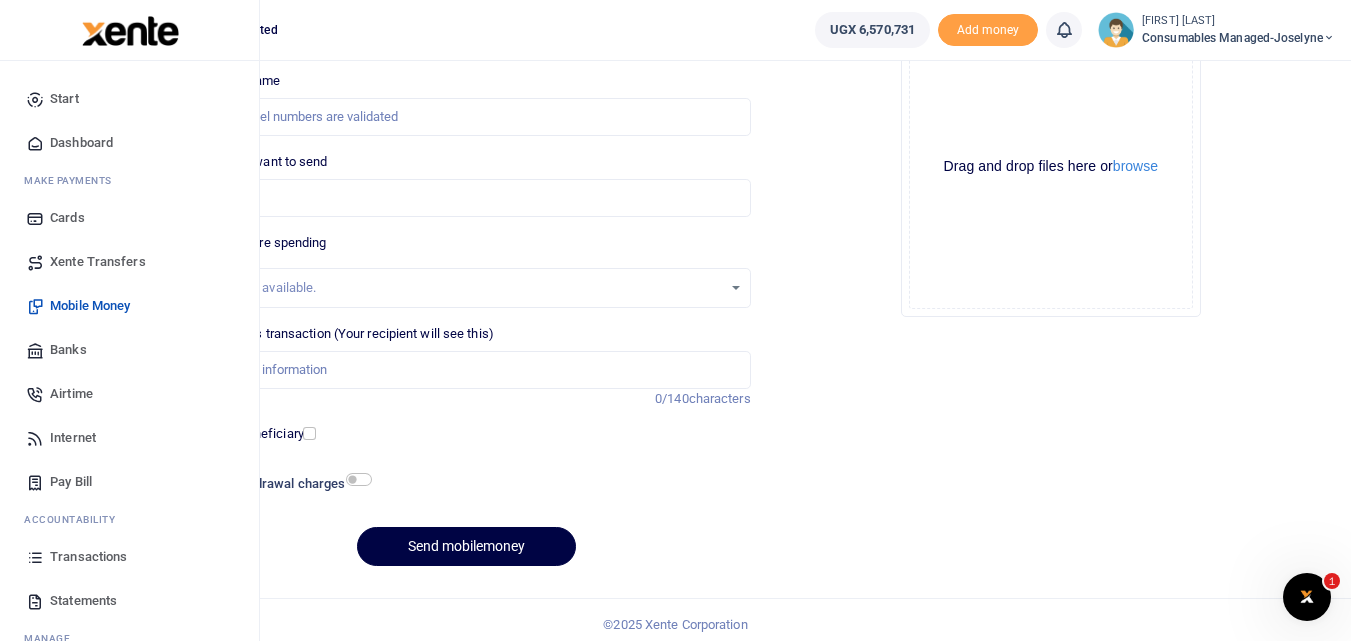 click at bounding box center (35, 557) 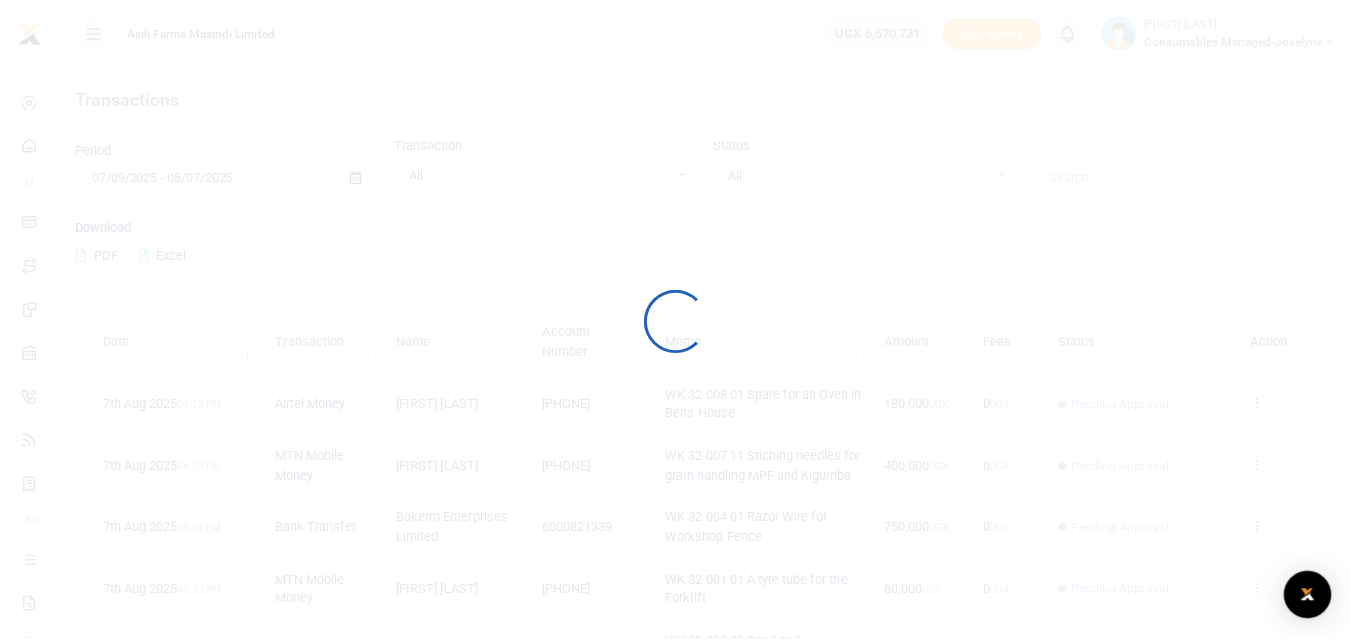 scroll, scrollTop: 0, scrollLeft: 0, axis: both 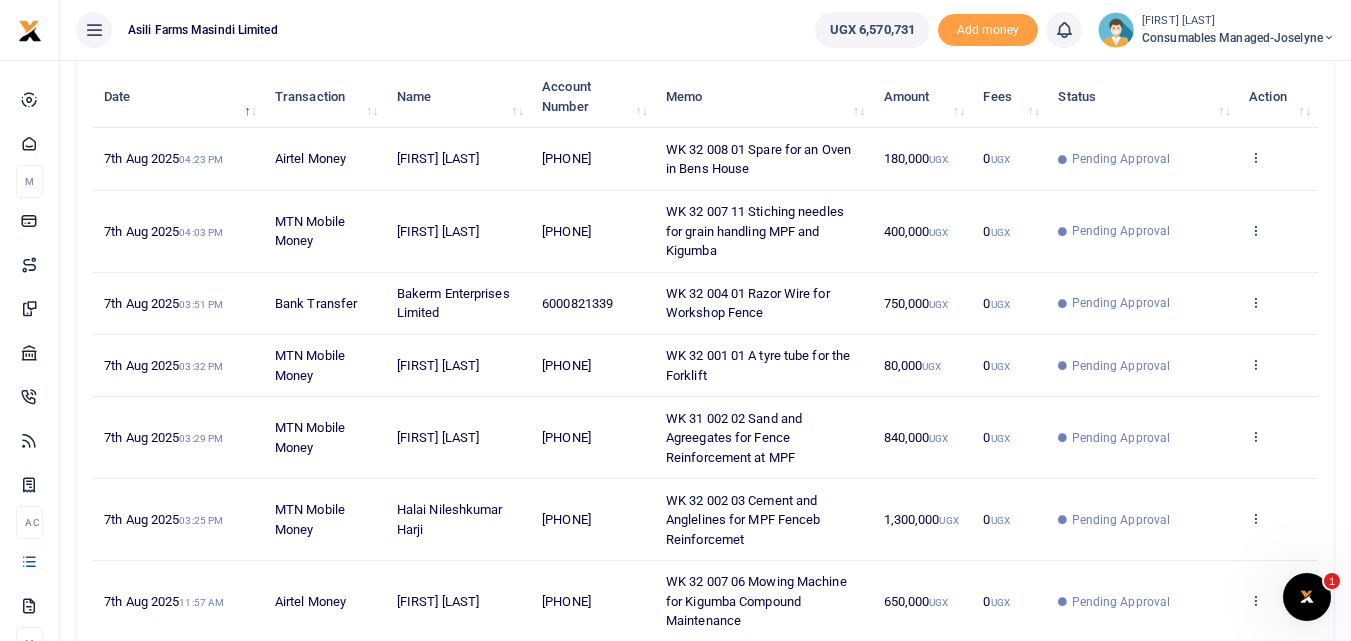 click at bounding box center (1255, 230) 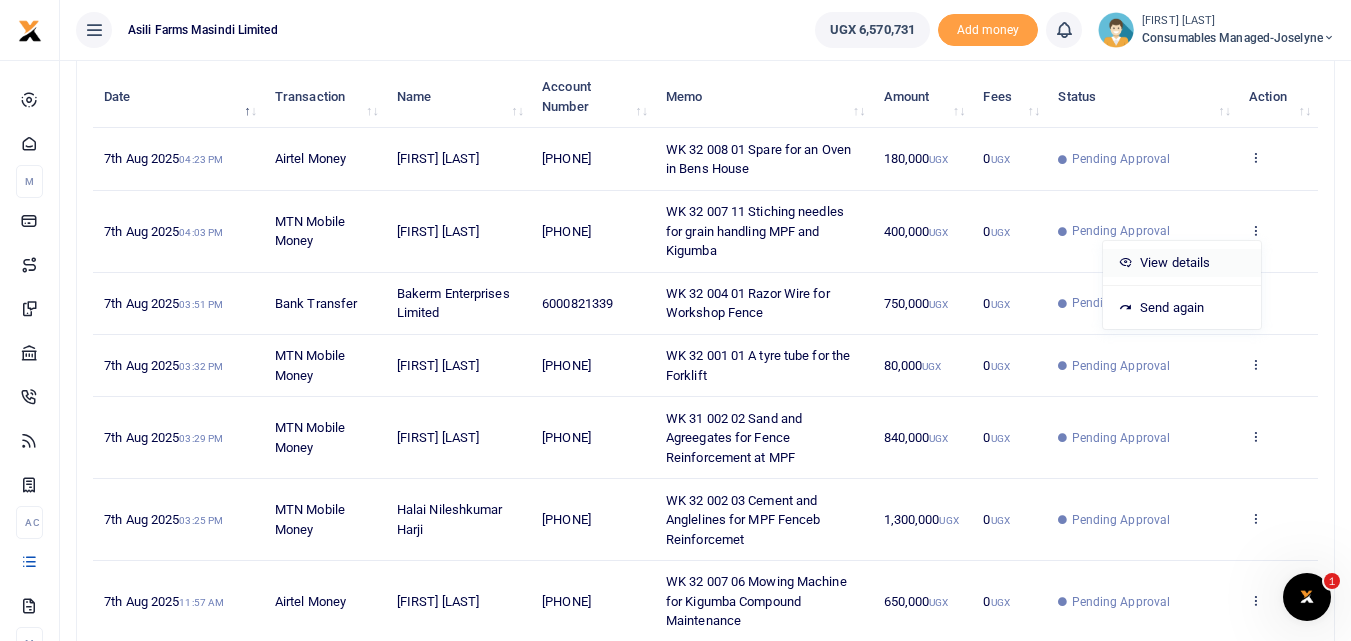 click on "View details" at bounding box center (1182, 263) 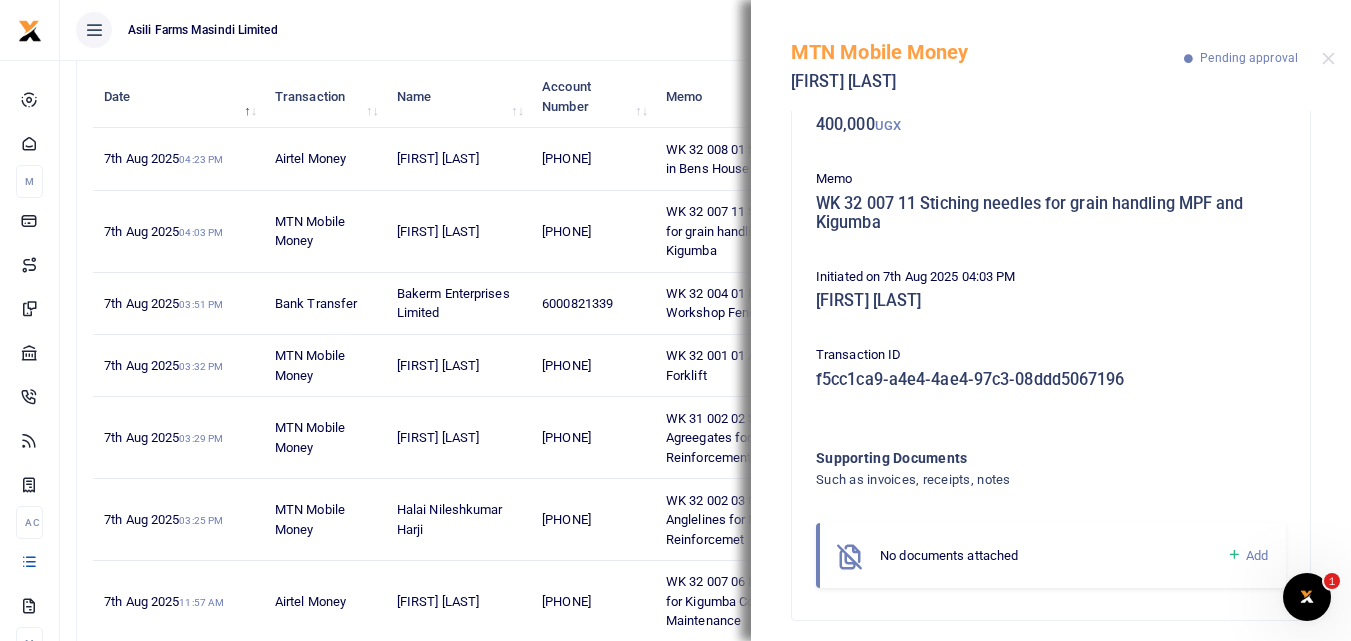scroll, scrollTop: 139, scrollLeft: 0, axis: vertical 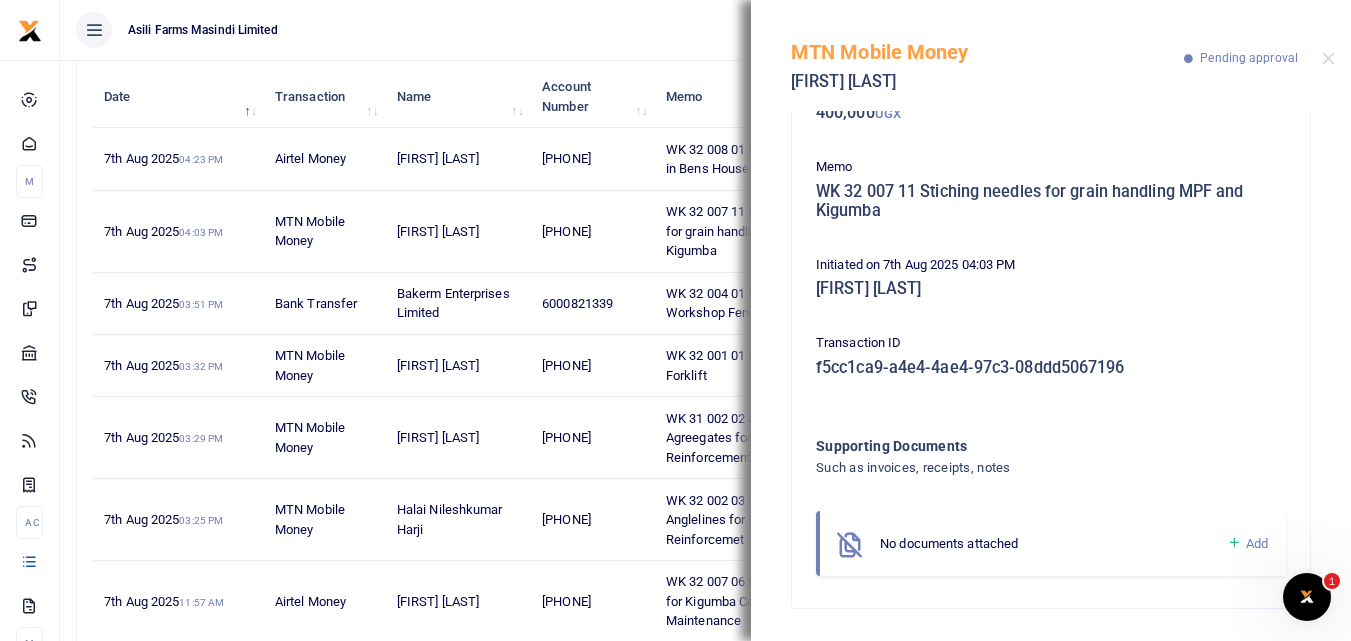 click at bounding box center (1234, 543) 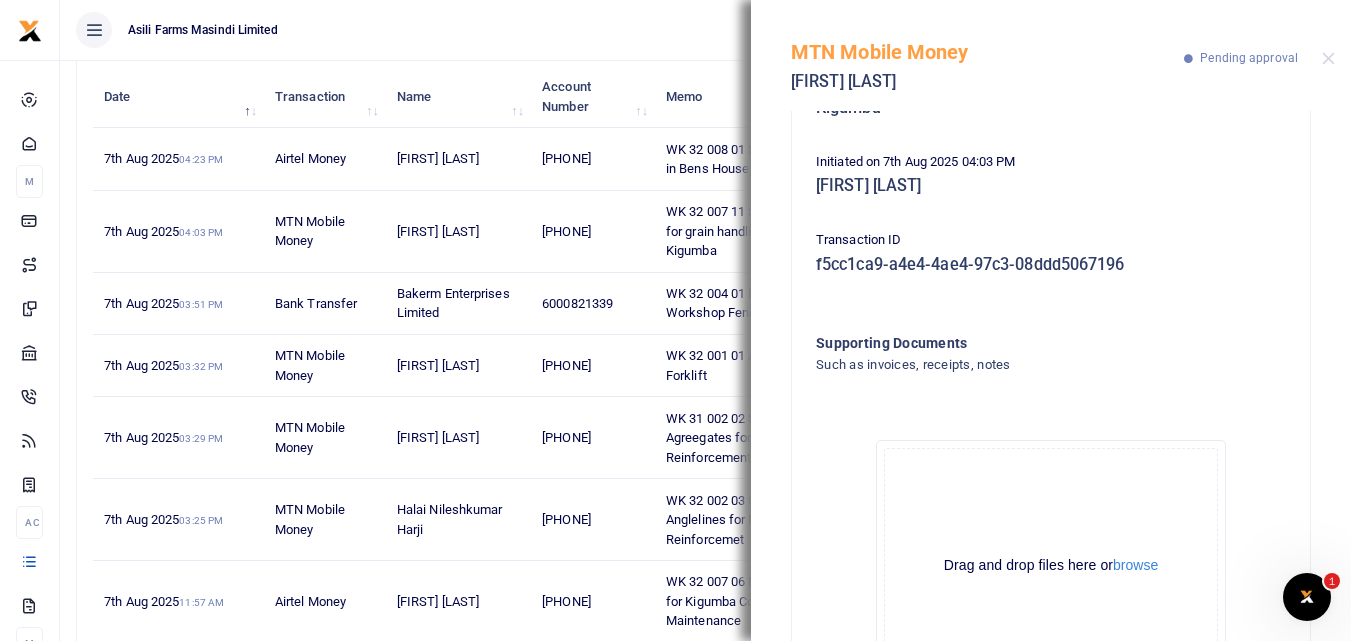 scroll, scrollTop: 364, scrollLeft: 0, axis: vertical 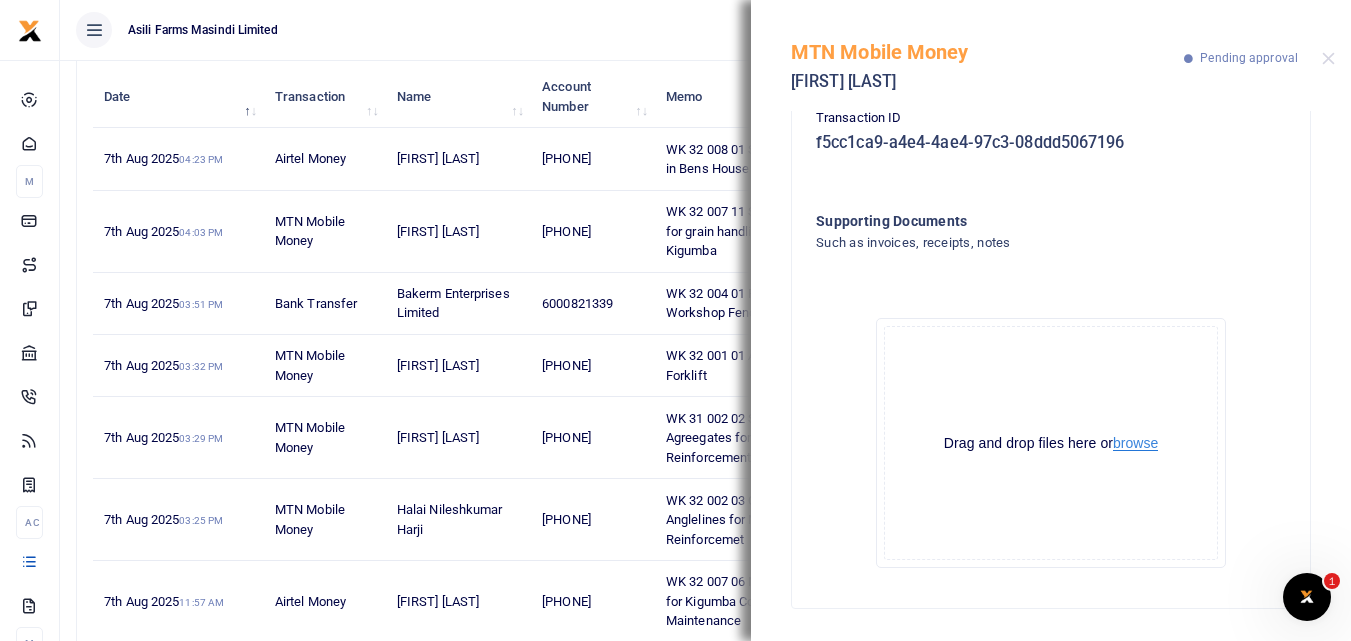 click on "browse" at bounding box center [1135, 443] 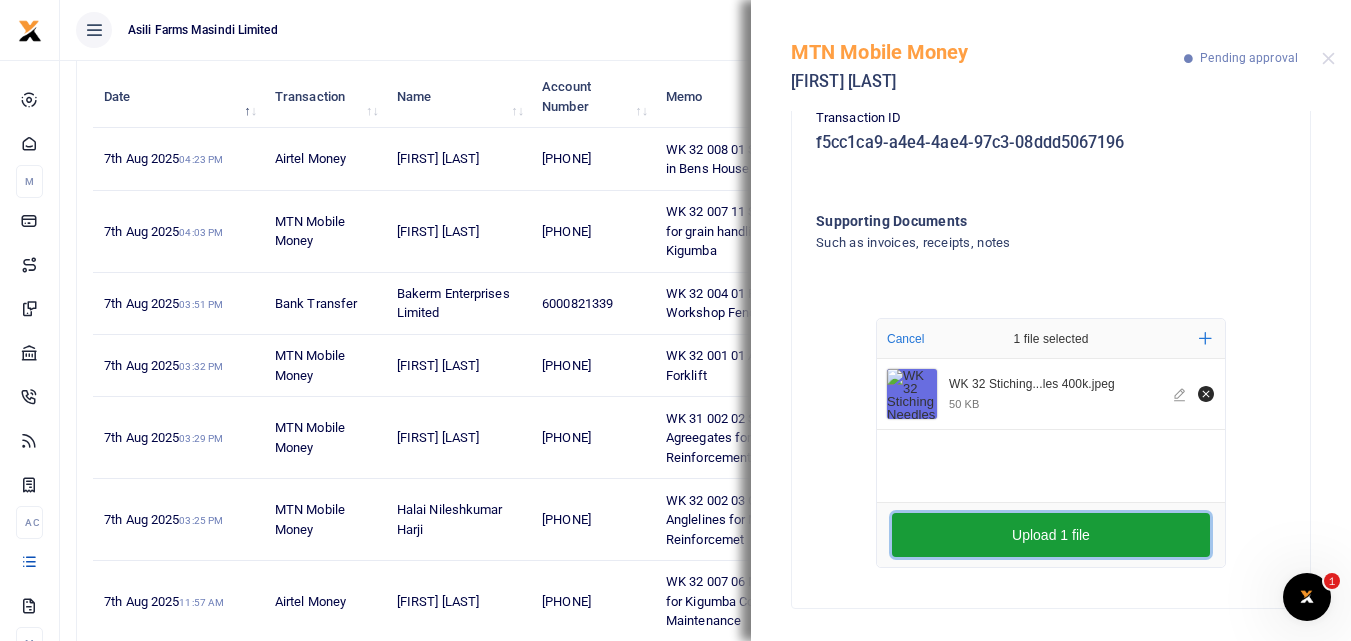 click on "Upload 1 file" at bounding box center [1051, 535] 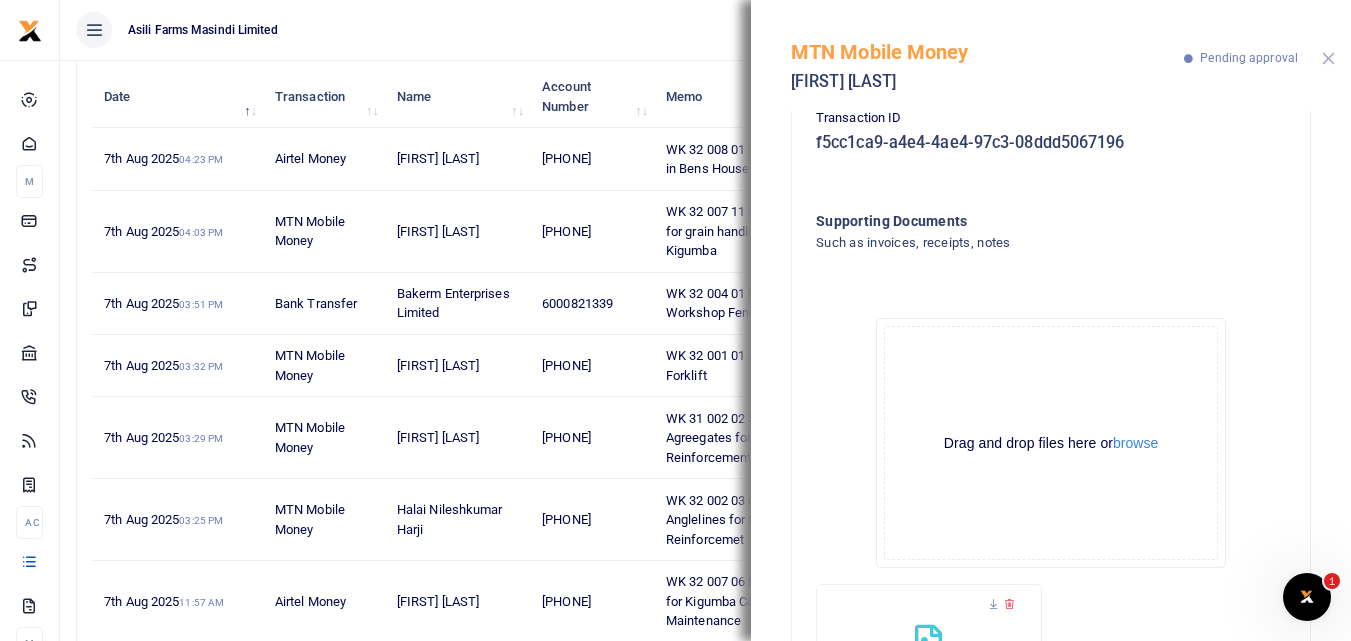 click at bounding box center (1328, 58) 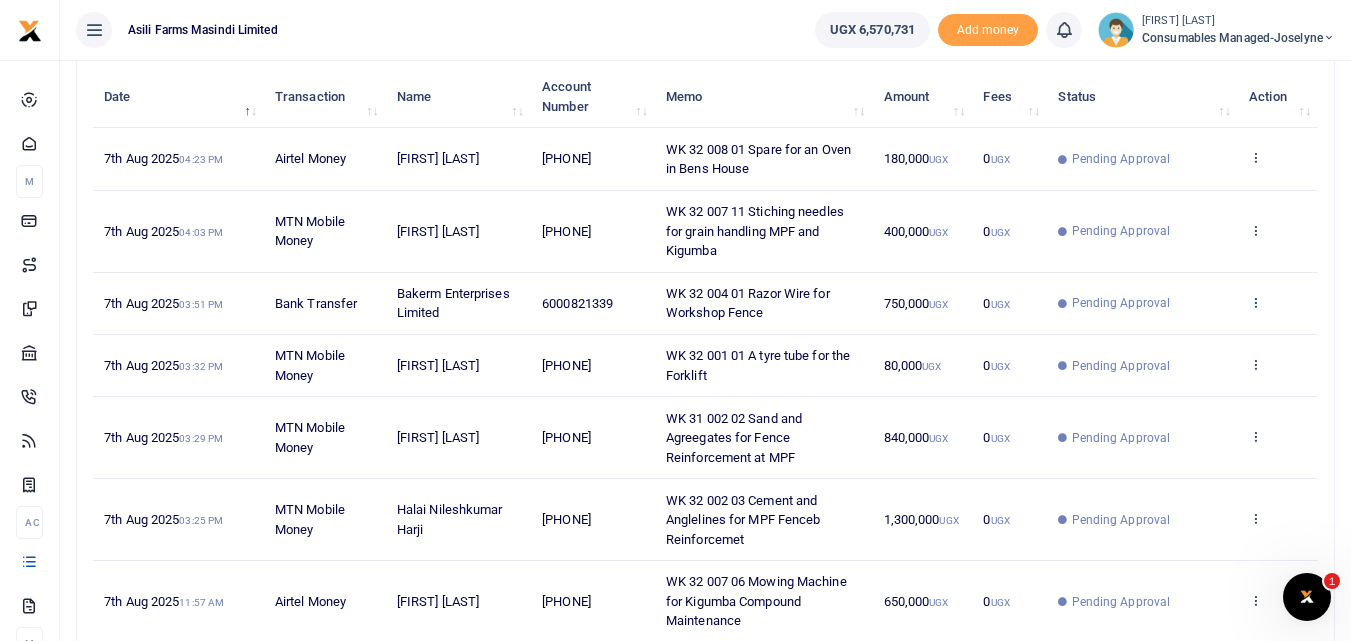 click at bounding box center [1255, 302] 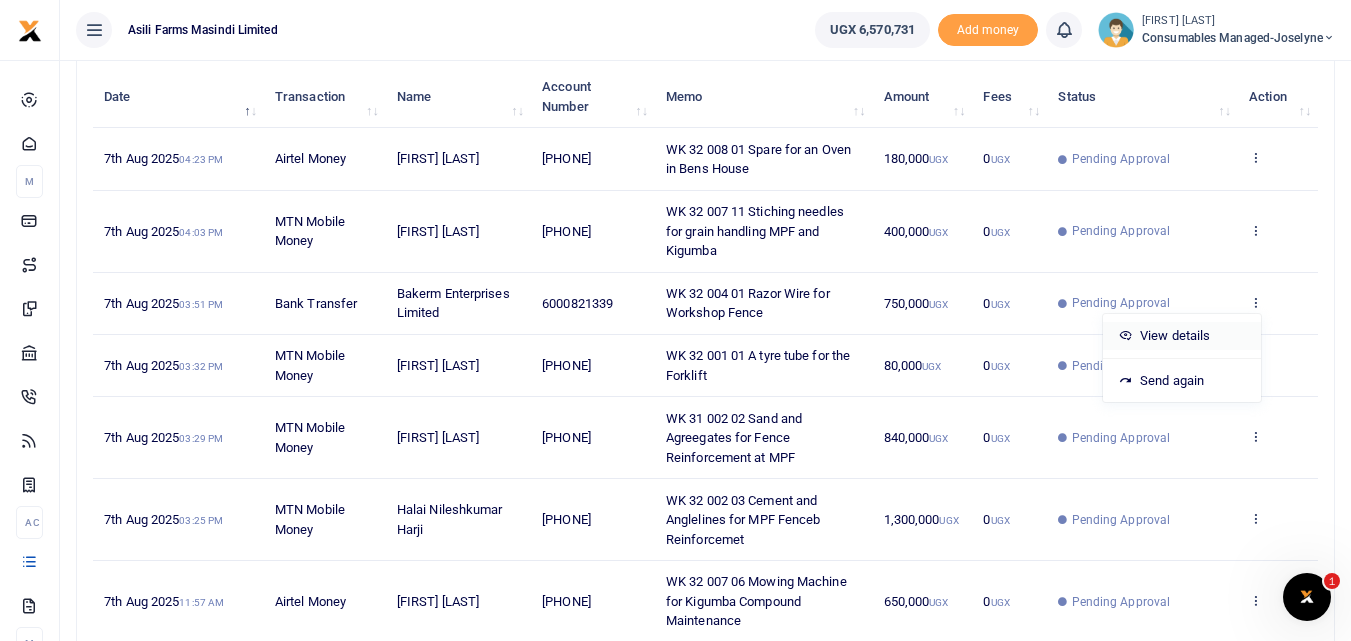 click on "View details" at bounding box center [1182, 336] 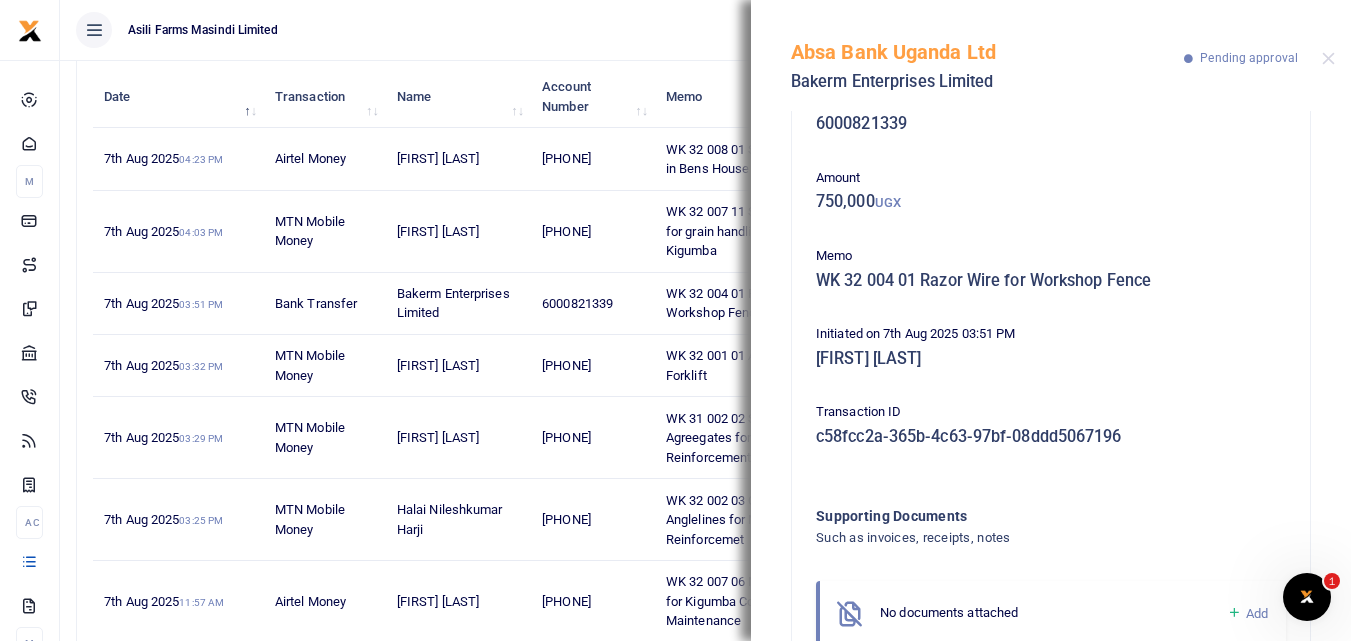 scroll, scrollTop: 119, scrollLeft: 0, axis: vertical 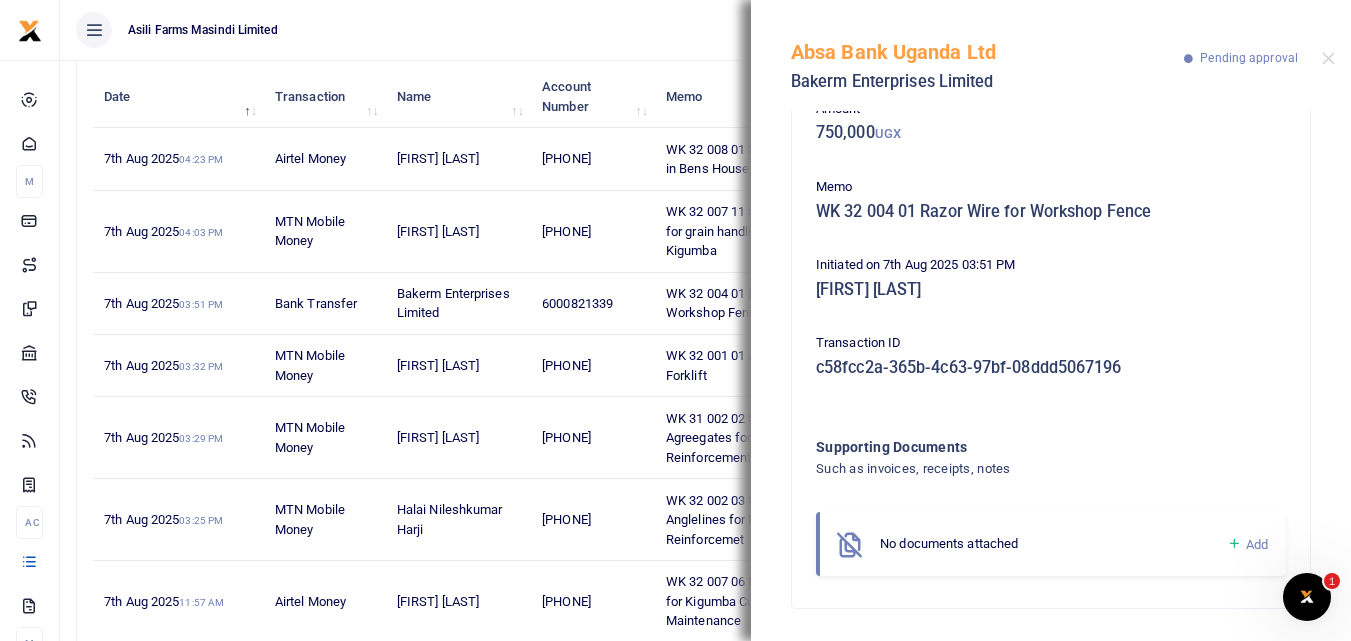 click at bounding box center [1234, 544] 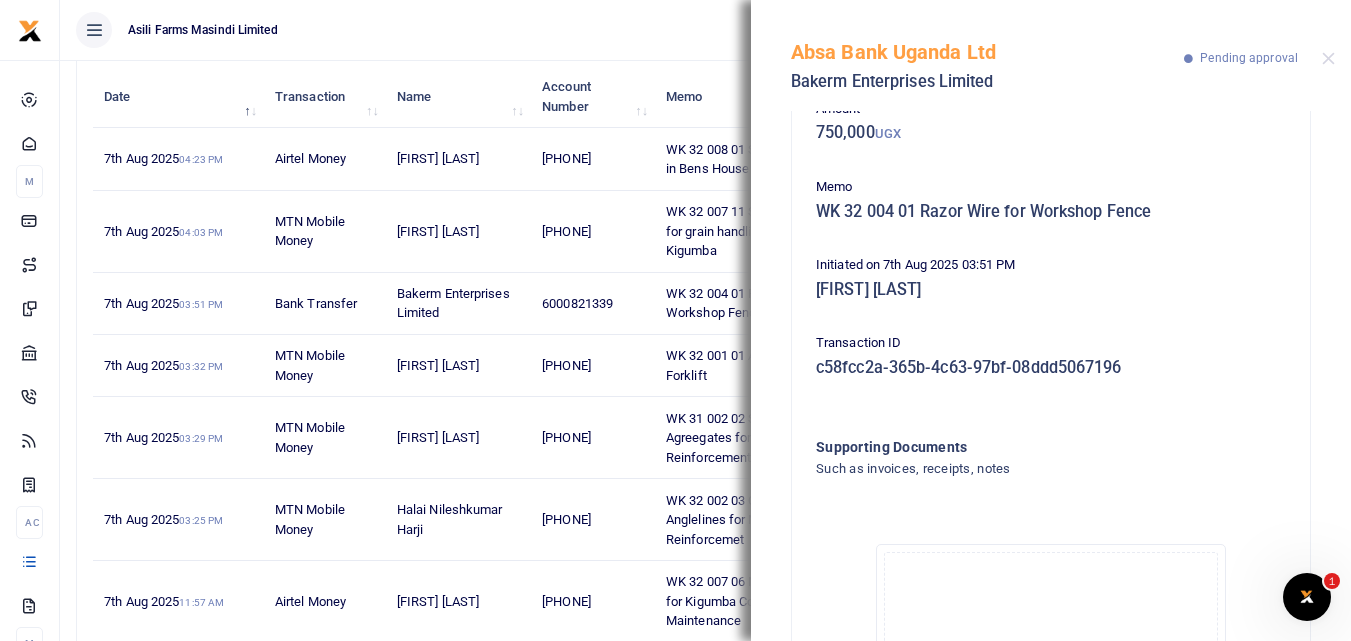 scroll, scrollTop: 345, scrollLeft: 0, axis: vertical 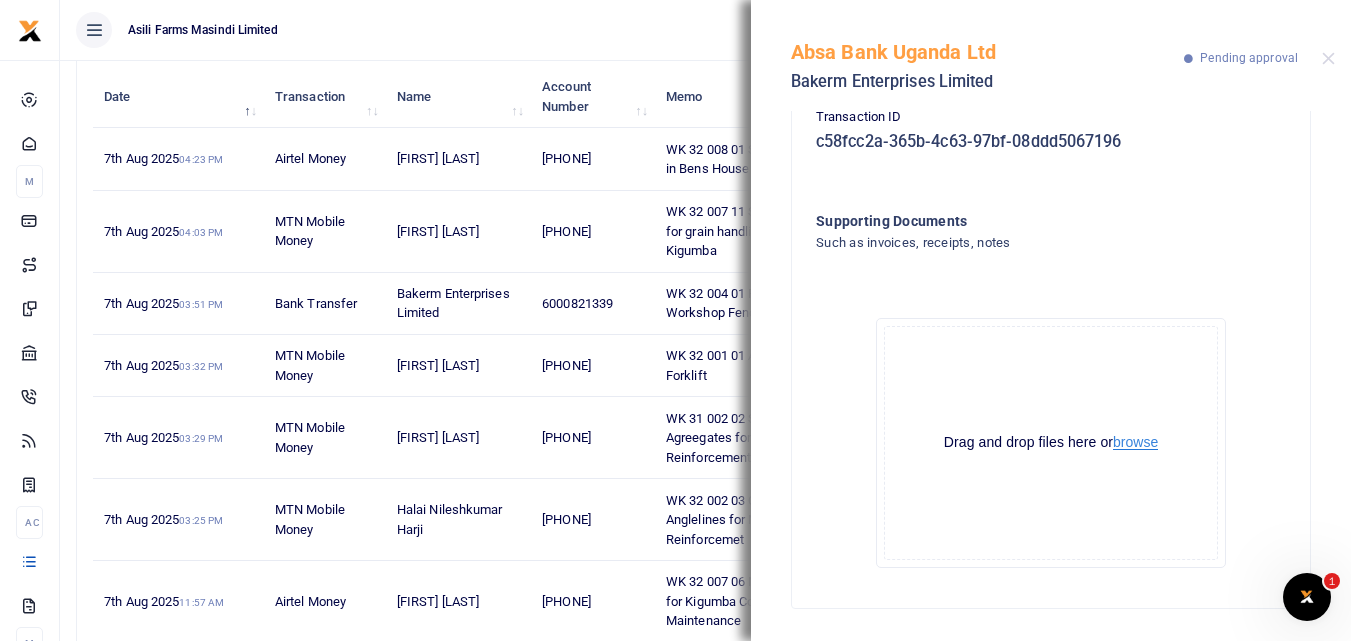 click on "browse" at bounding box center (1135, 442) 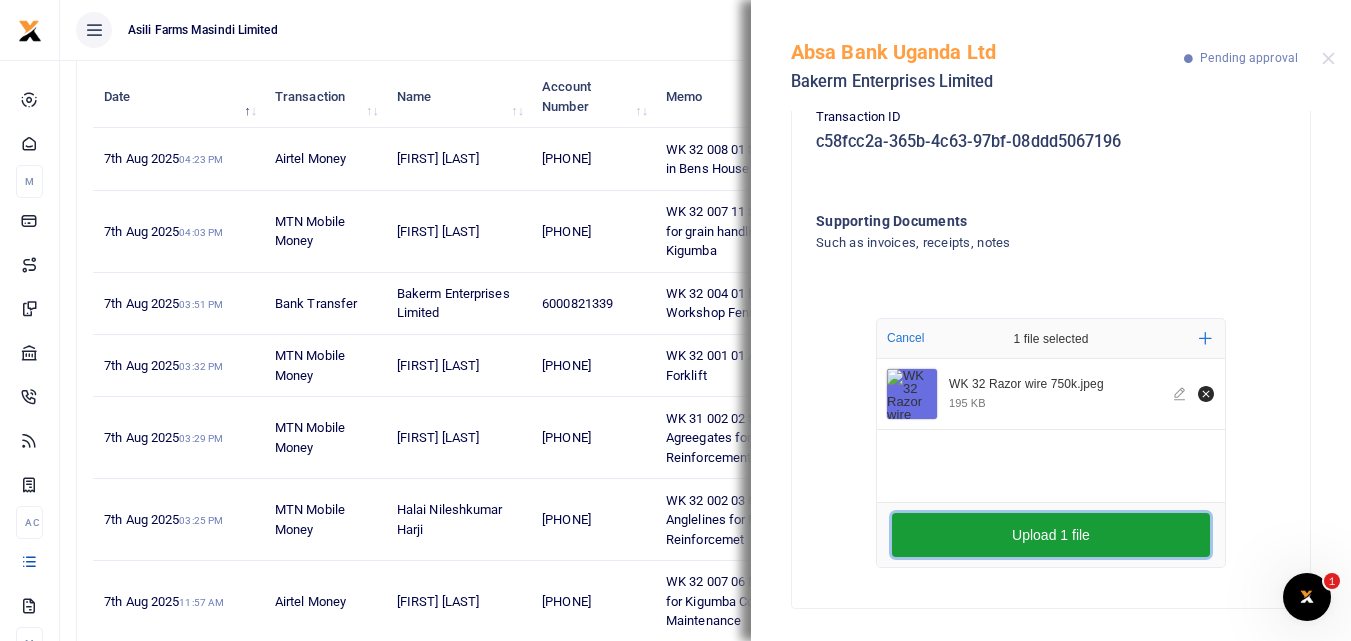 click on "Upload 1 file" at bounding box center [1051, 535] 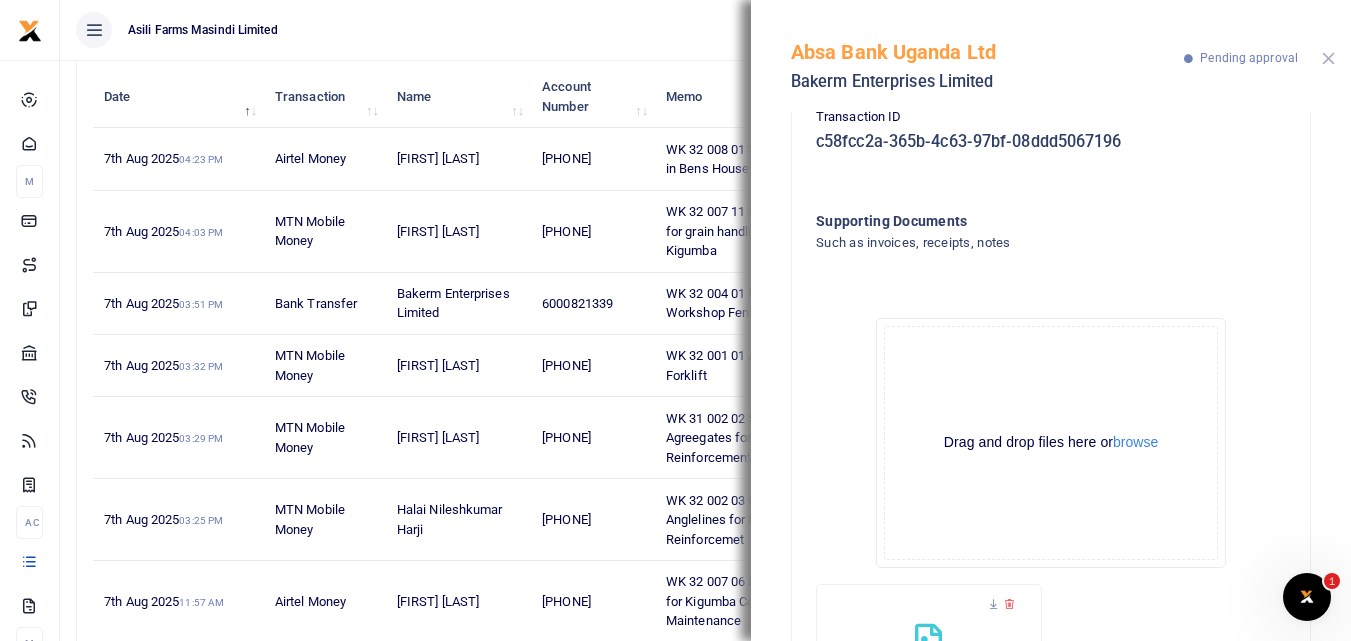 click at bounding box center [1328, 58] 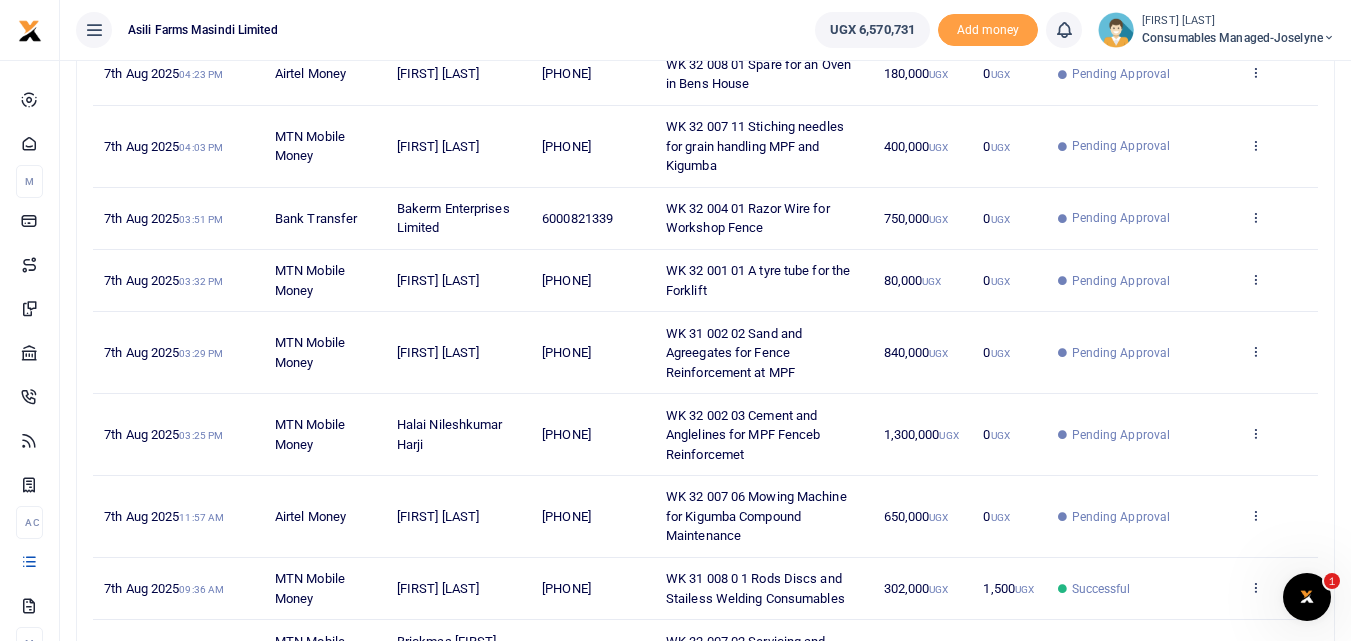 scroll, scrollTop: 332, scrollLeft: 0, axis: vertical 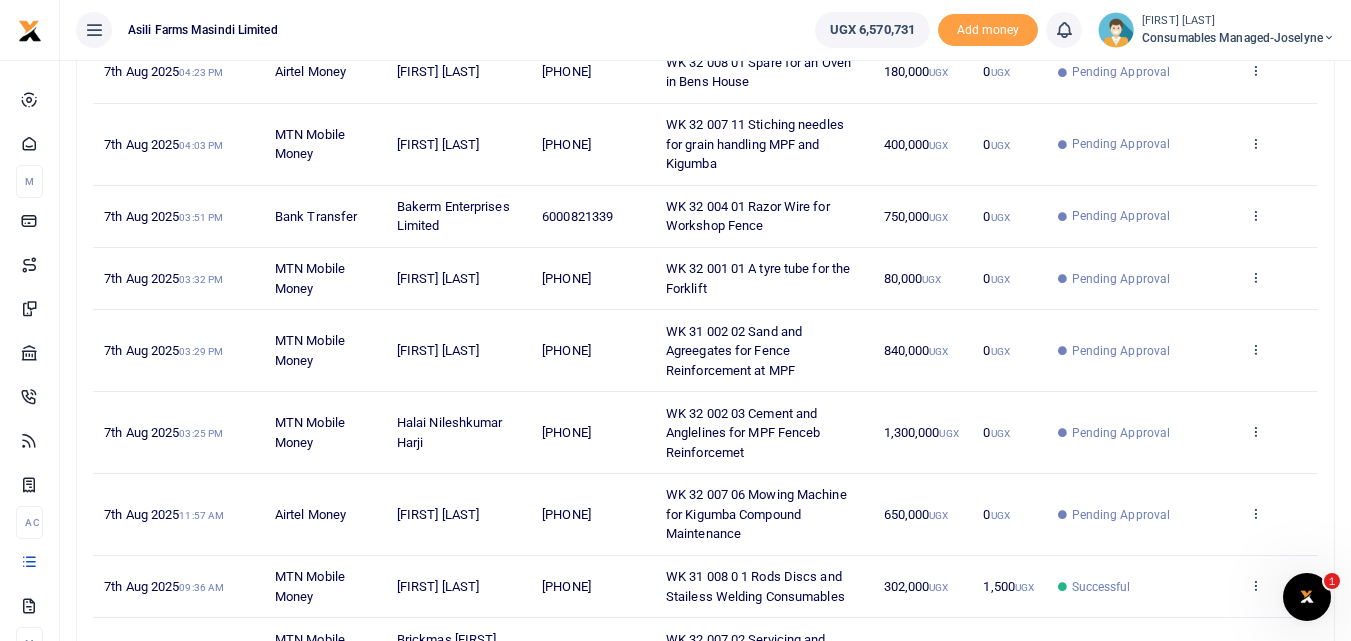 click on "View details
Send again" at bounding box center (1278, 279) 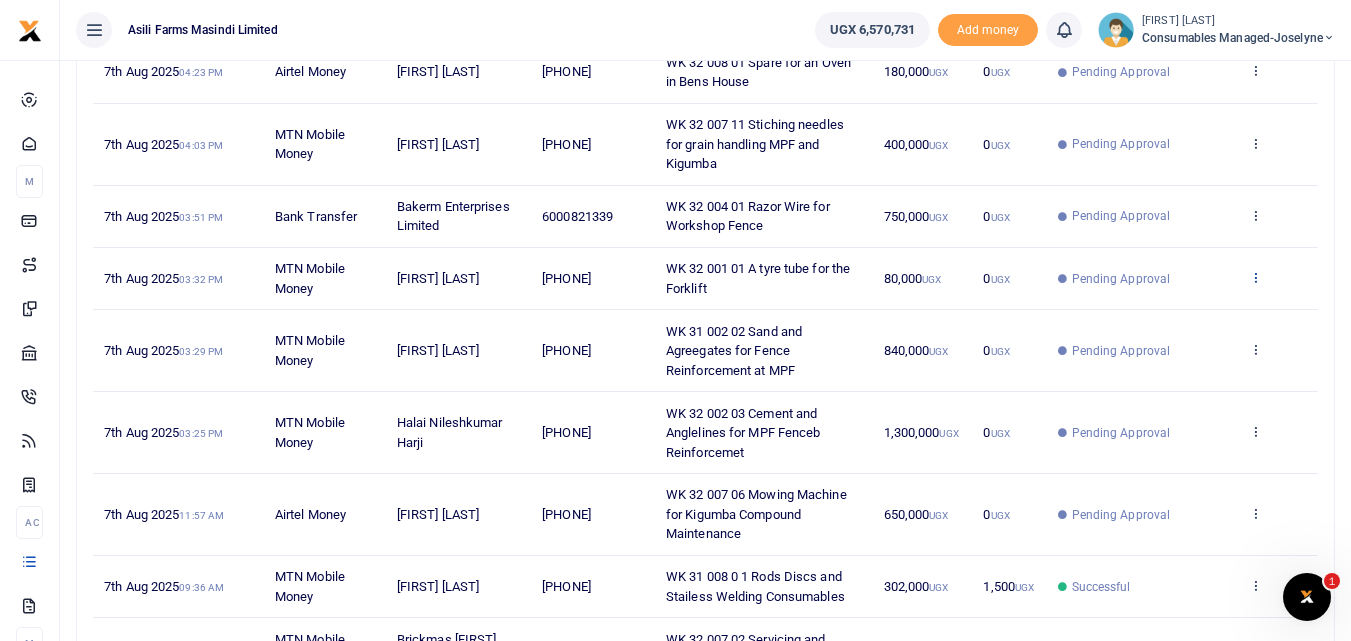 click at bounding box center (1255, 277) 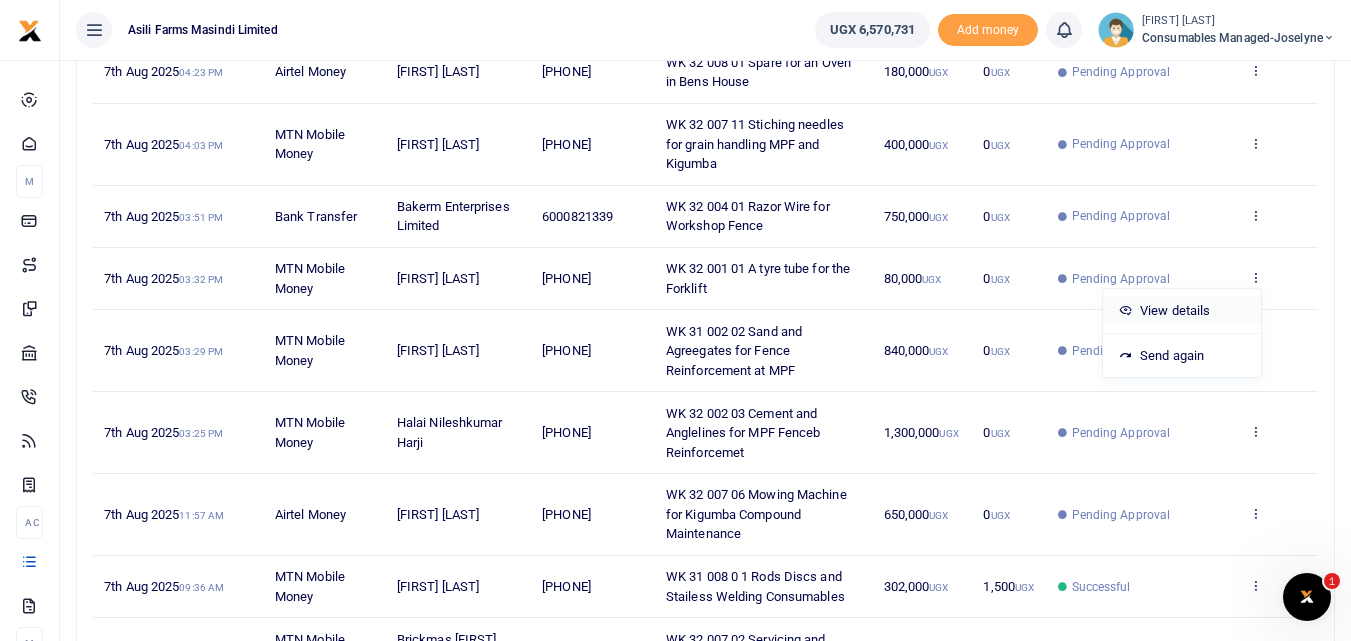 click on "View details" at bounding box center [1182, 311] 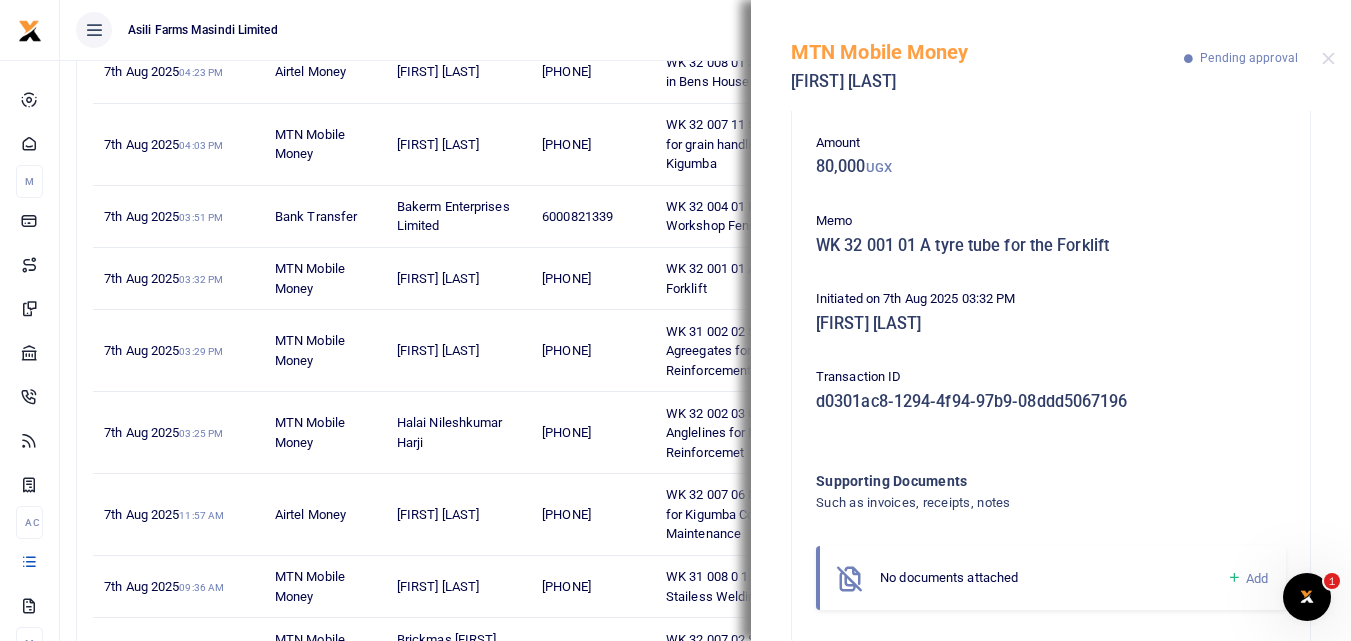 scroll, scrollTop: 119, scrollLeft: 0, axis: vertical 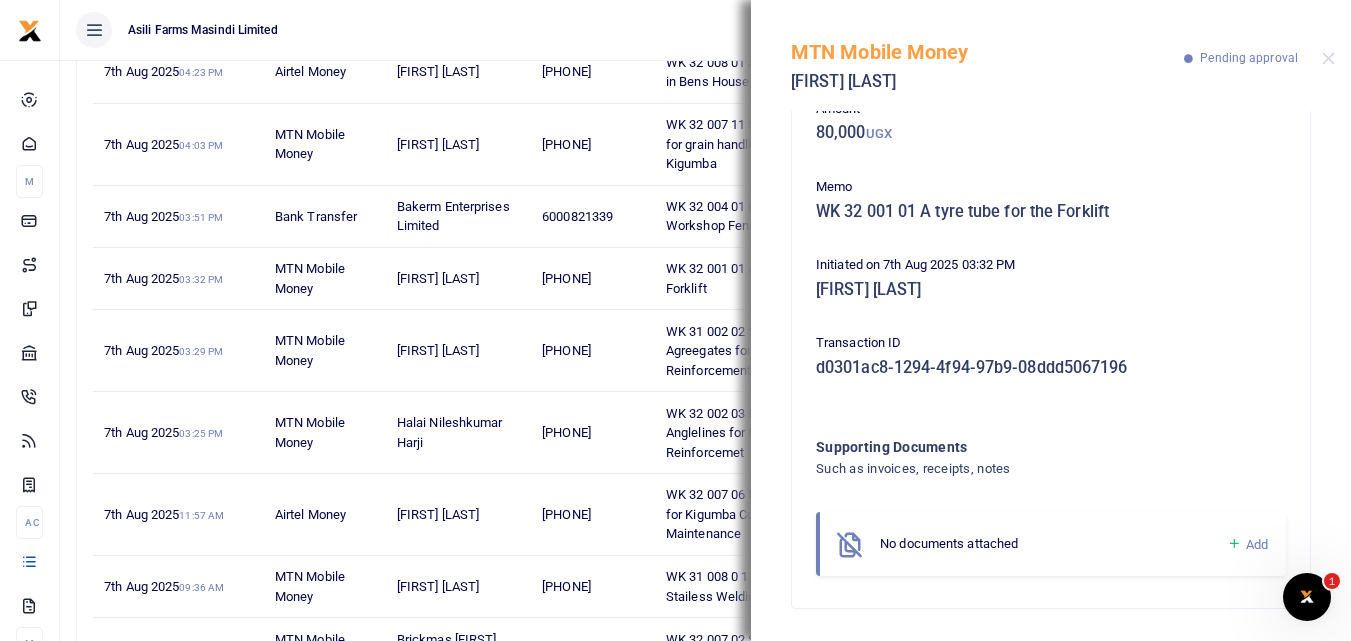 click at bounding box center (1234, 544) 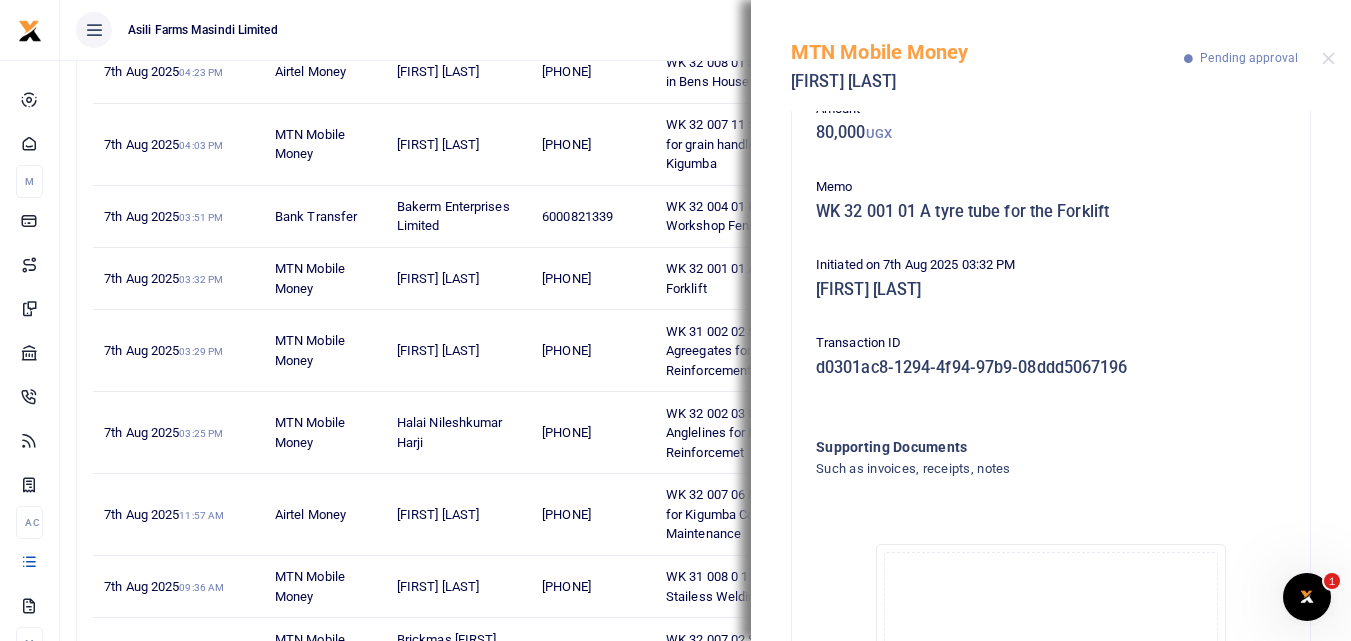 scroll, scrollTop: 345, scrollLeft: 0, axis: vertical 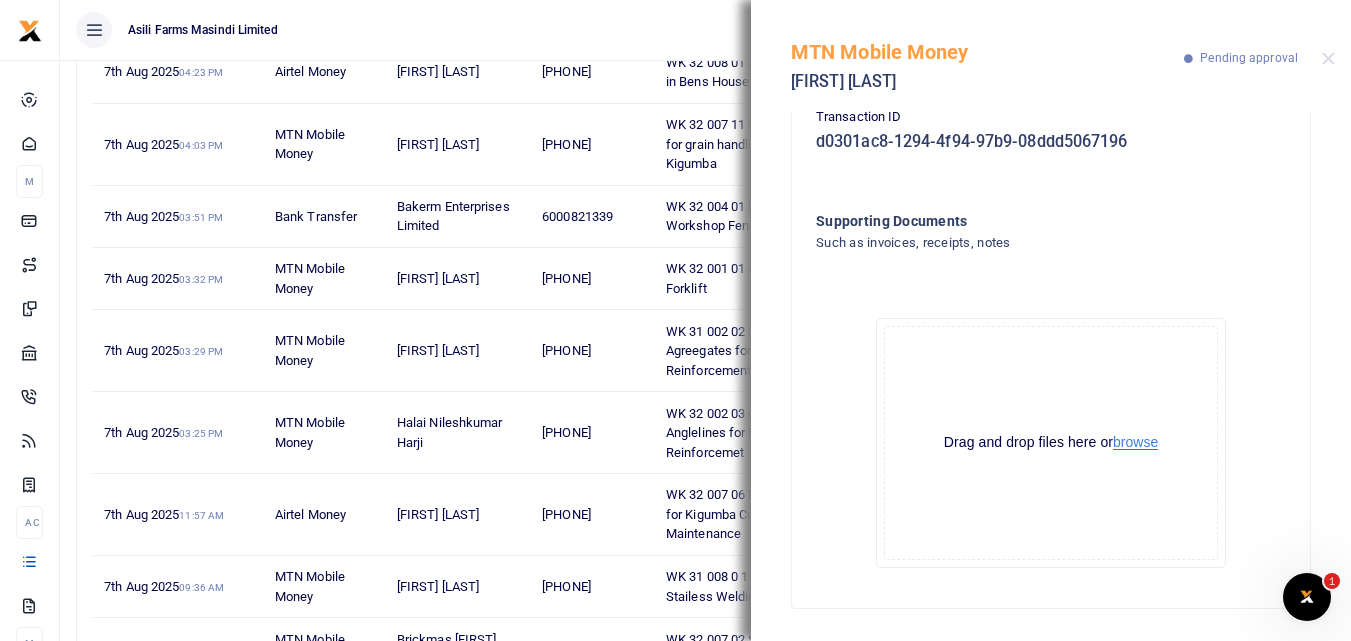 click on "browse" at bounding box center [1135, 442] 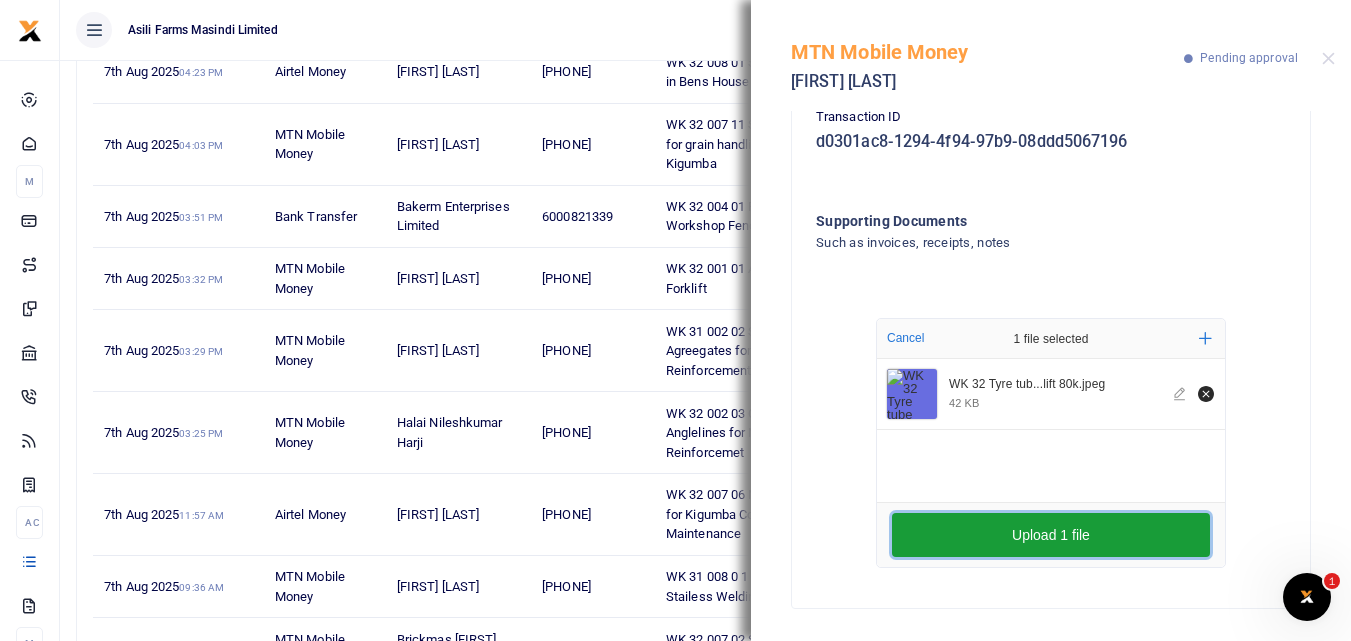 click on "Upload 1 file" at bounding box center [1051, 535] 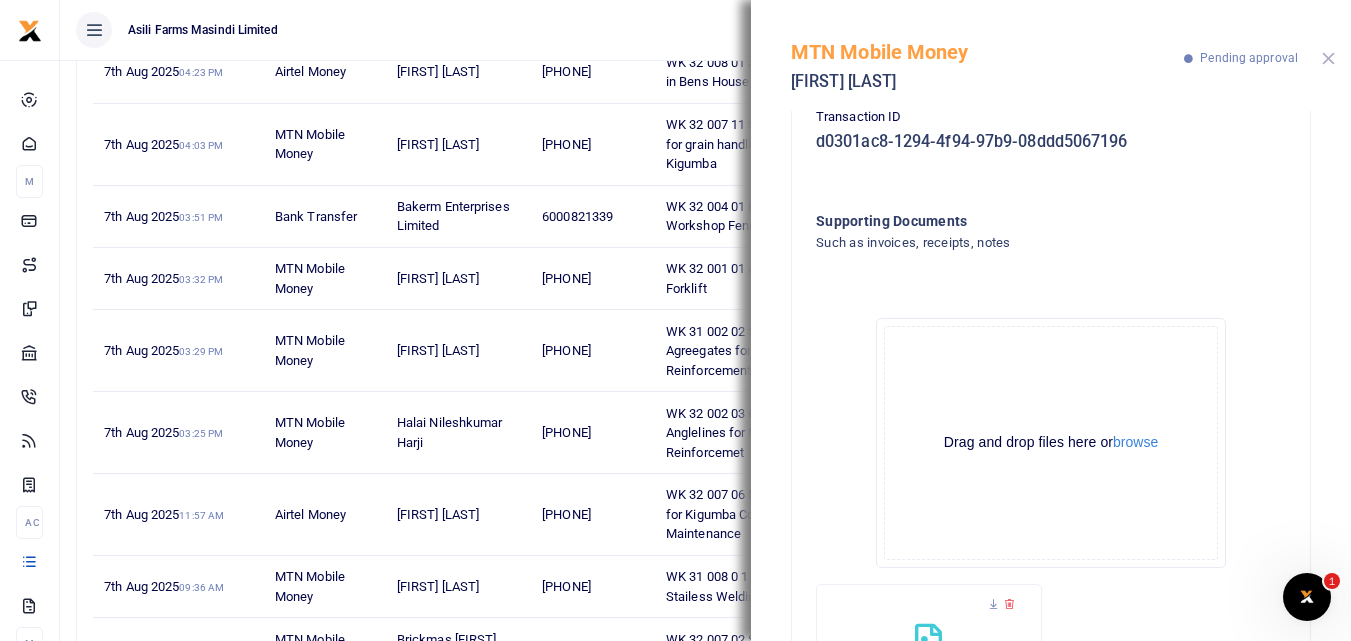 click at bounding box center [1328, 58] 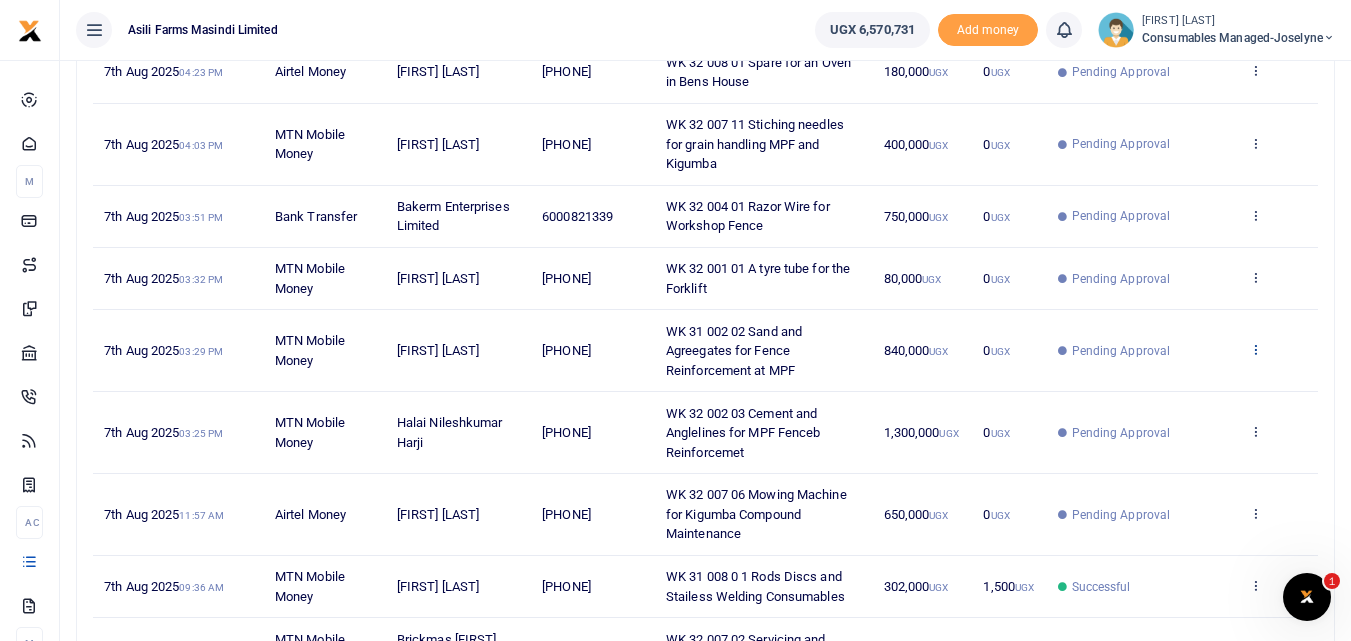 click at bounding box center [1255, 349] 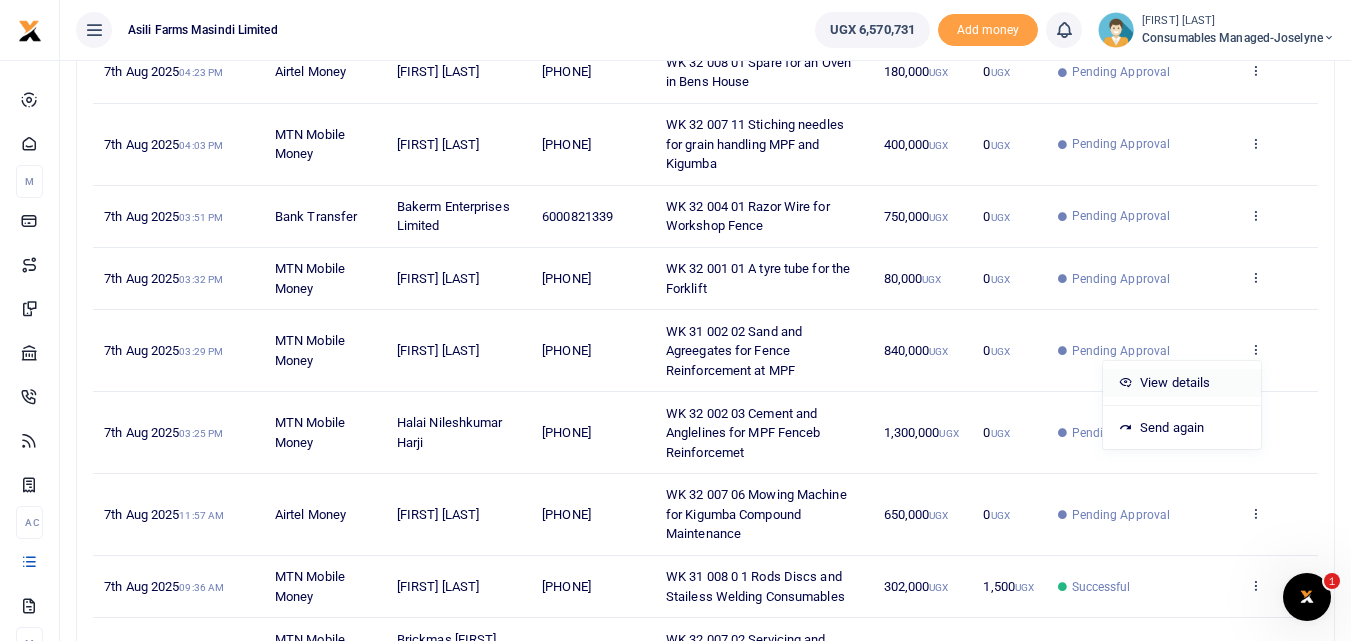 click on "View details" at bounding box center (1182, 383) 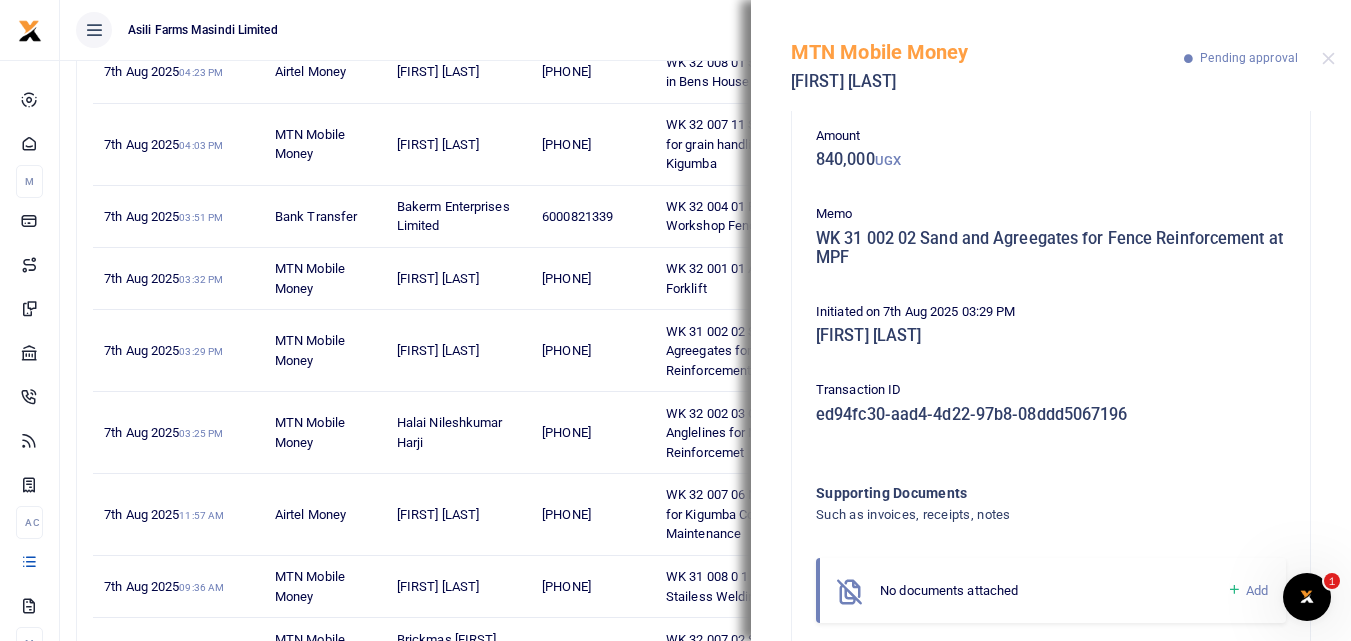scroll, scrollTop: 139, scrollLeft: 0, axis: vertical 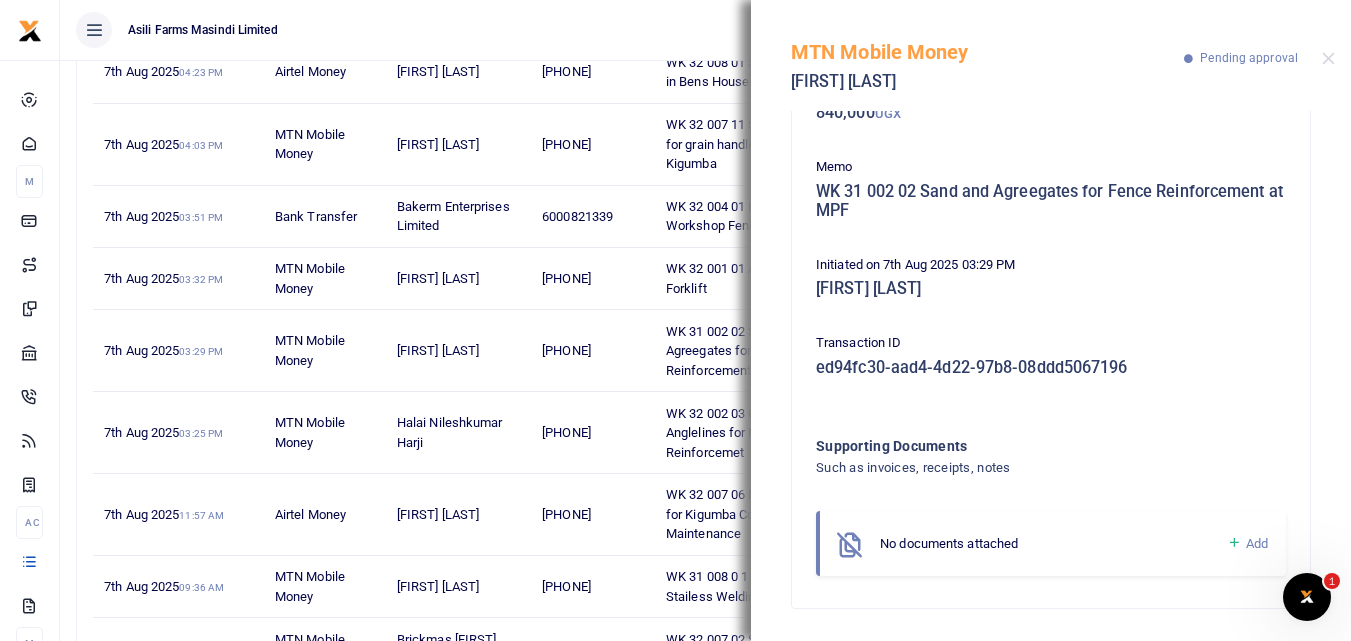 click on "Add" at bounding box center [1247, 543] 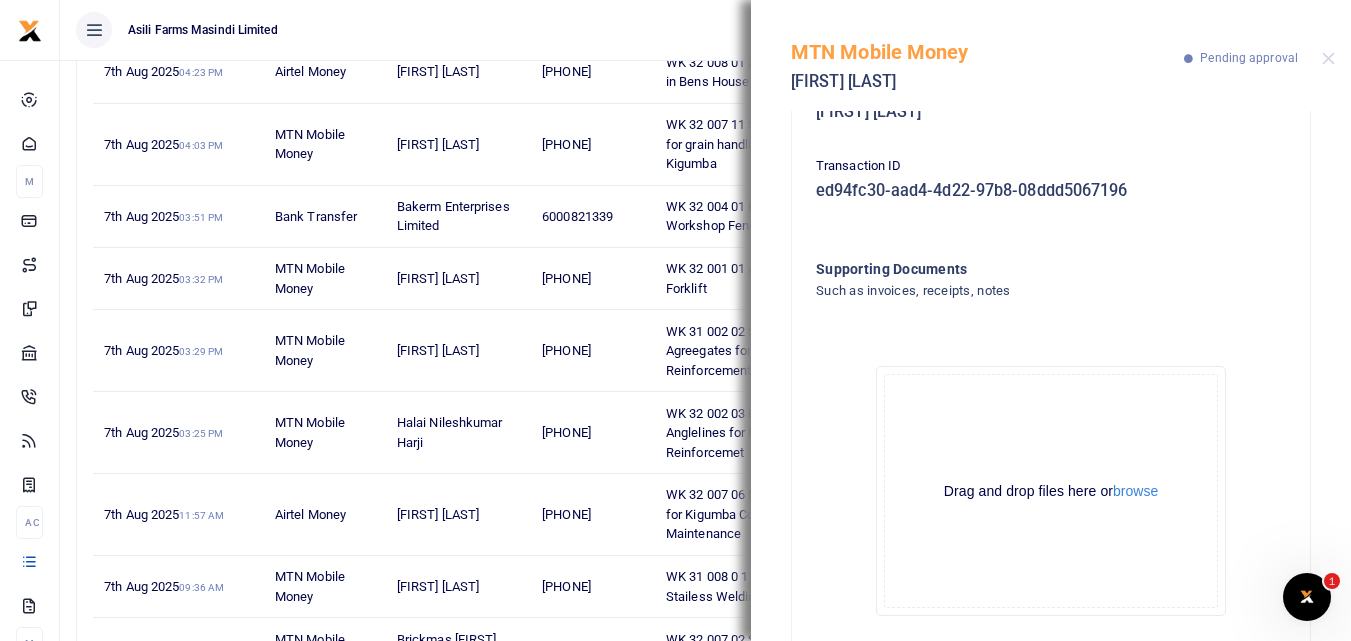 scroll, scrollTop: 364, scrollLeft: 0, axis: vertical 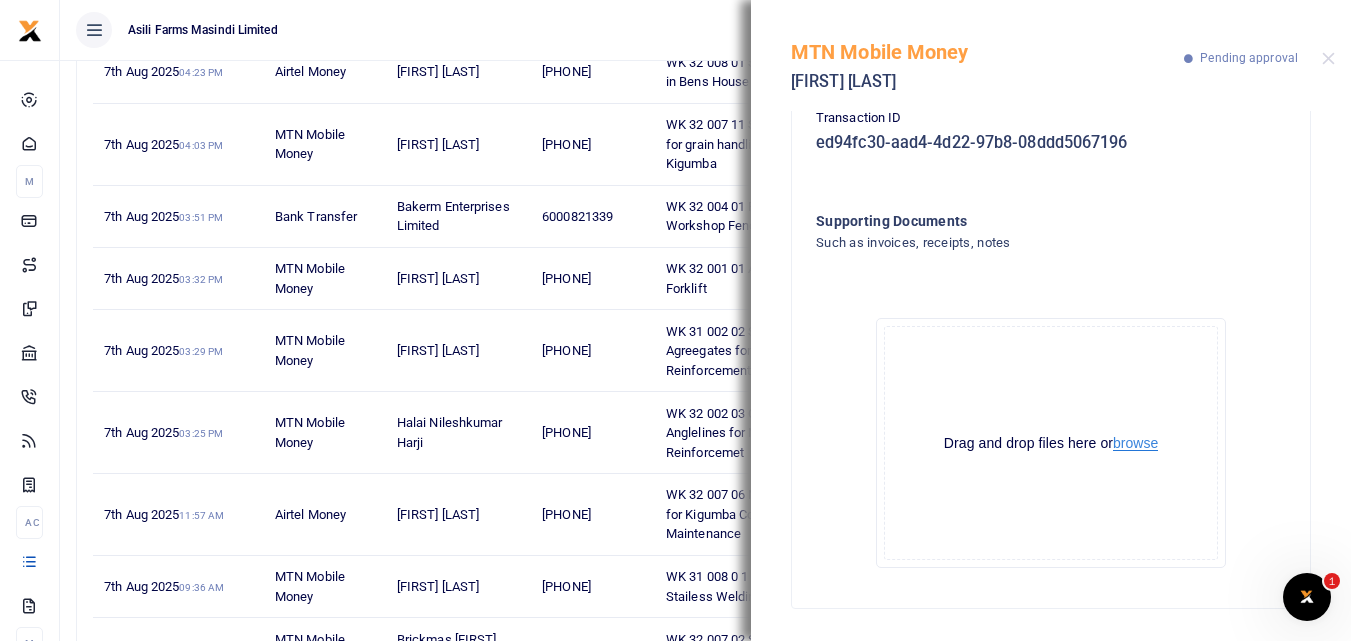 click on "browse" at bounding box center [1135, 443] 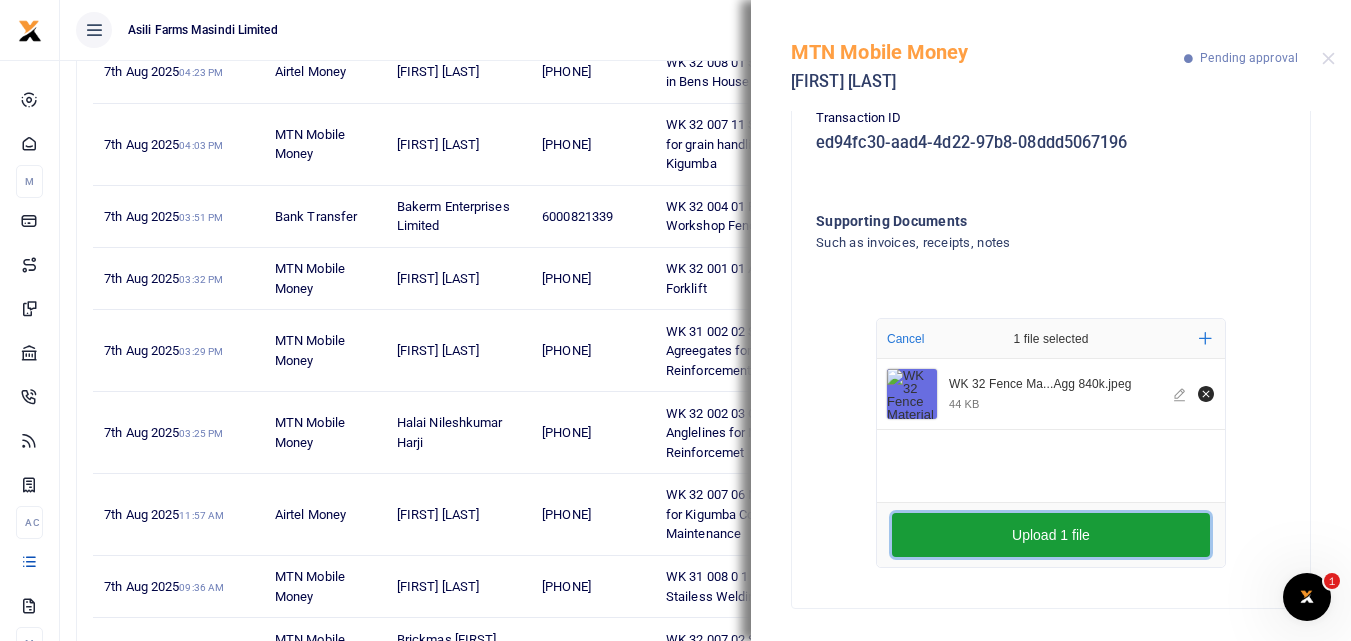 click on "Upload 1 file" at bounding box center (1051, 535) 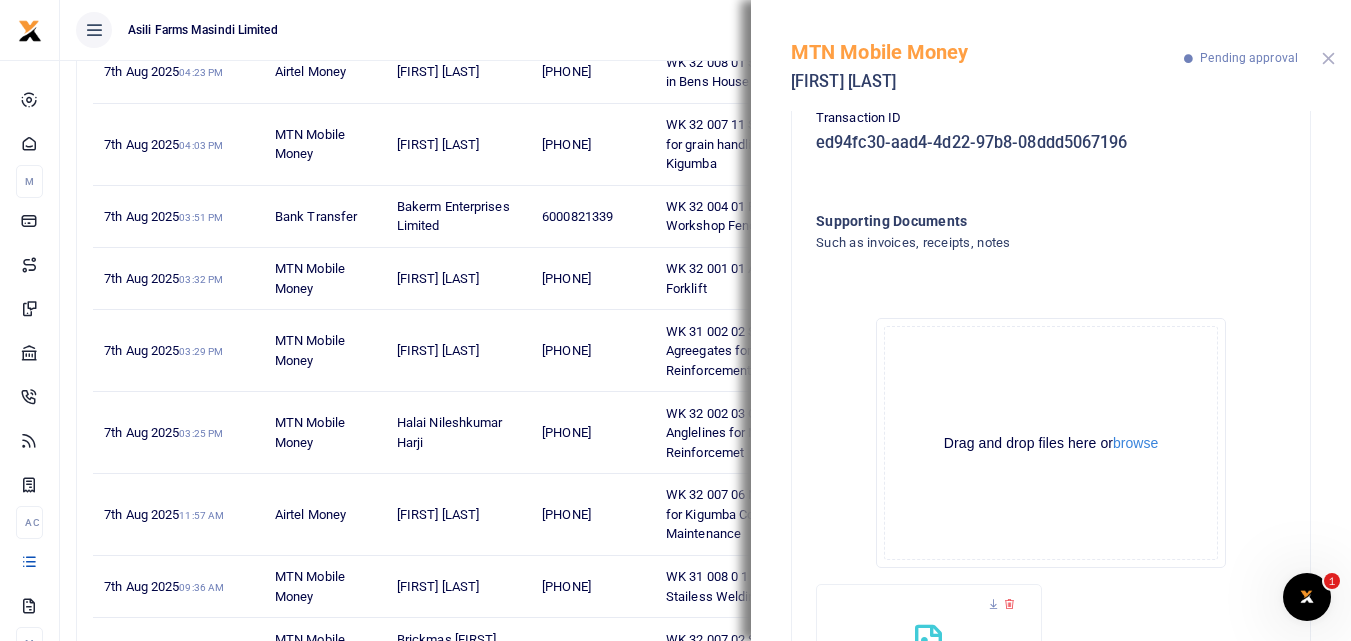 click at bounding box center (1328, 58) 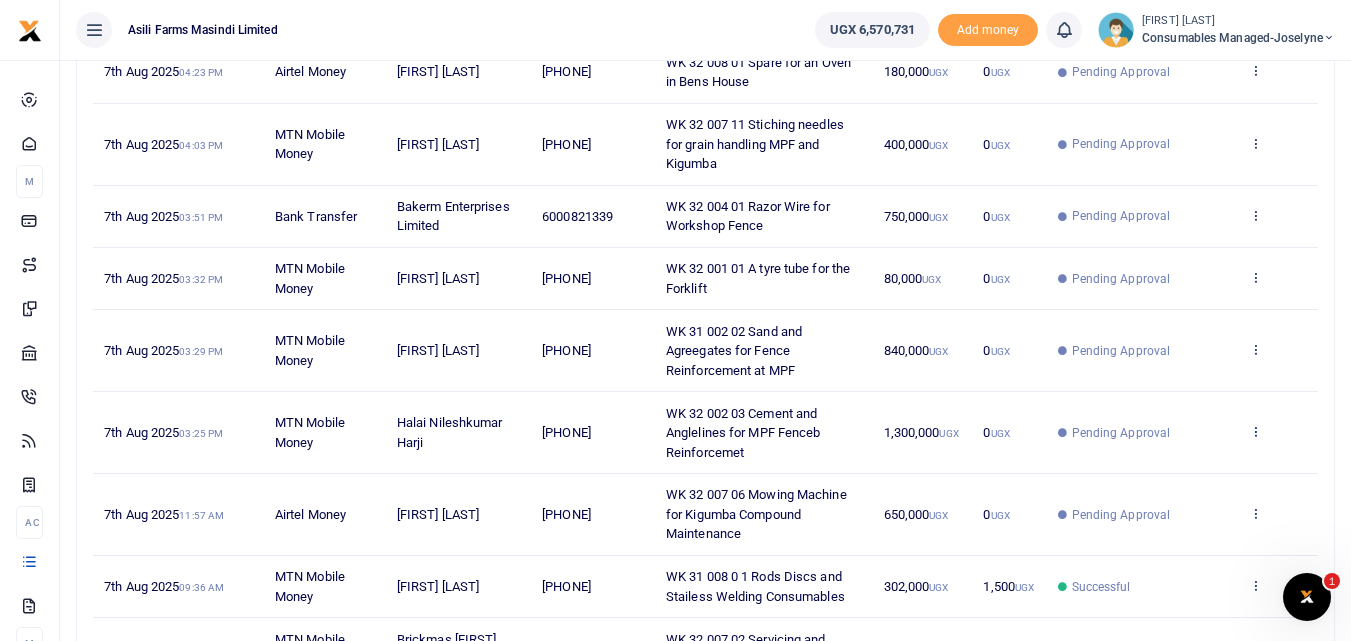 click at bounding box center (1255, 431) 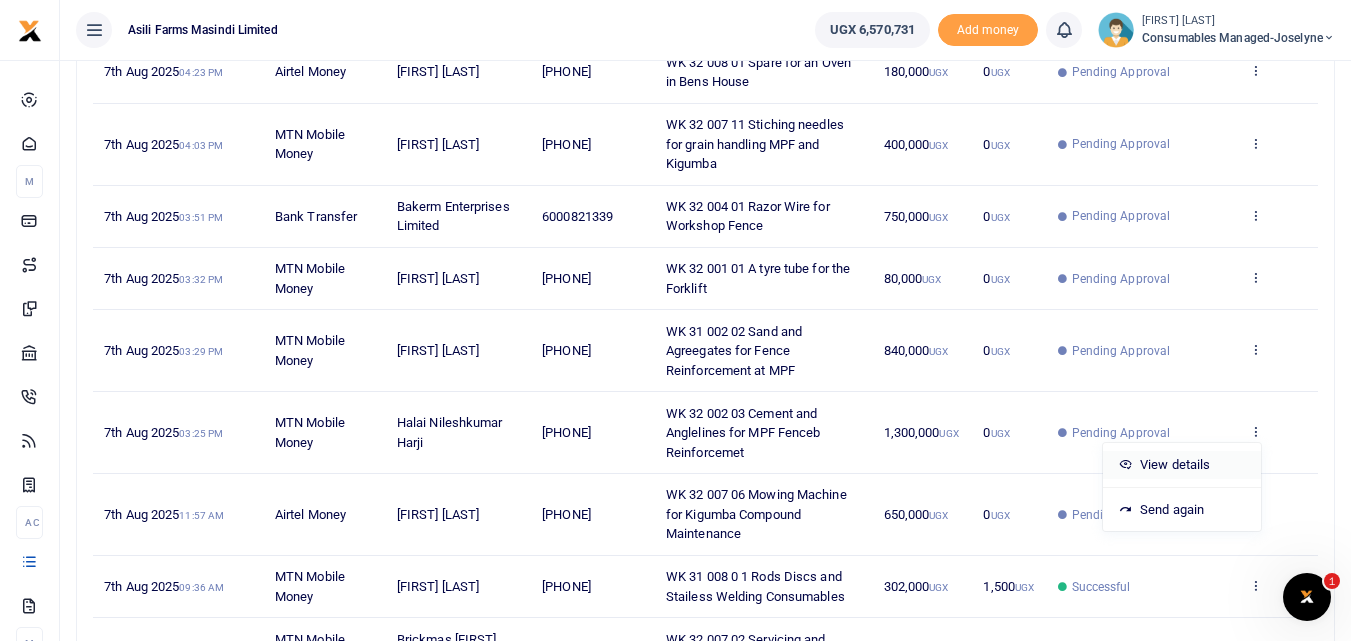click on "View details" at bounding box center (1182, 465) 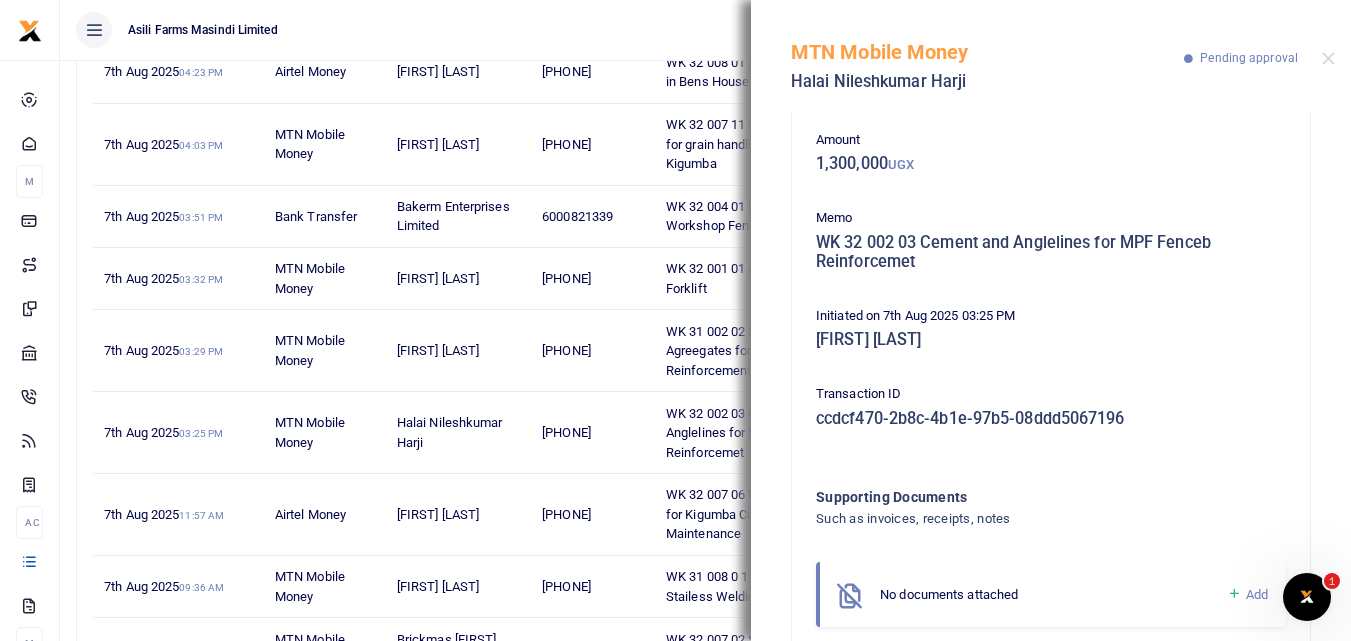 scroll, scrollTop: 94, scrollLeft: 0, axis: vertical 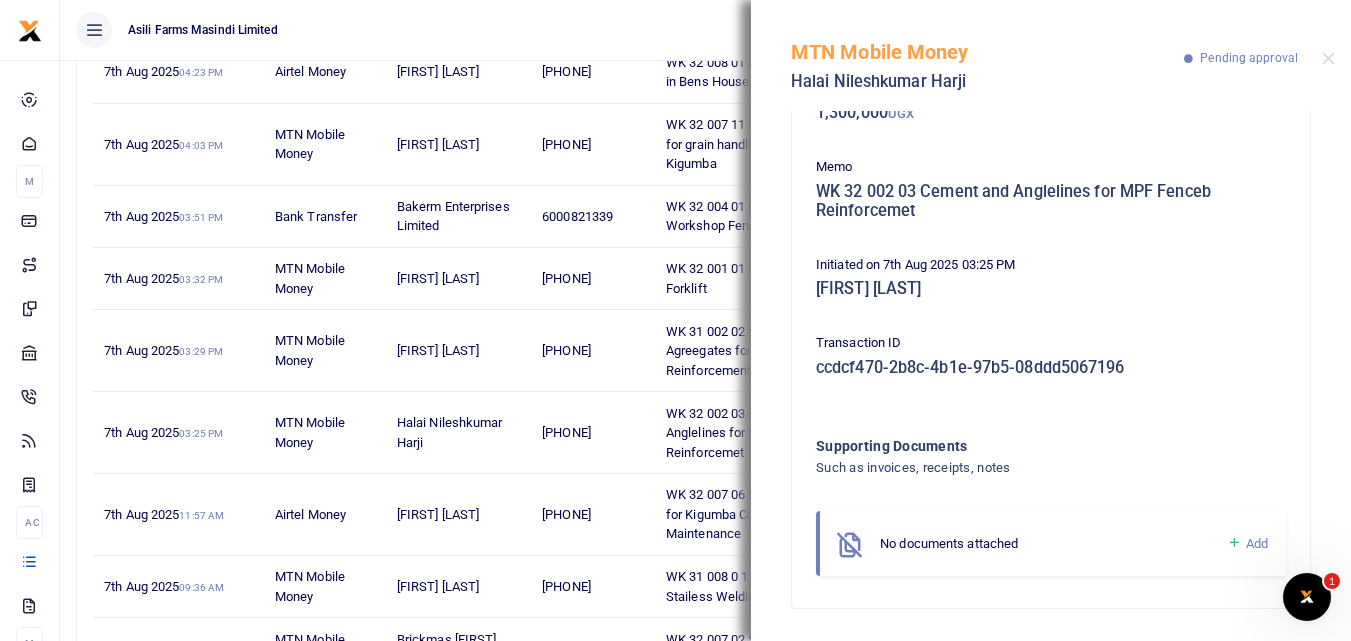 click at bounding box center (1234, 543) 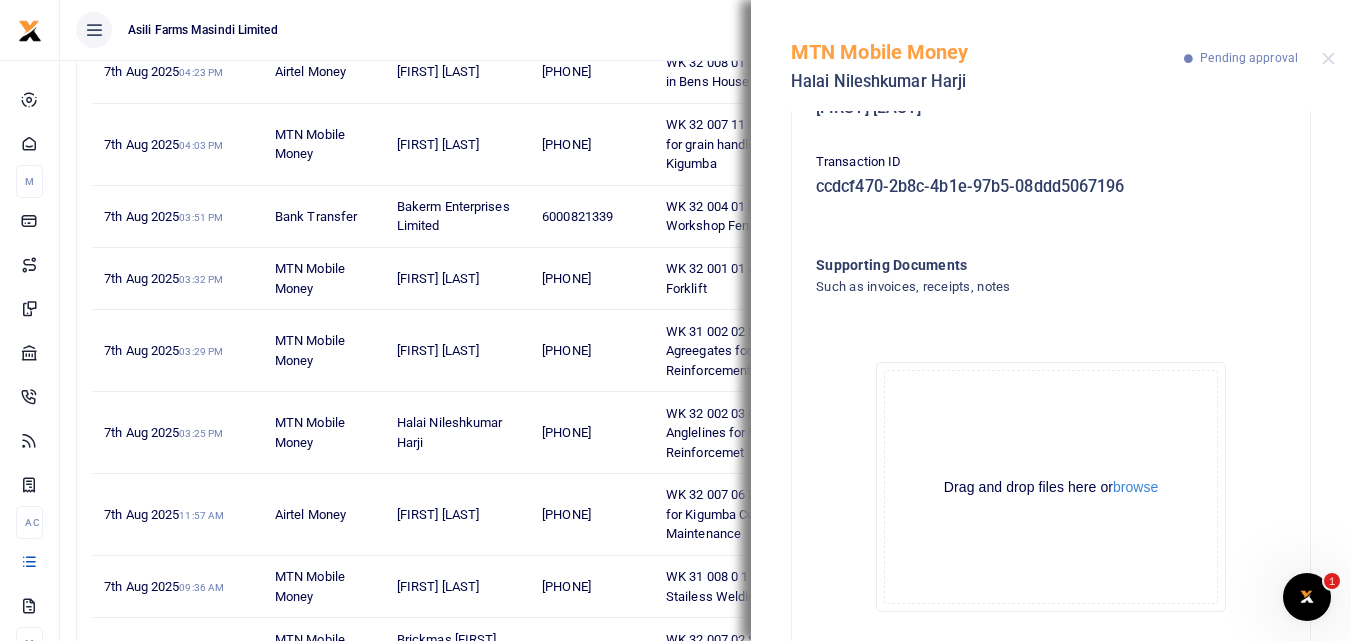 scroll, scrollTop: 324, scrollLeft: 0, axis: vertical 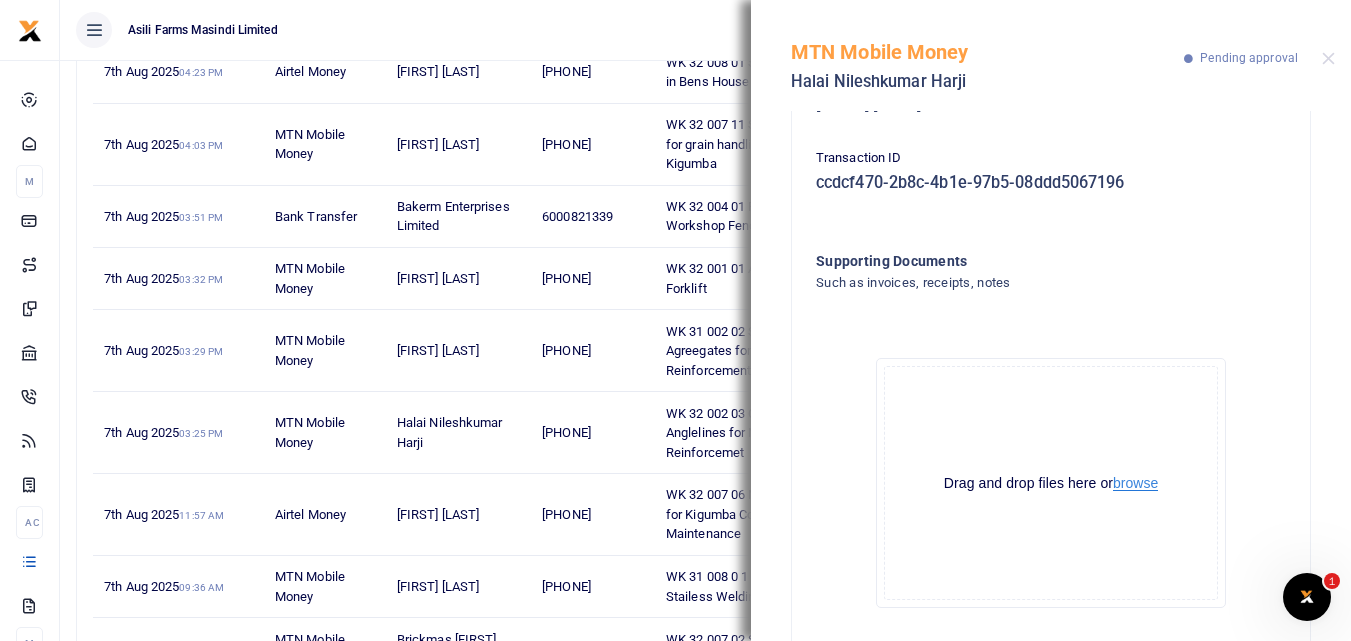 click on "browse" at bounding box center [1135, 483] 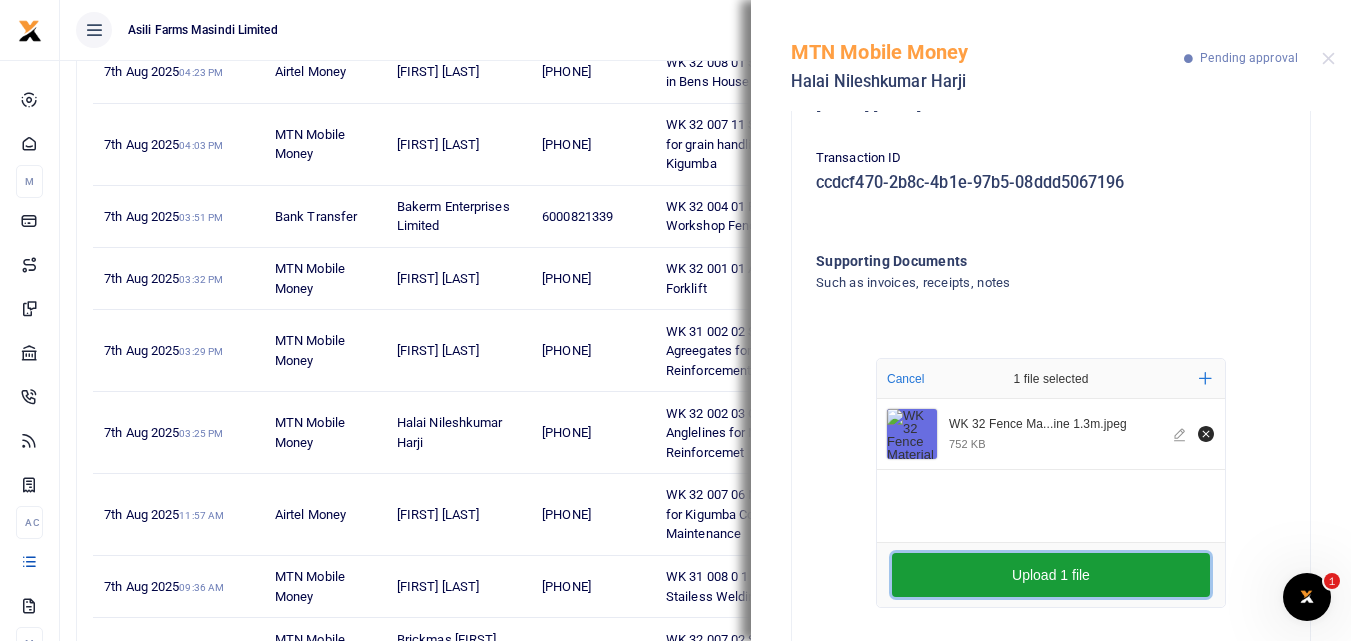 click on "Upload 1 file" at bounding box center [1051, 575] 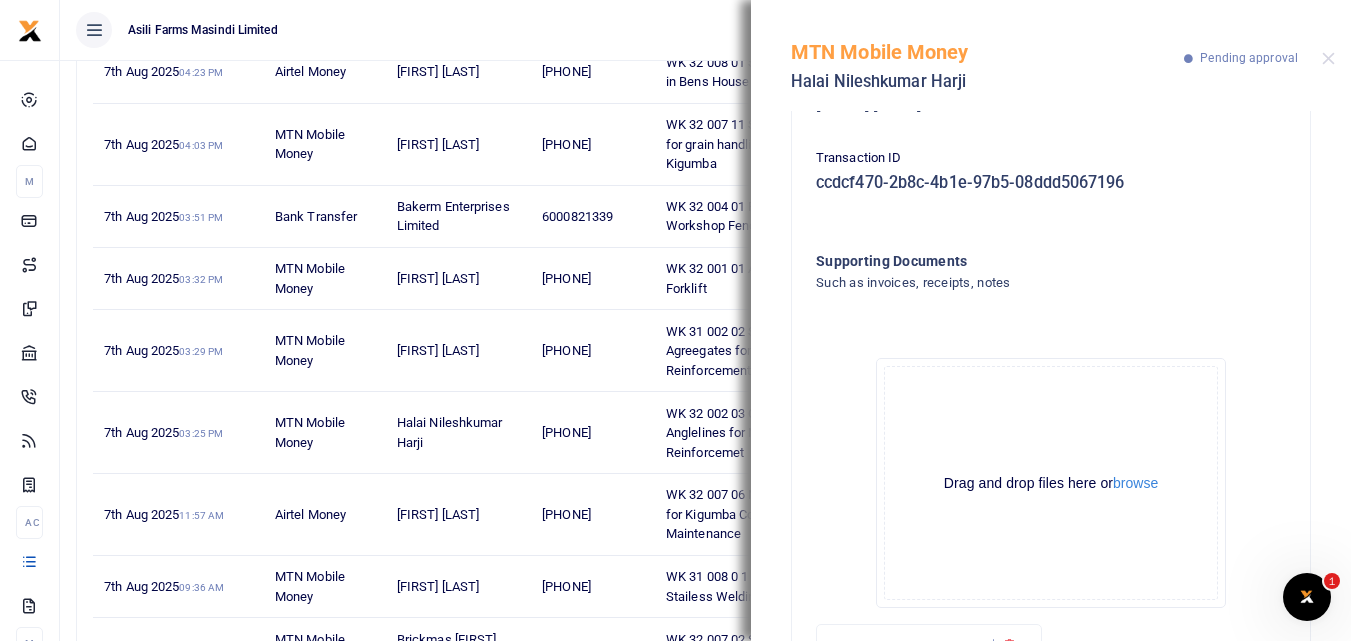 scroll, scrollTop: 554, scrollLeft: 0, axis: vertical 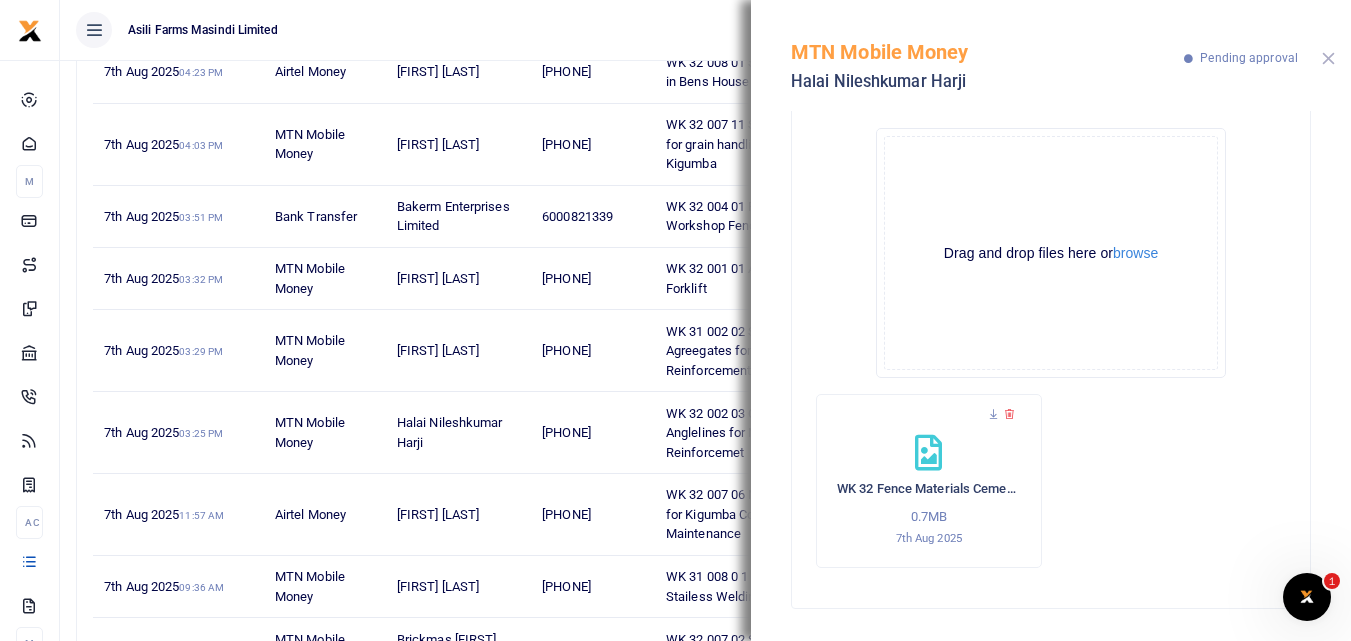 click at bounding box center (1328, 58) 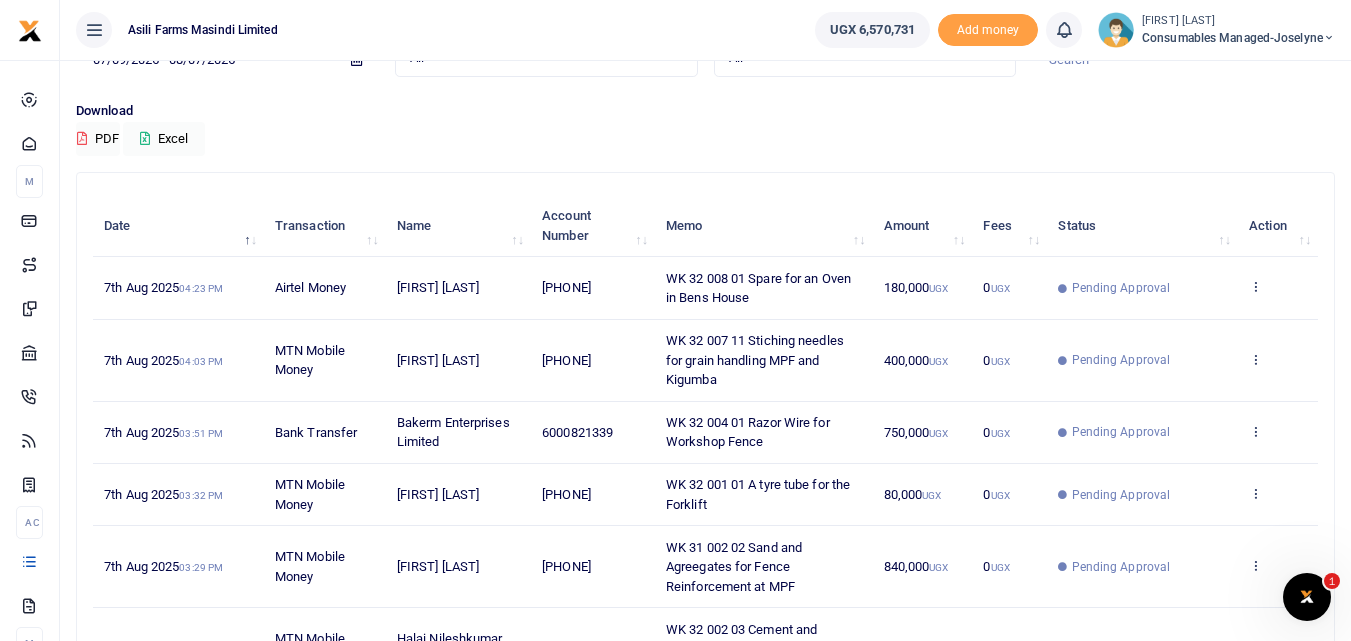 scroll, scrollTop: 110, scrollLeft: 0, axis: vertical 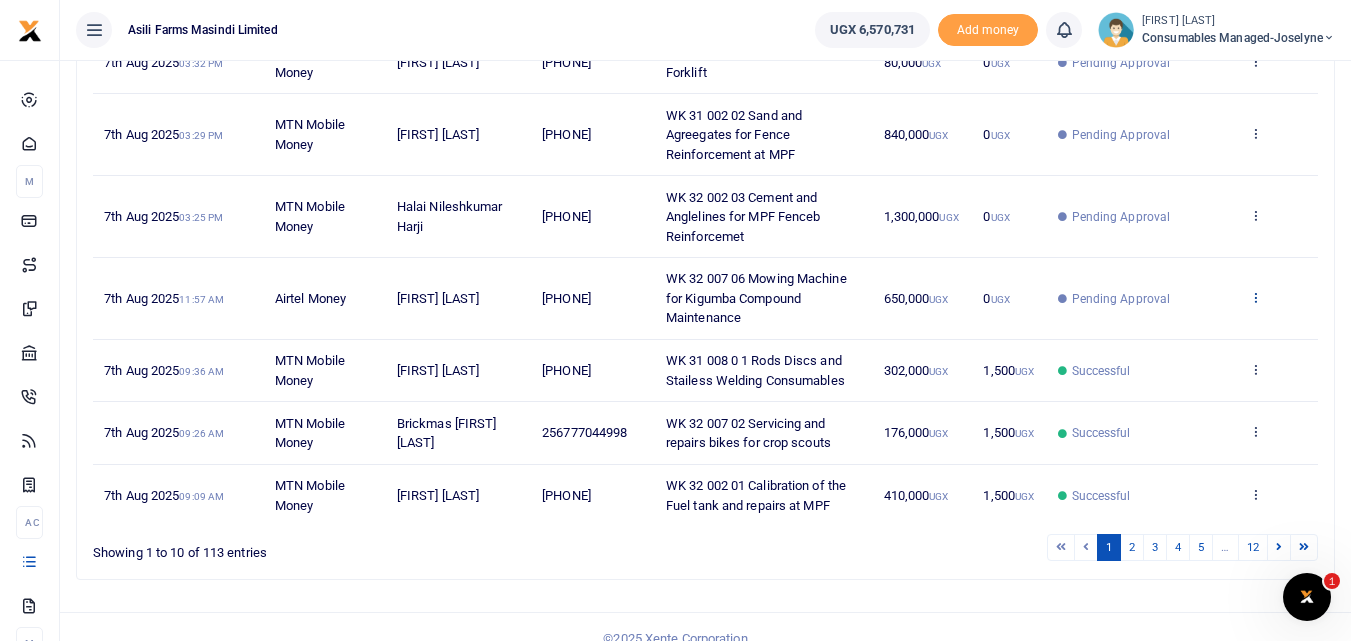 click at bounding box center [1255, 297] 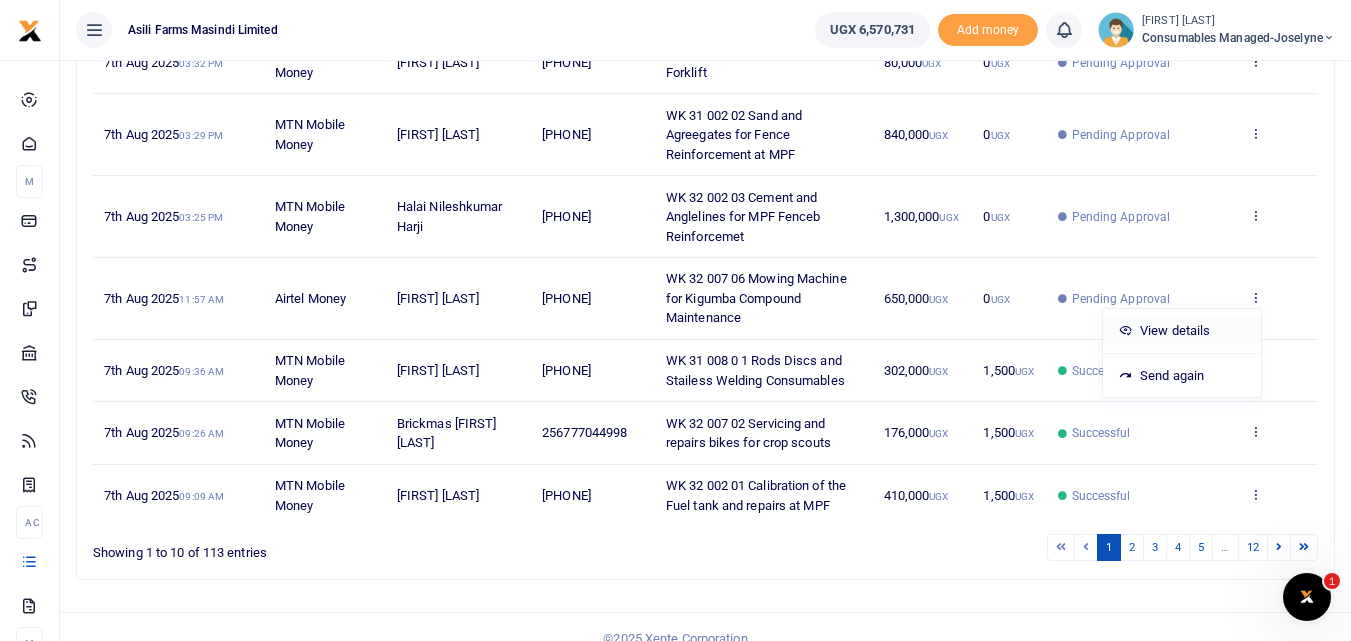 click on "View details" at bounding box center [1182, 331] 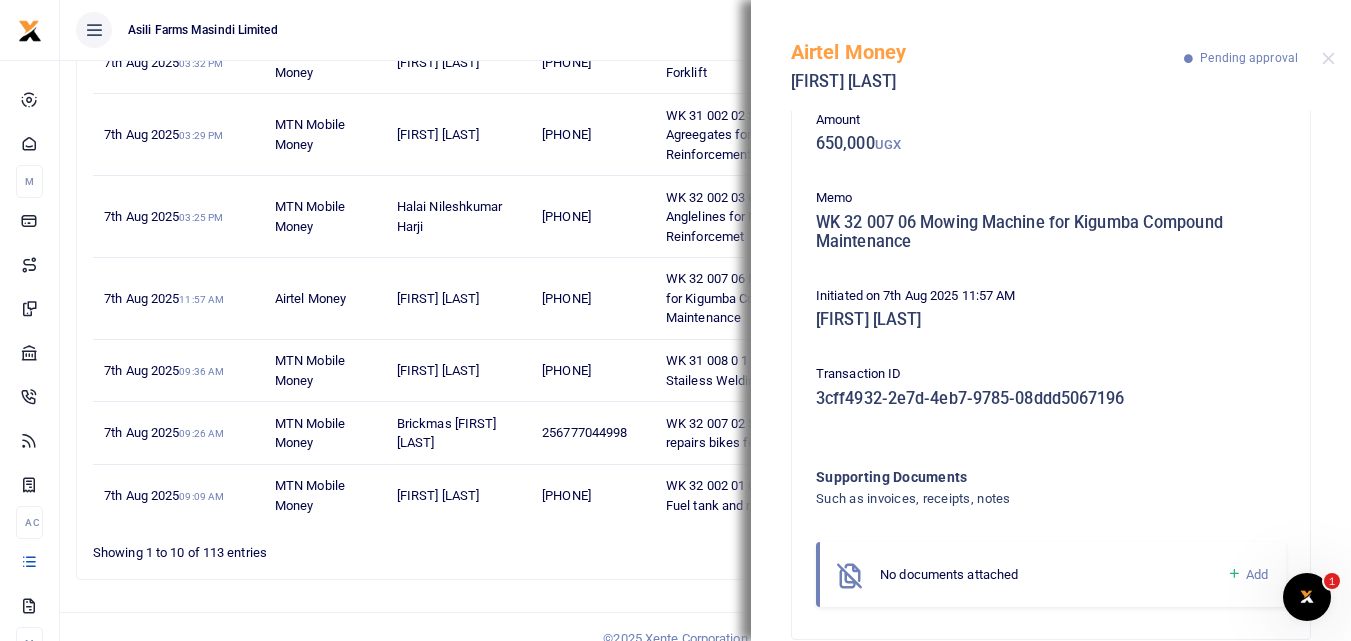 scroll, scrollTop: 131, scrollLeft: 0, axis: vertical 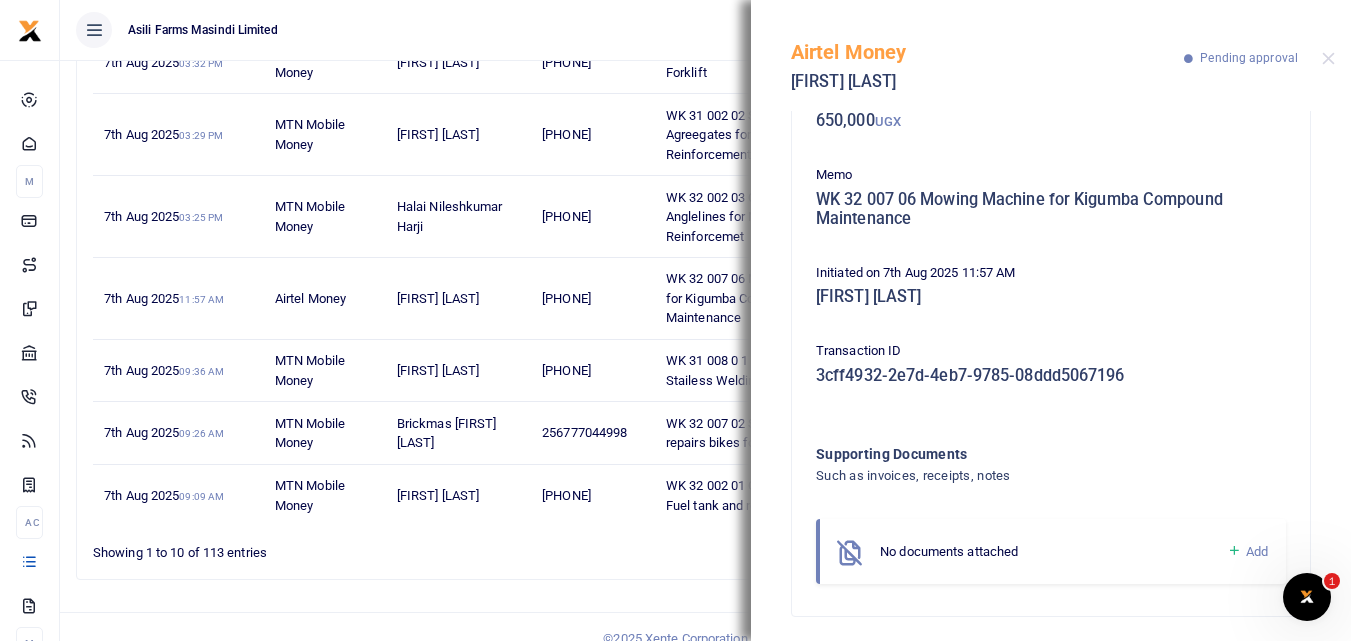 click at bounding box center (1234, 551) 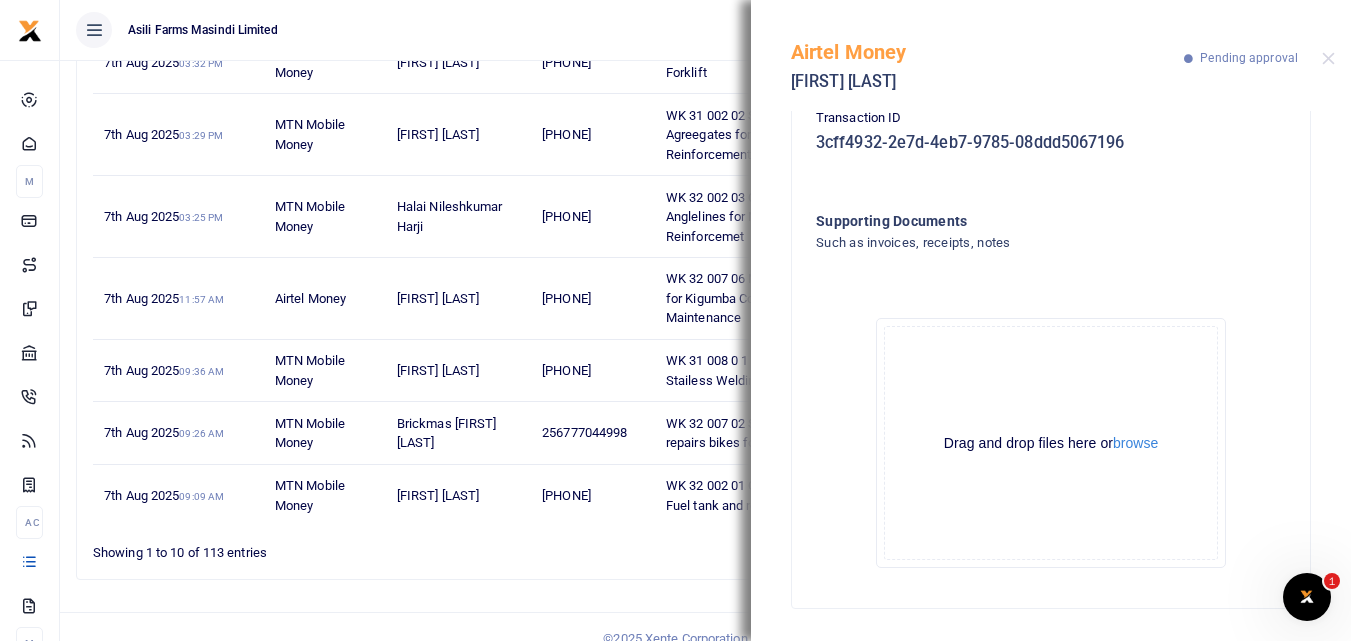 scroll, scrollTop: 131, scrollLeft: 0, axis: vertical 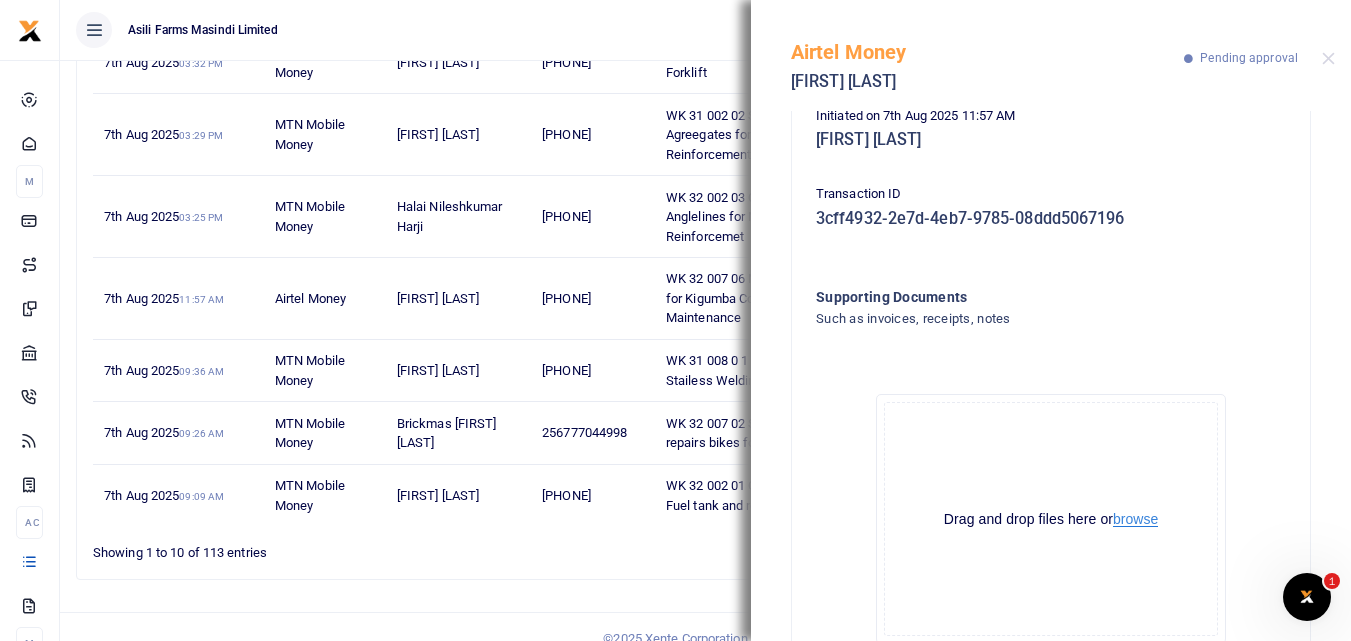 click on "browse" at bounding box center [1135, 519] 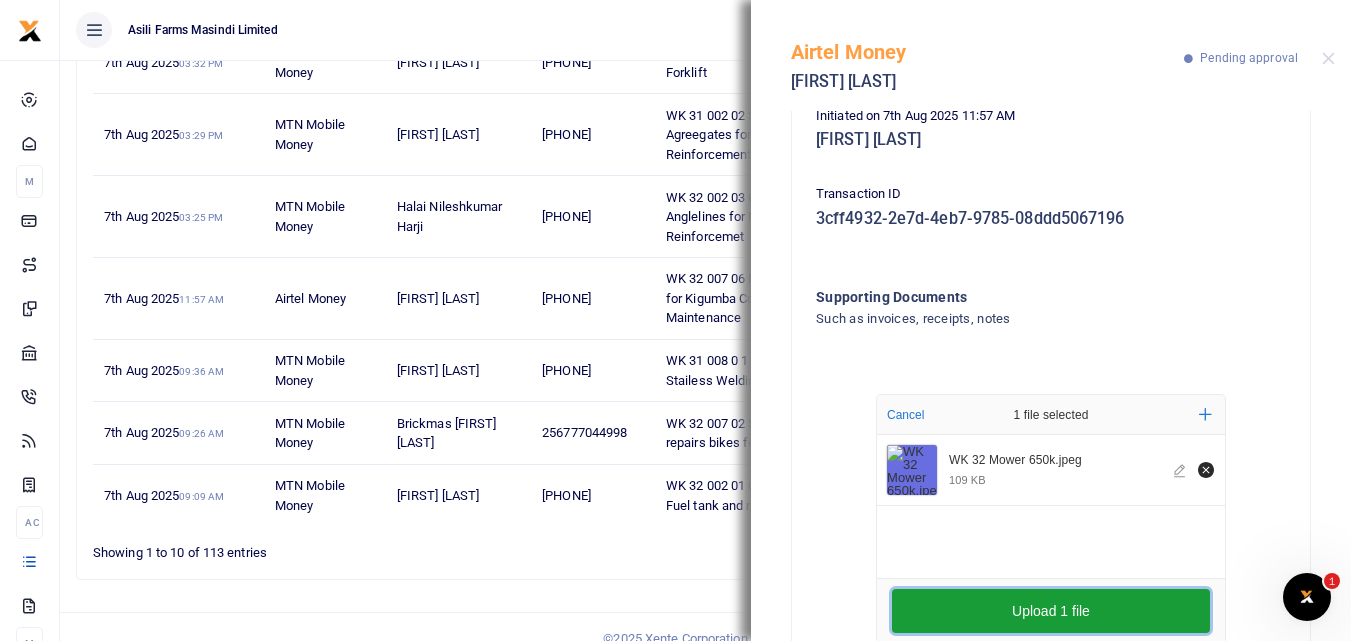 click on "Upload 1 file" at bounding box center [1051, 611] 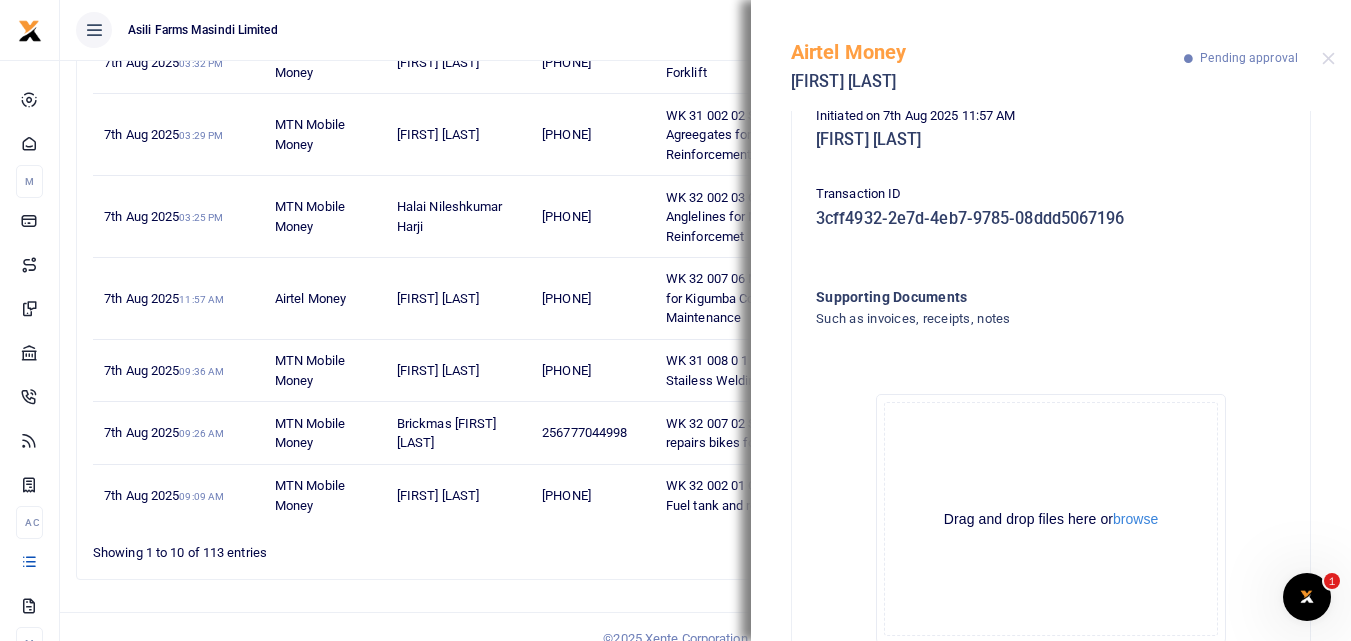 click on "Showing 1 to 10 of 113 entries" at bounding box center (344, 547) 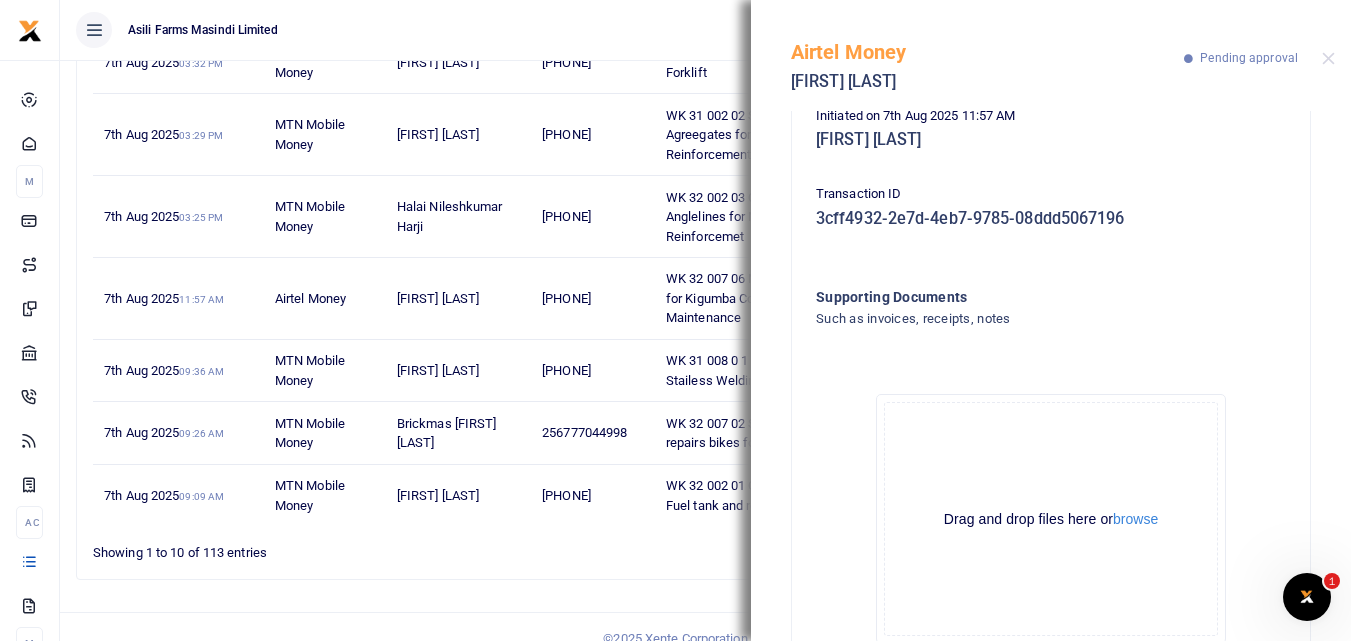 click on "Airtel Money
Simon Bumba
Pending approval" at bounding box center [1051, 55] 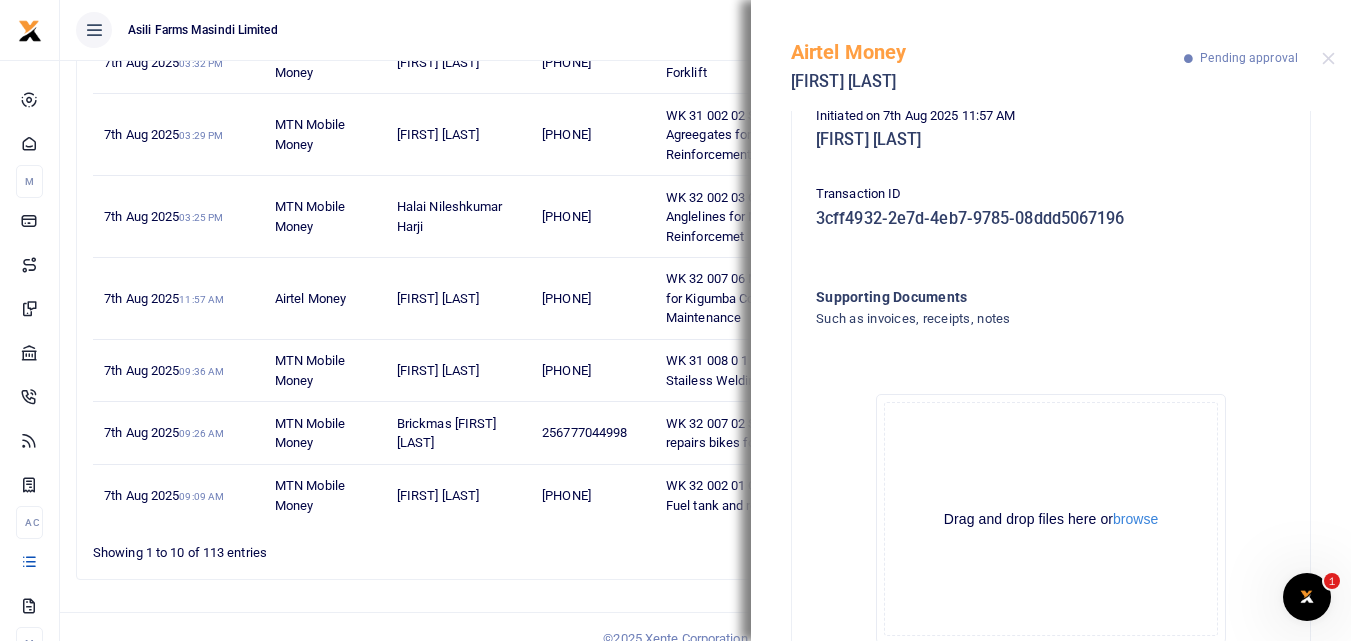 click on "[FIRST] [LAST]" at bounding box center (458, 371) 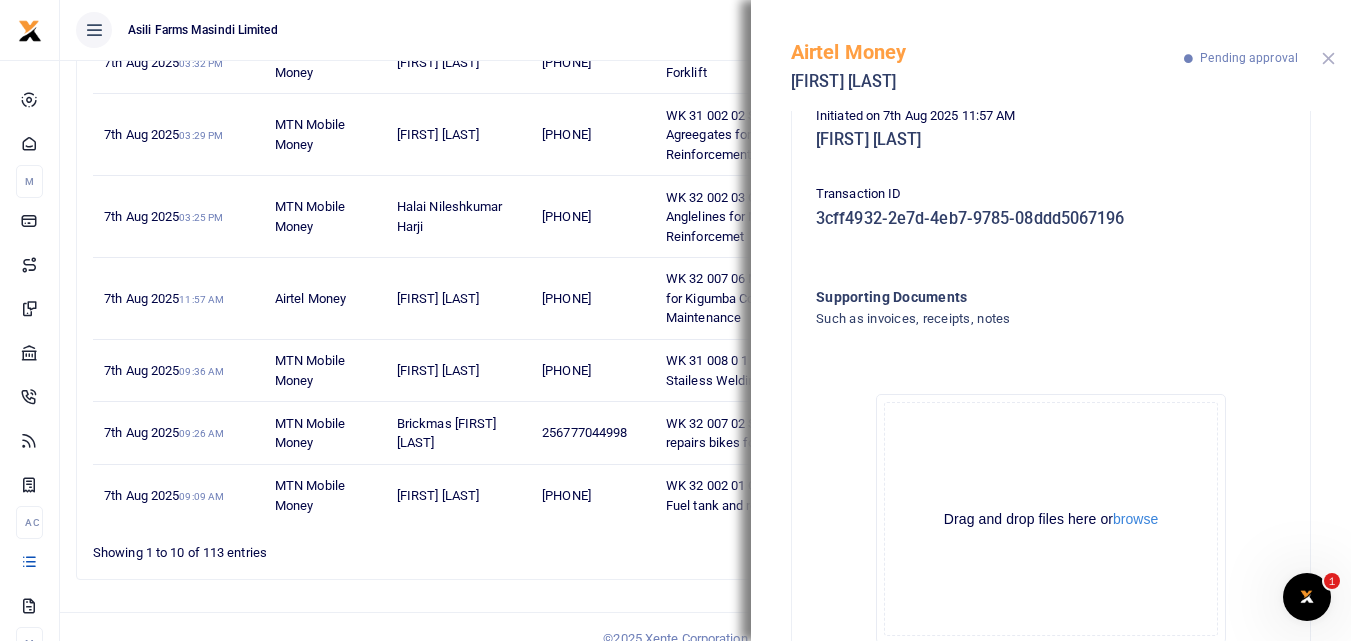 click at bounding box center (1328, 58) 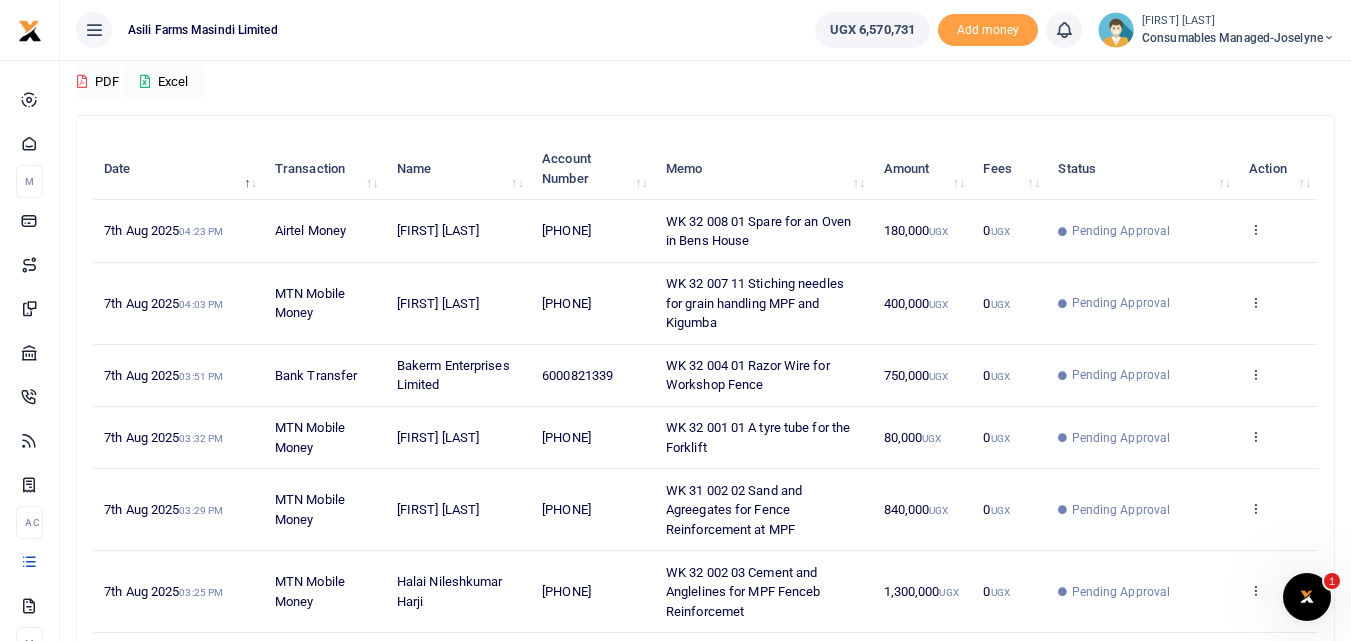 scroll, scrollTop: 130, scrollLeft: 0, axis: vertical 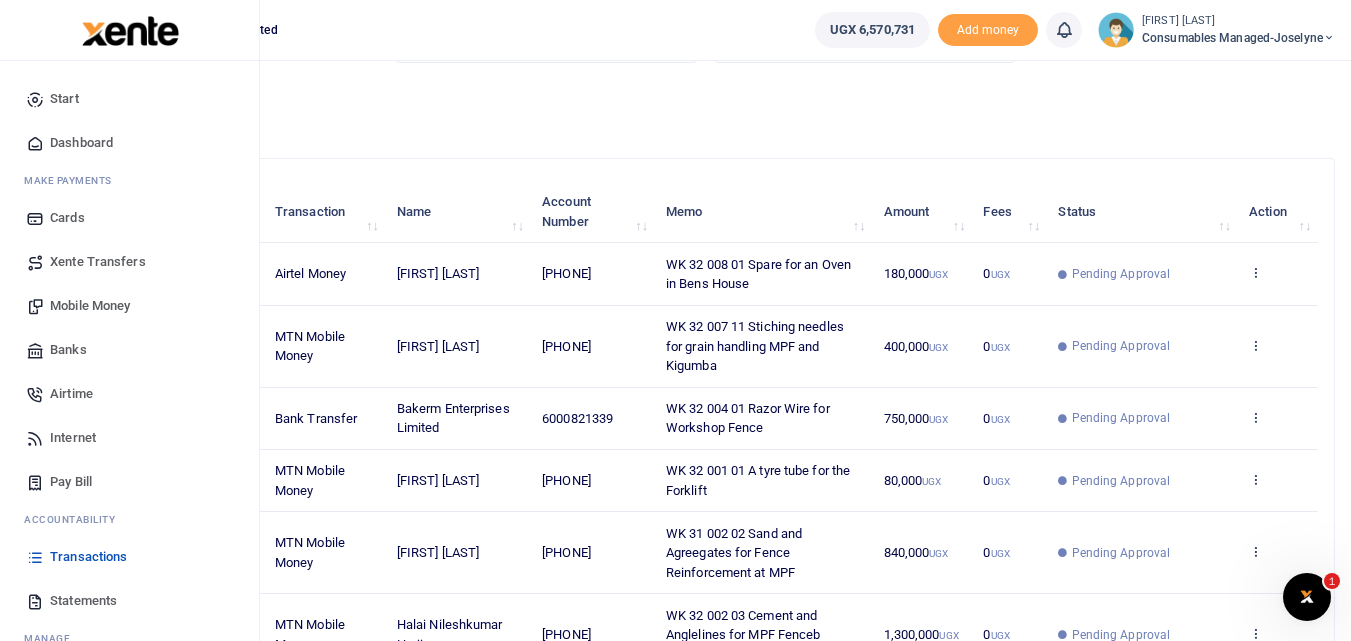 click on "Mobile Money" at bounding box center (90, 306) 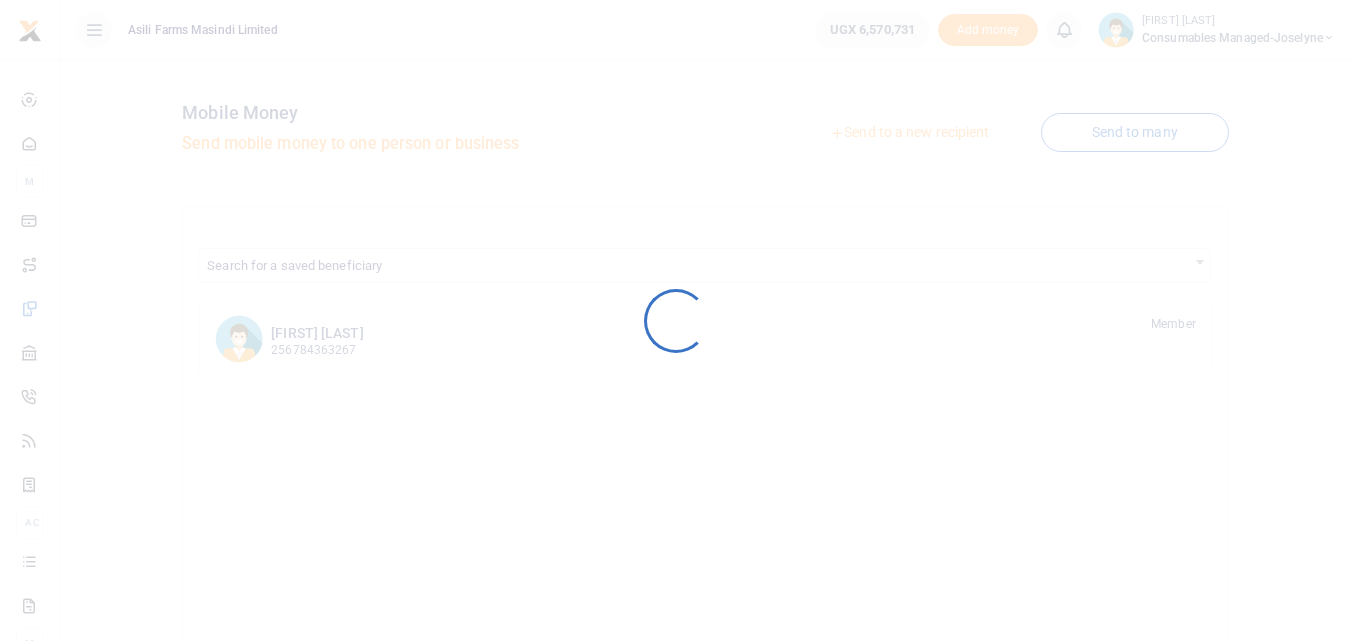 scroll, scrollTop: 0, scrollLeft: 0, axis: both 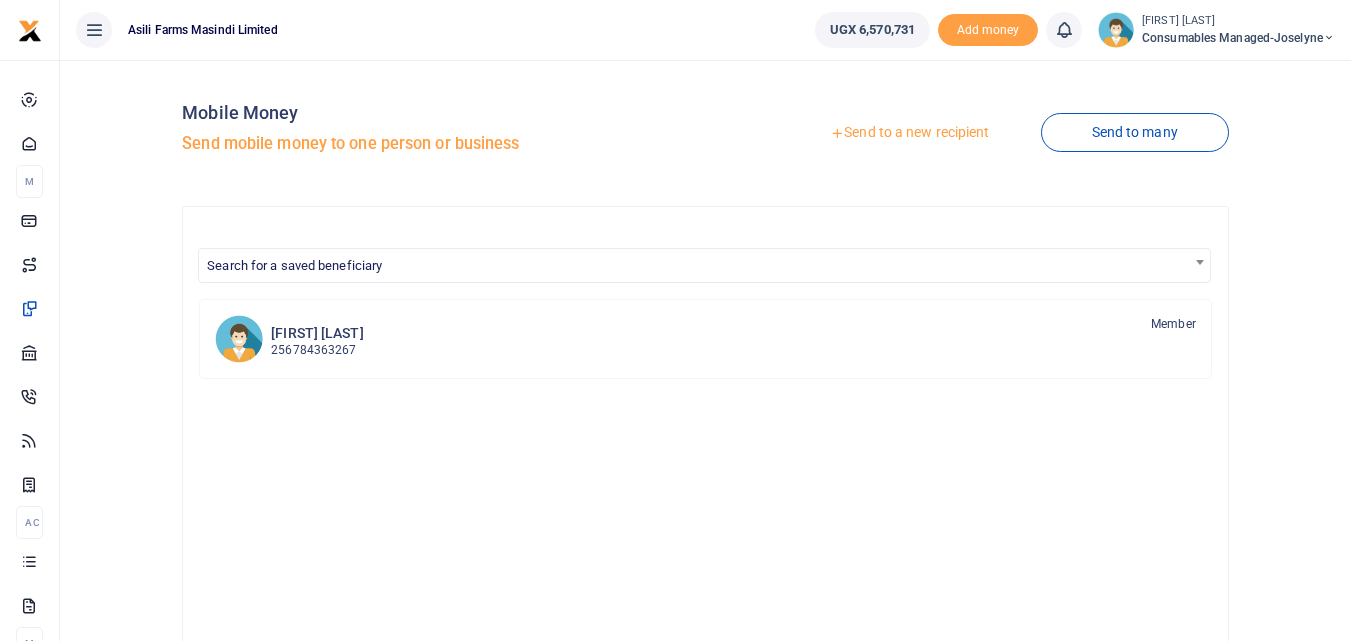click on "Send to a new recipient" at bounding box center [909, 133] 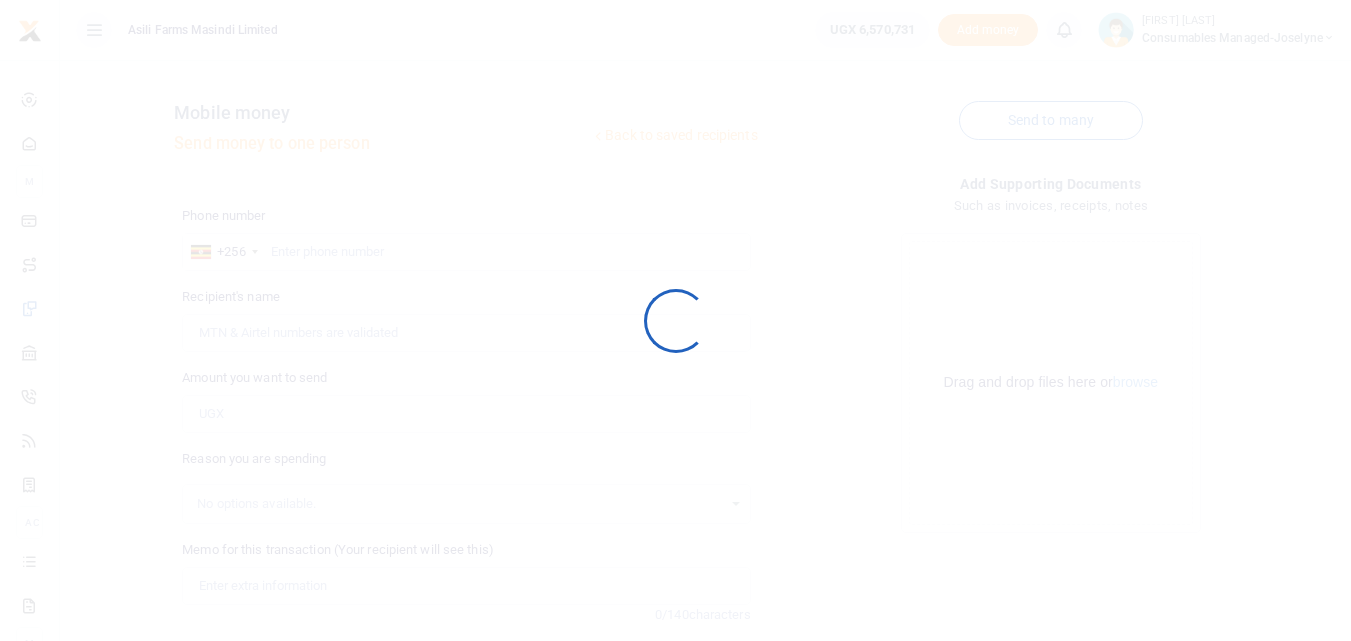 scroll, scrollTop: 0, scrollLeft: 0, axis: both 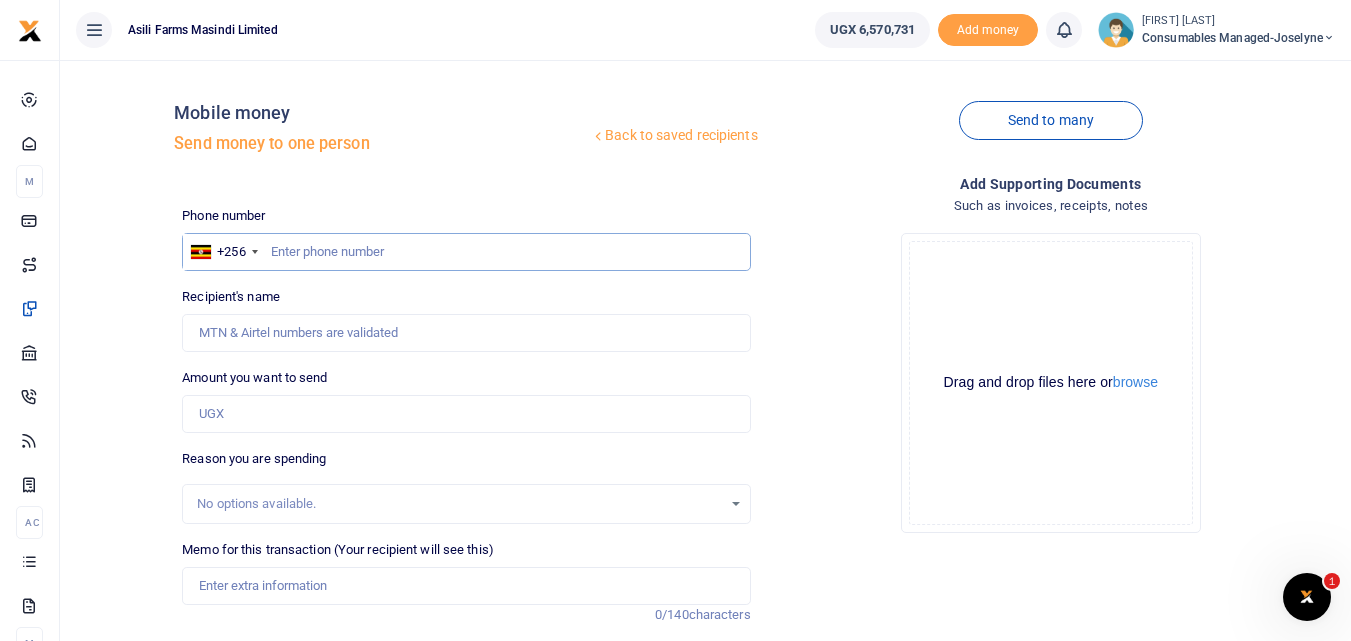 click at bounding box center [466, 252] 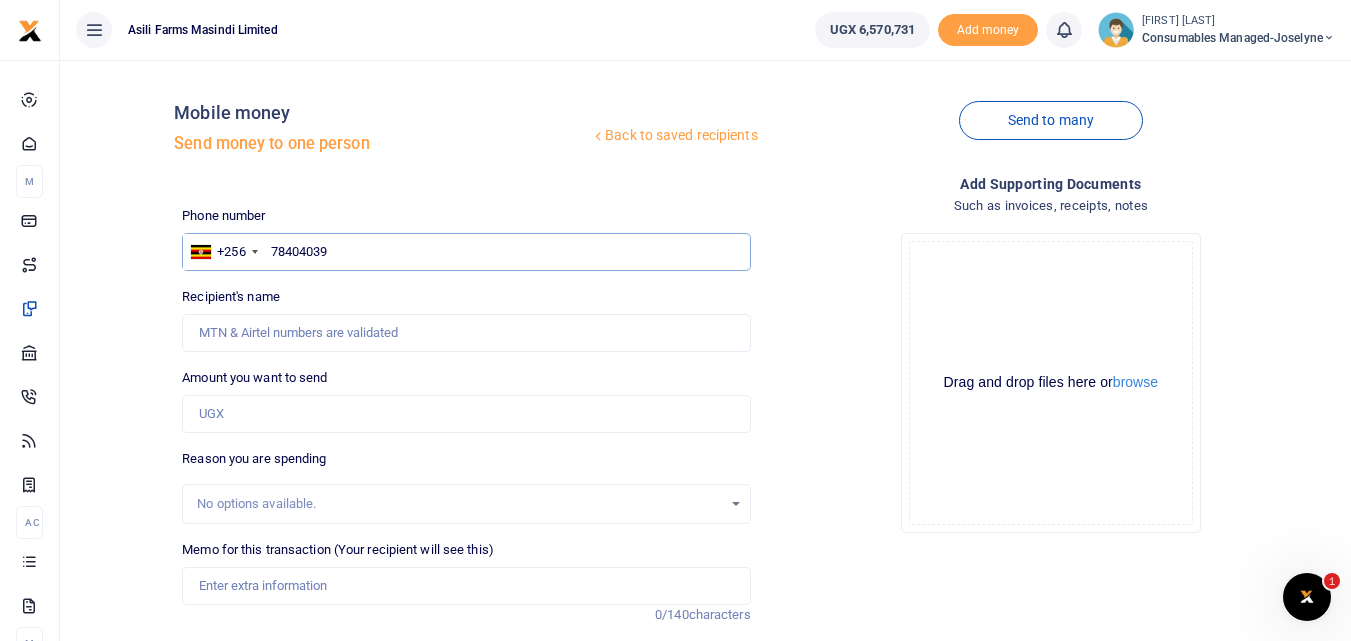 type on "784040395" 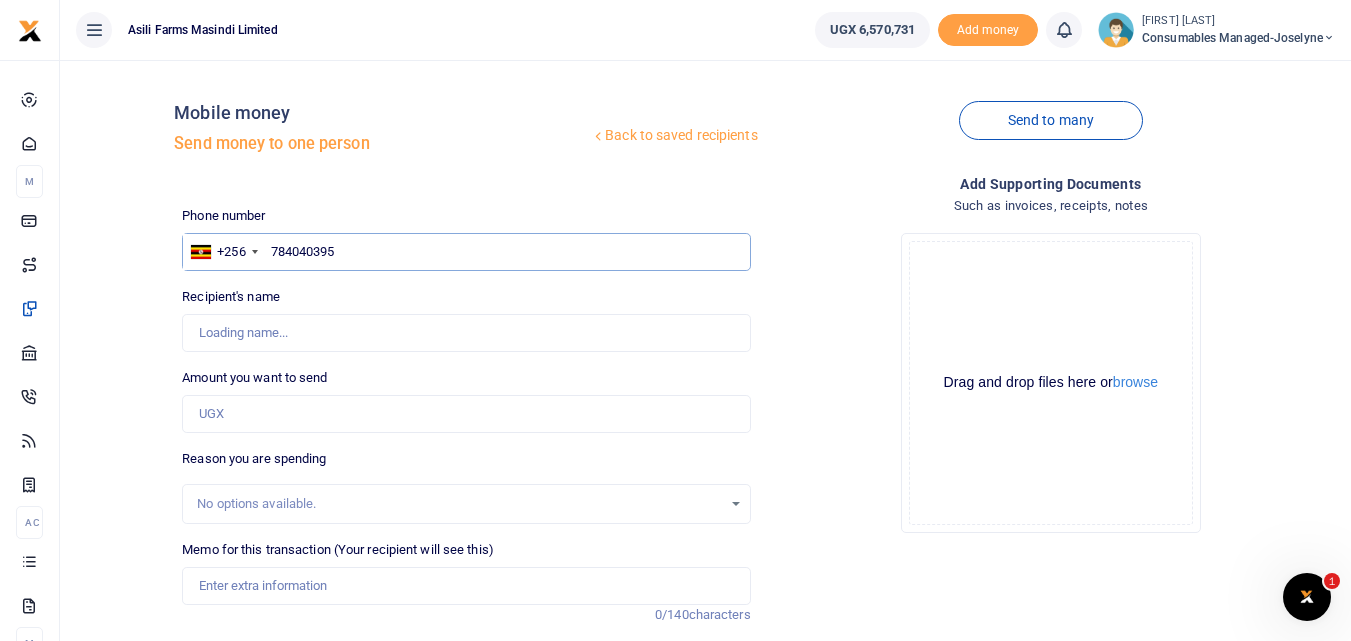 type on "[FIRST] [LAST]" 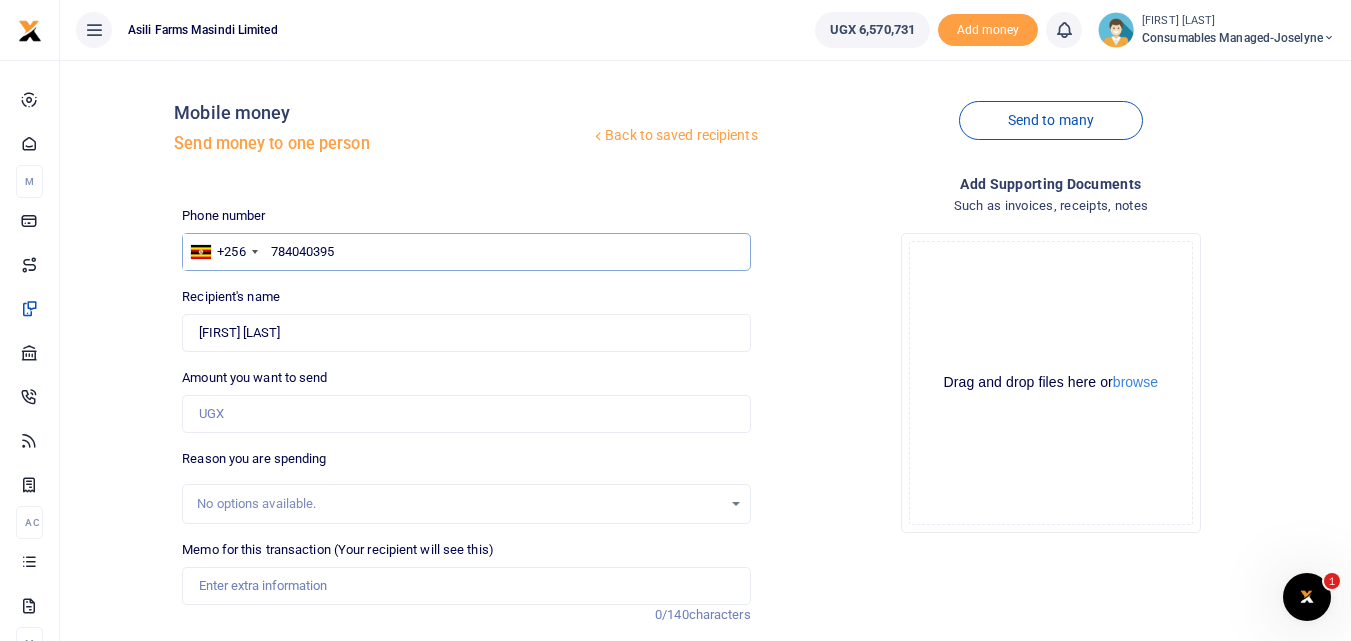 type on "784040395" 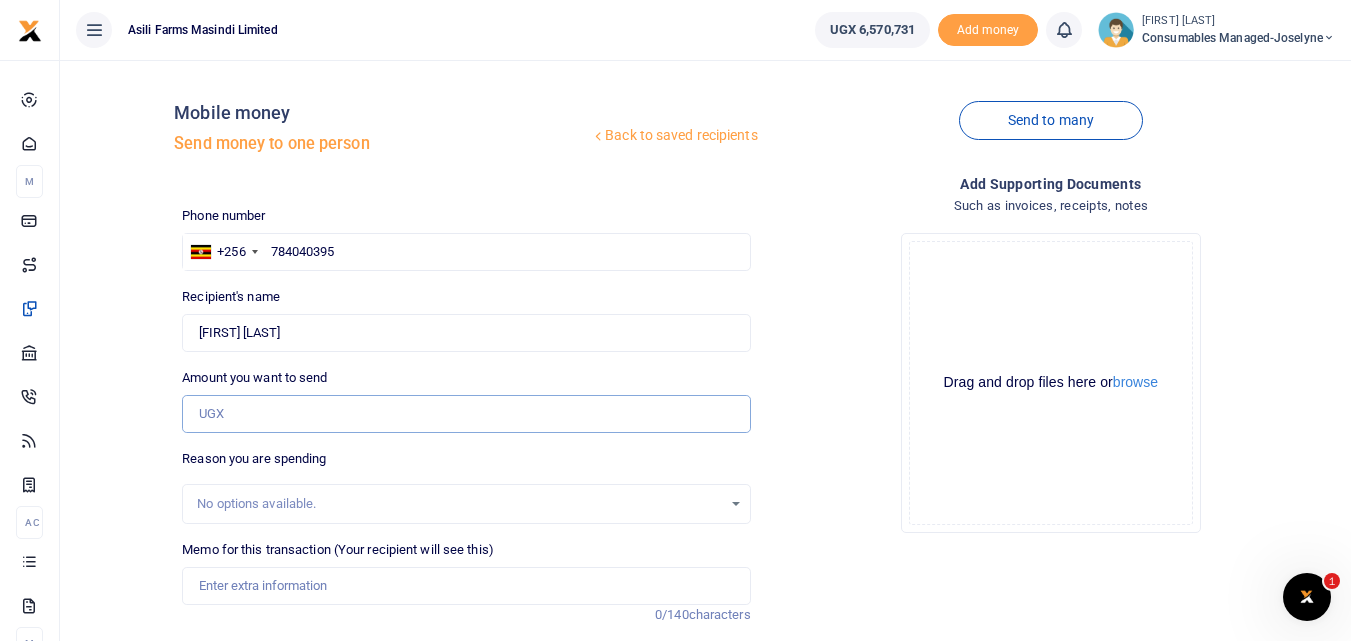 click on "Amount you want to send" at bounding box center (466, 414) 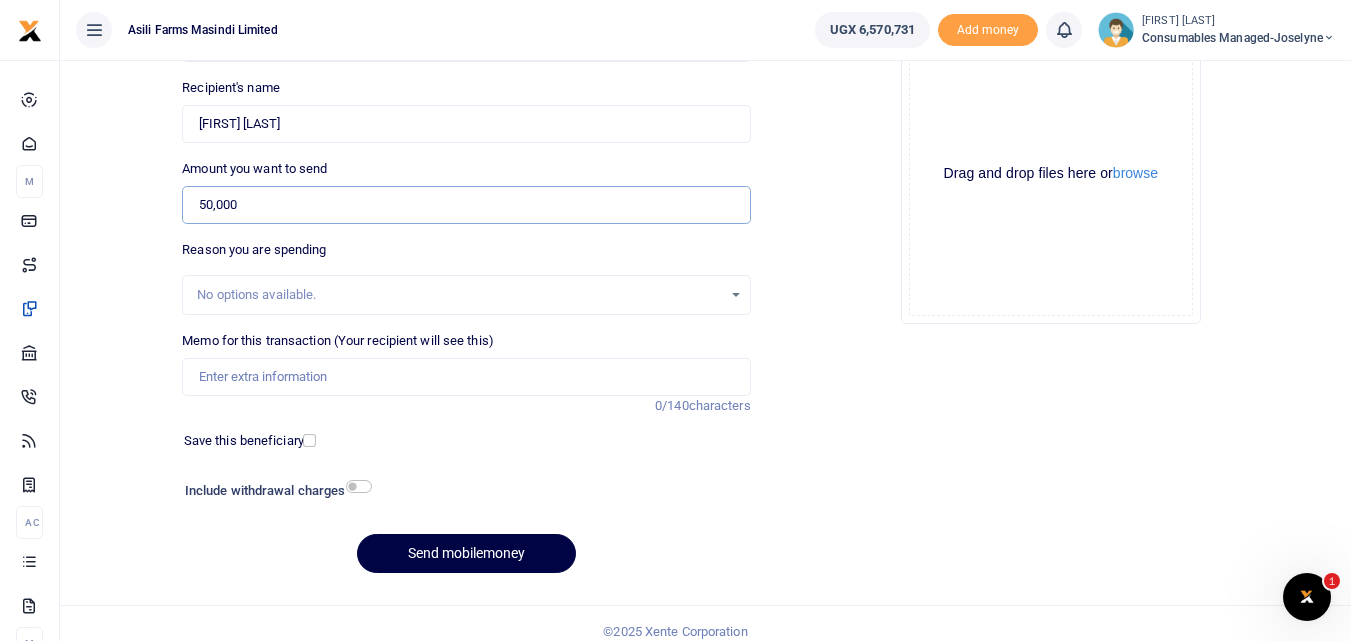 scroll, scrollTop: 225, scrollLeft: 0, axis: vertical 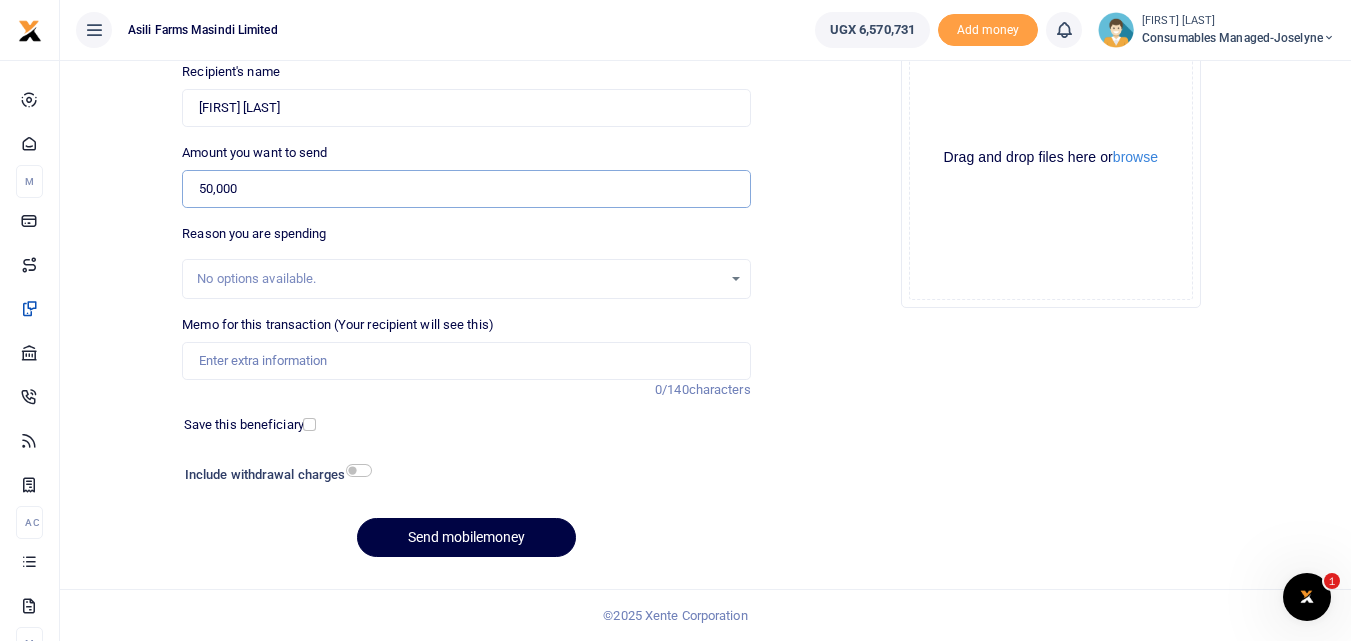 type on "50,000" 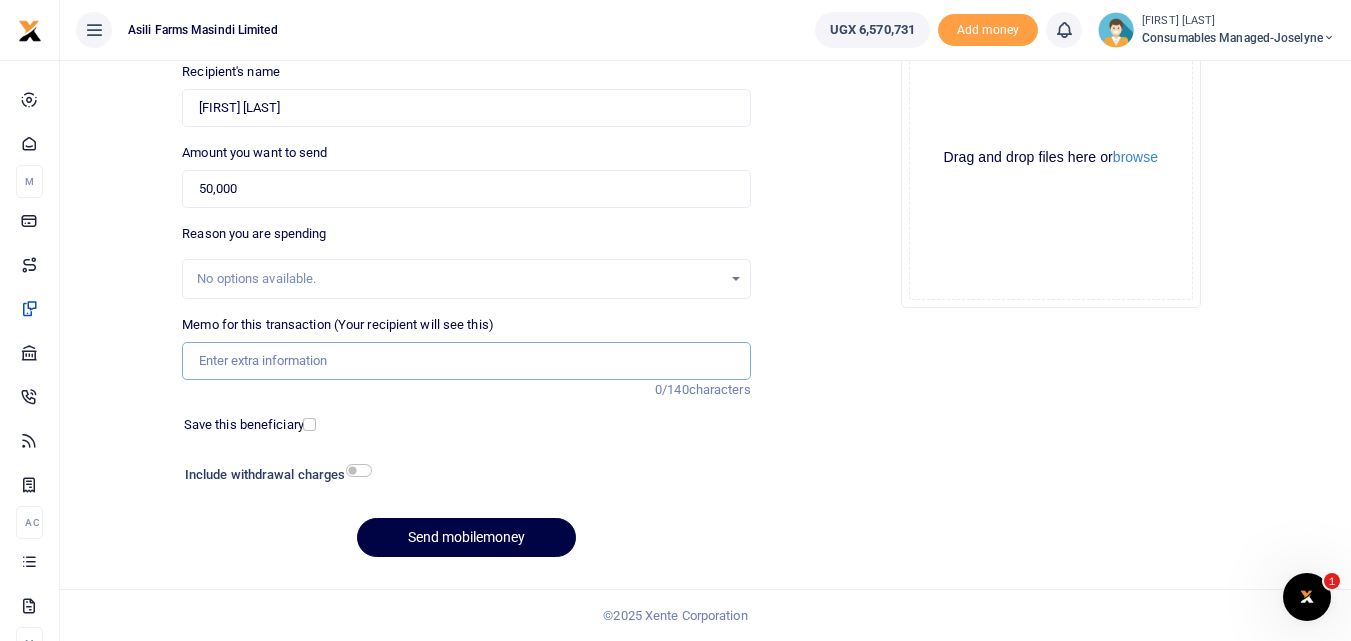 click on "Memo for this transaction (Your recipient will see this)" at bounding box center [466, 361] 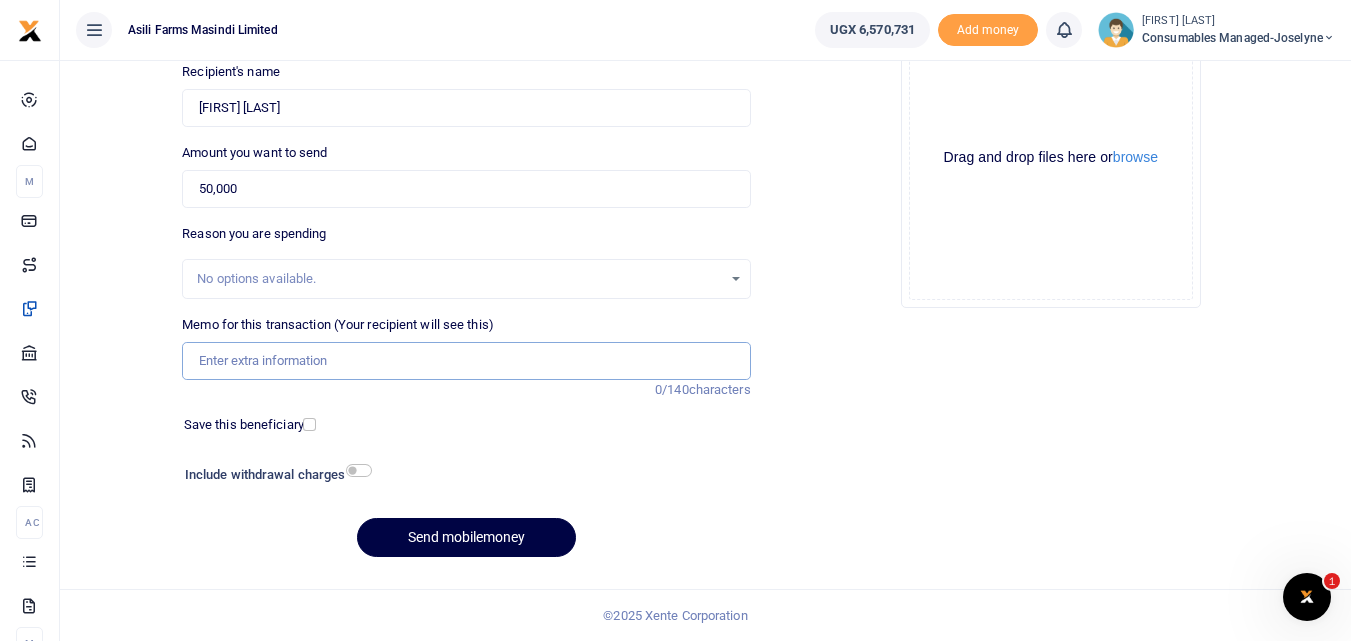 click on "Memo for this transaction (Your recipient will see this)" at bounding box center [466, 361] 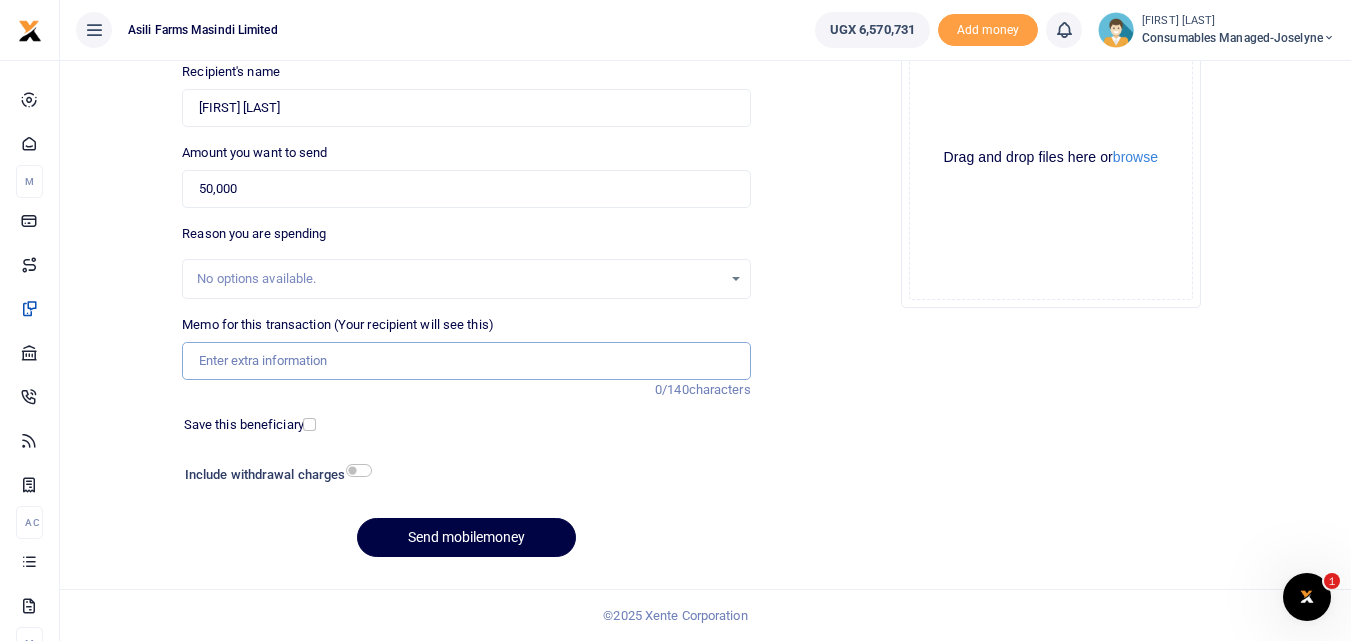 paste on "WK 31 /008 / 01" 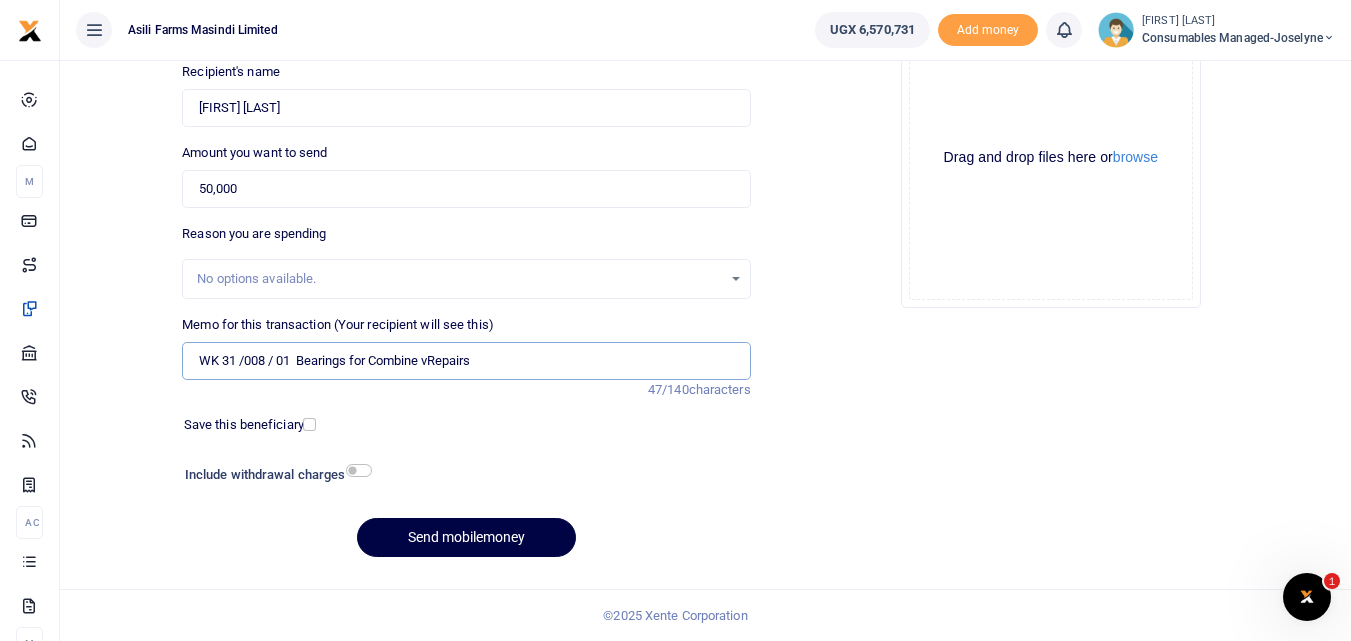 click on "WK 31 /008 / 01  Bearings for Combine vRepairs" at bounding box center [466, 361] 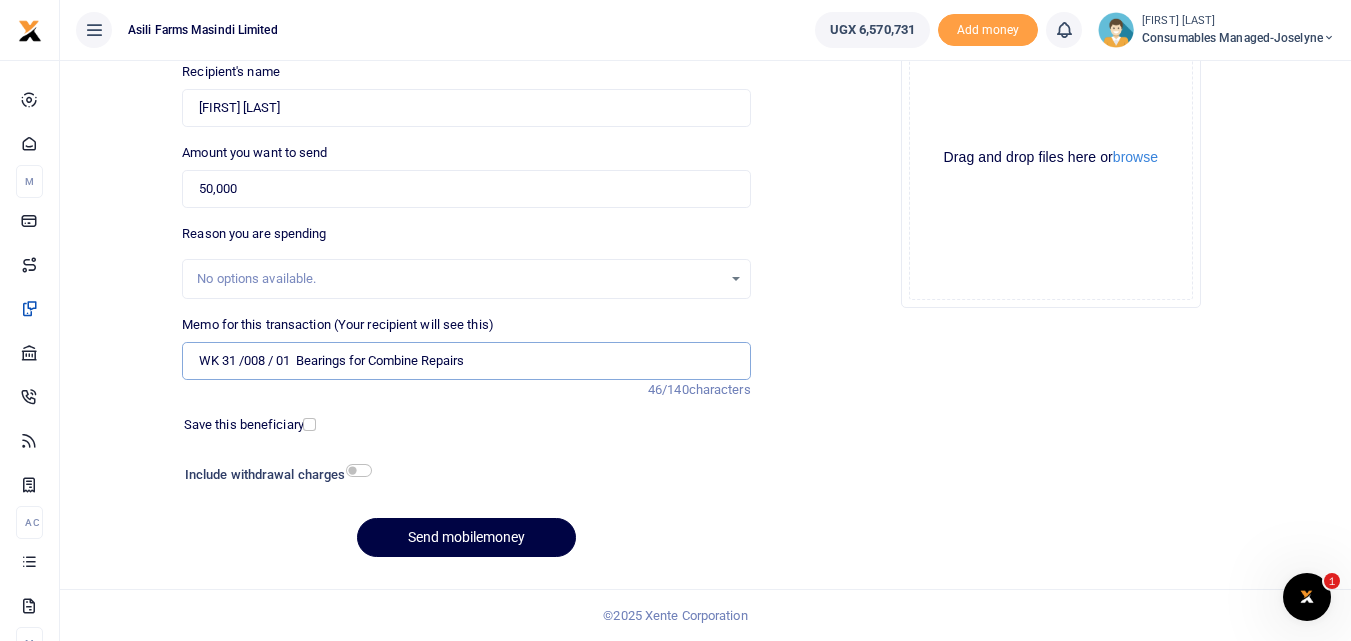 click on "WK 31 /008 / 01  Bearings for Combine Repairs" at bounding box center [466, 361] 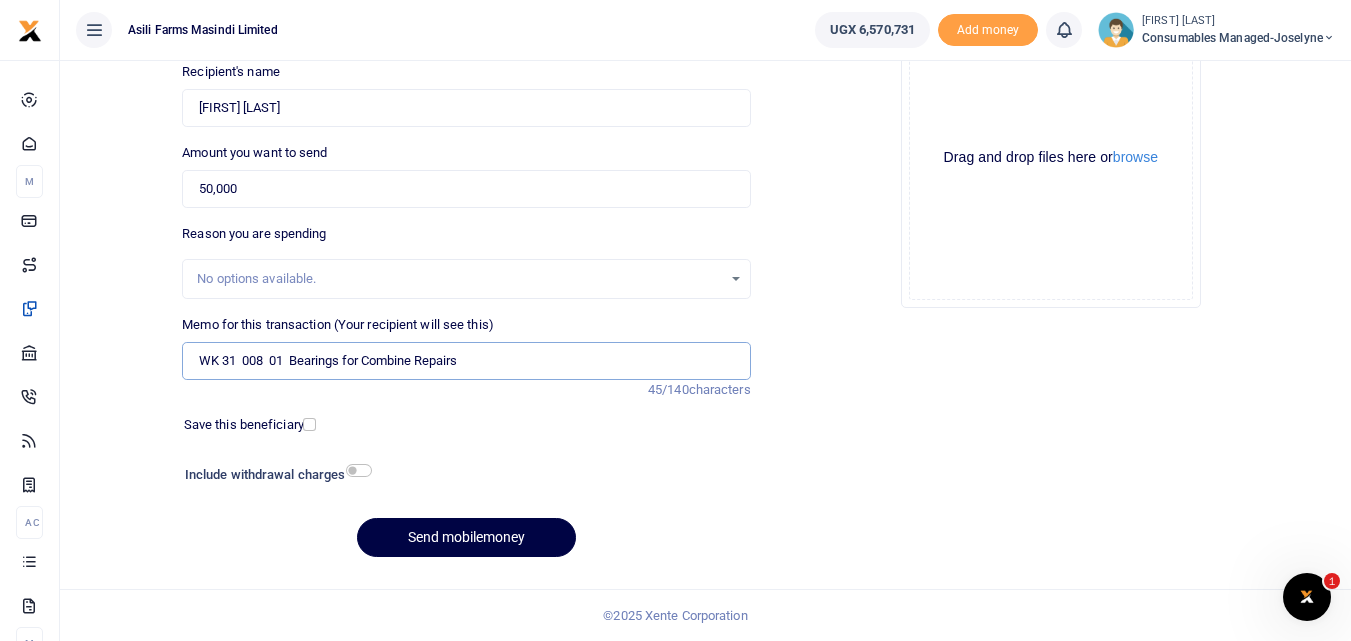 type on "WK 31  008  01  Bearings for Combine Repairs" 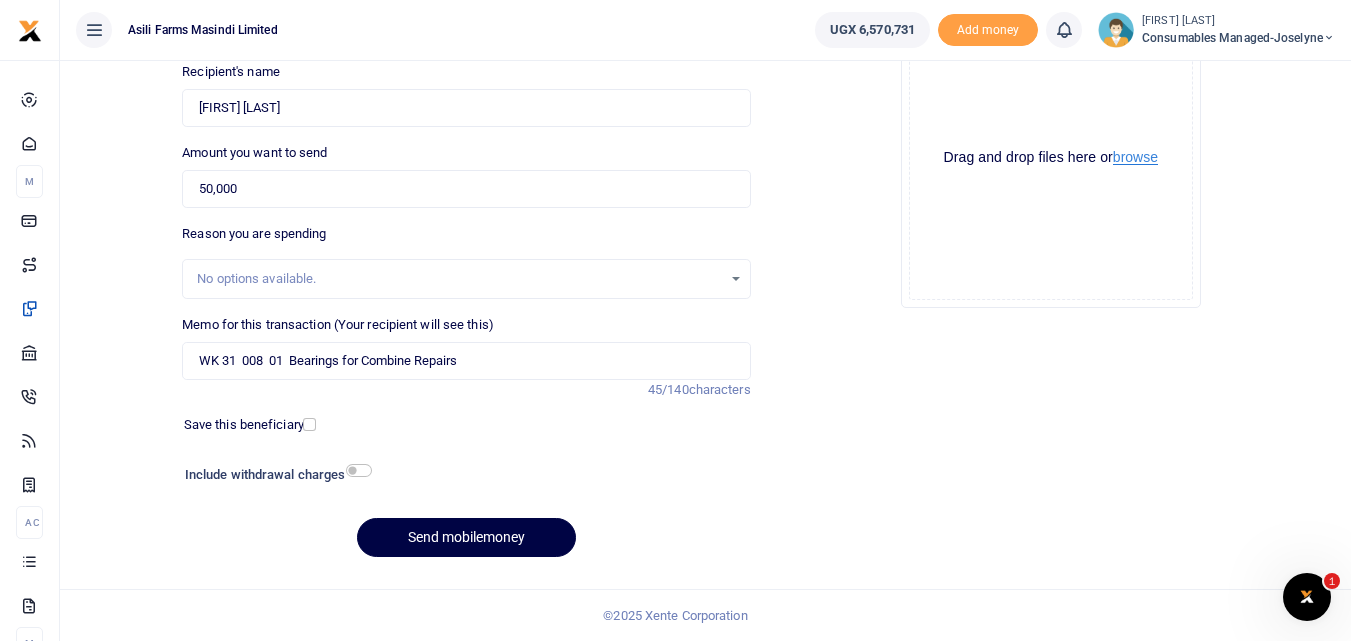 click on "browse" at bounding box center (1135, 157) 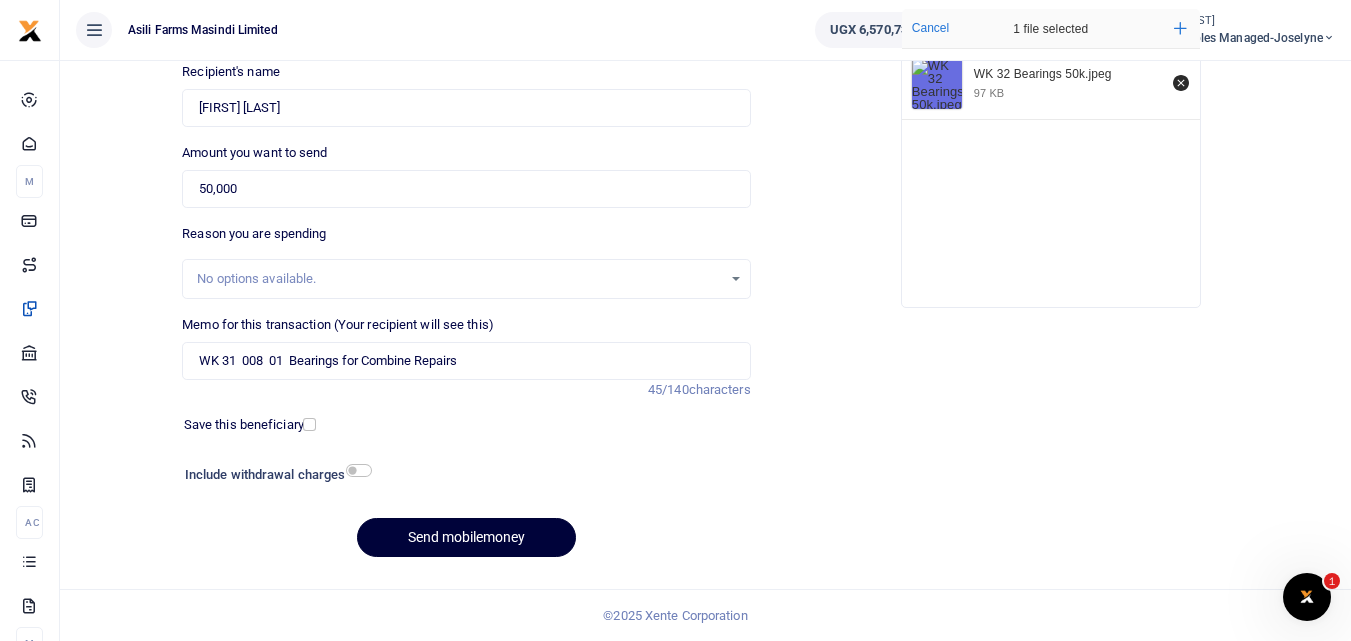 click on "Send mobilemoney" at bounding box center (466, 537) 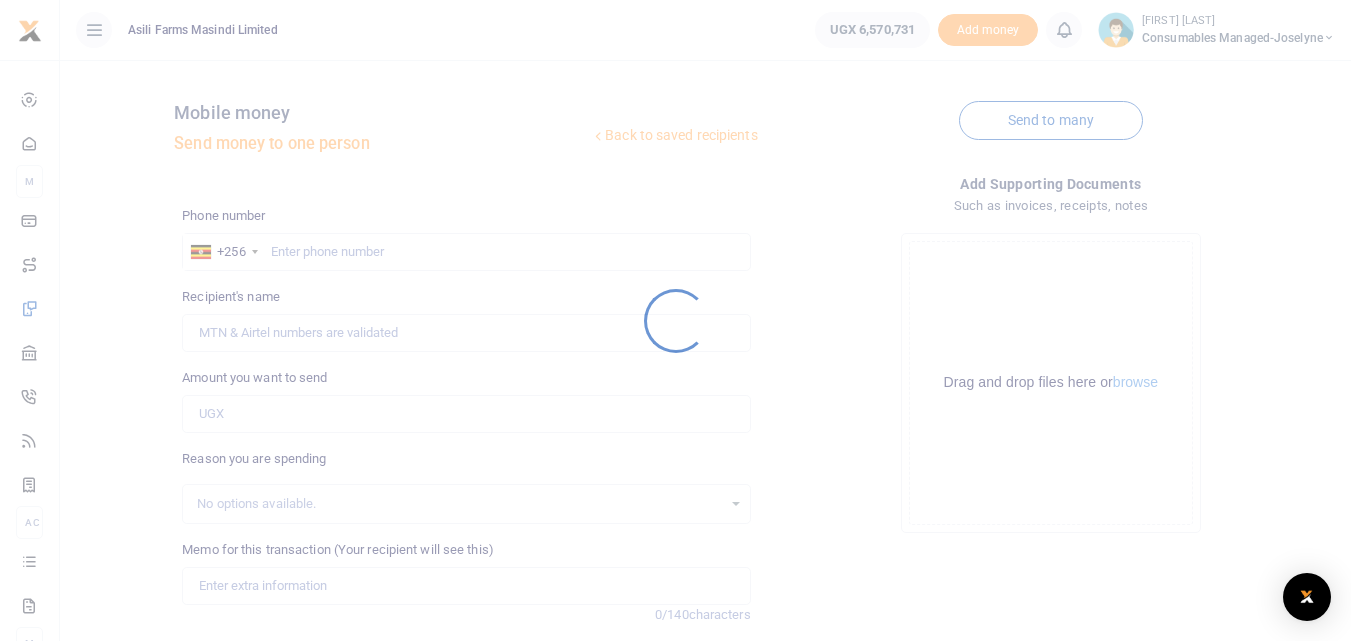 scroll, scrollTop: 225, scrollLeft: 0, axis: vertical 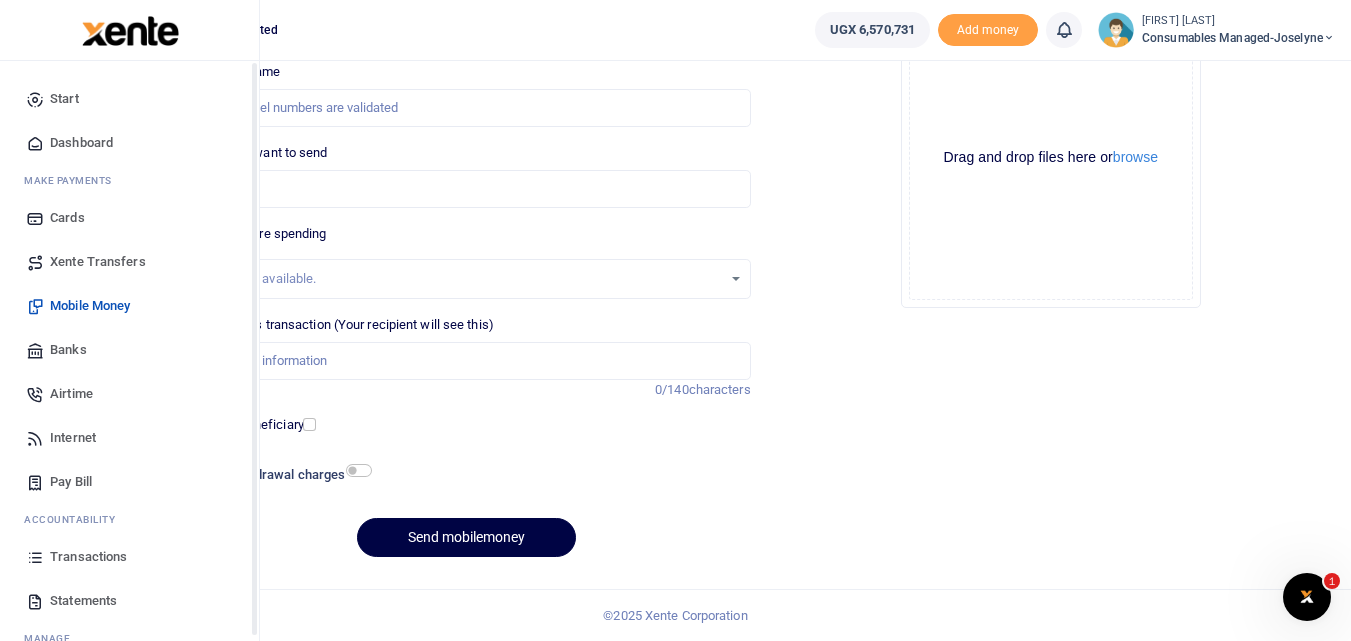 click on "Transactions" at bounding box center (129, 557) 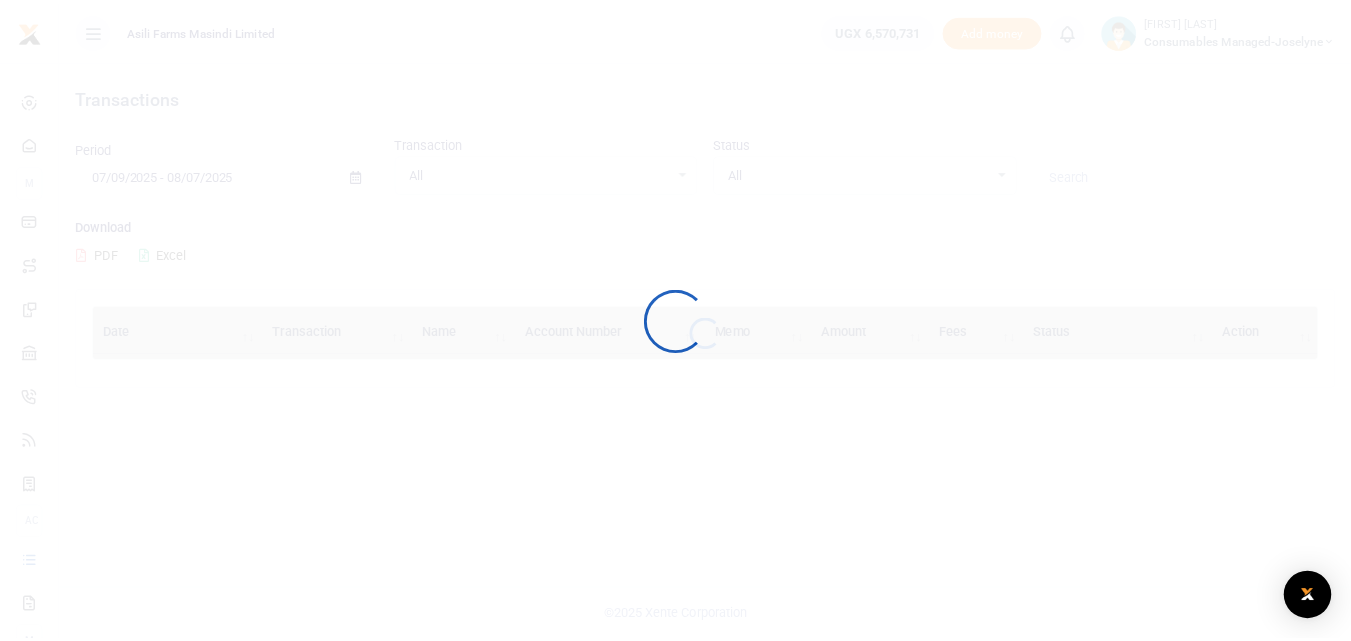 scroll, scrollTop: 0, scrollLeft: 0, axis: both 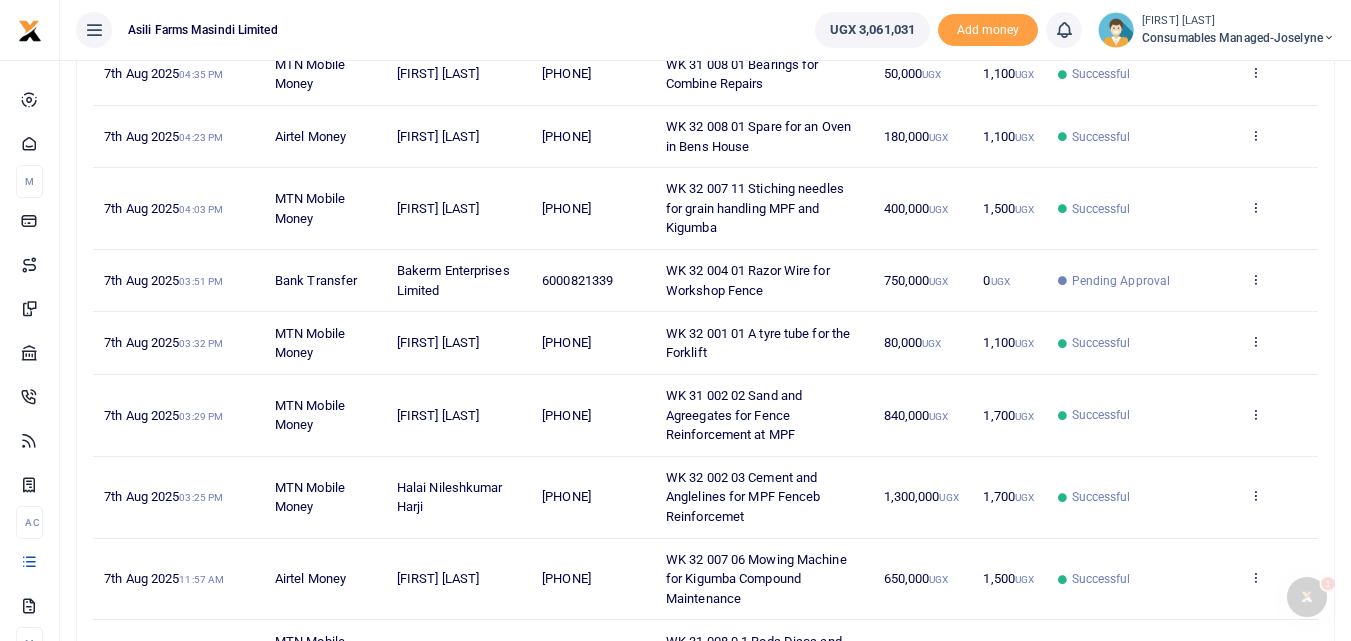 click on "Search: Date Transaction Name Account Number Memo Amount Fees Status Action 7th Aug 2025  04:35 PM MTN Mobile Money [FIRST] [LAST] [PHONE] WK 31 008 01 Bearings for Combine Repairs 50,000 UGX  1,100 UGX  Successful
View details
Send again
7th Aug 2025  04:23 PM Airtel Money [FIRST] [LAST] [PHONE] WK 32 008 01 Spare for an Oven in Bens House 180,000 UGX  1,100 UGX  Successful
View details
Send again
7th Aug 2025  04:03 PM MTN Mobile Money UGX" at bounding box center [705, 378] 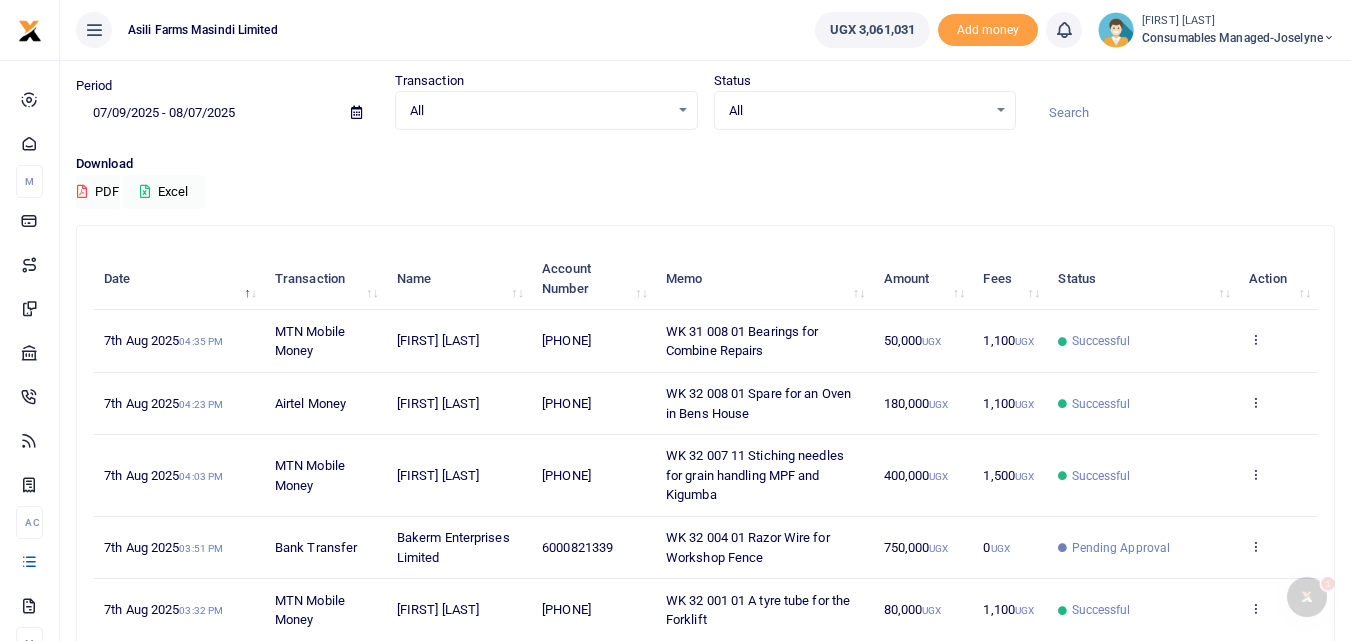 scroll, scrollTop: 69, scrollLeft: 0, axis: vertical 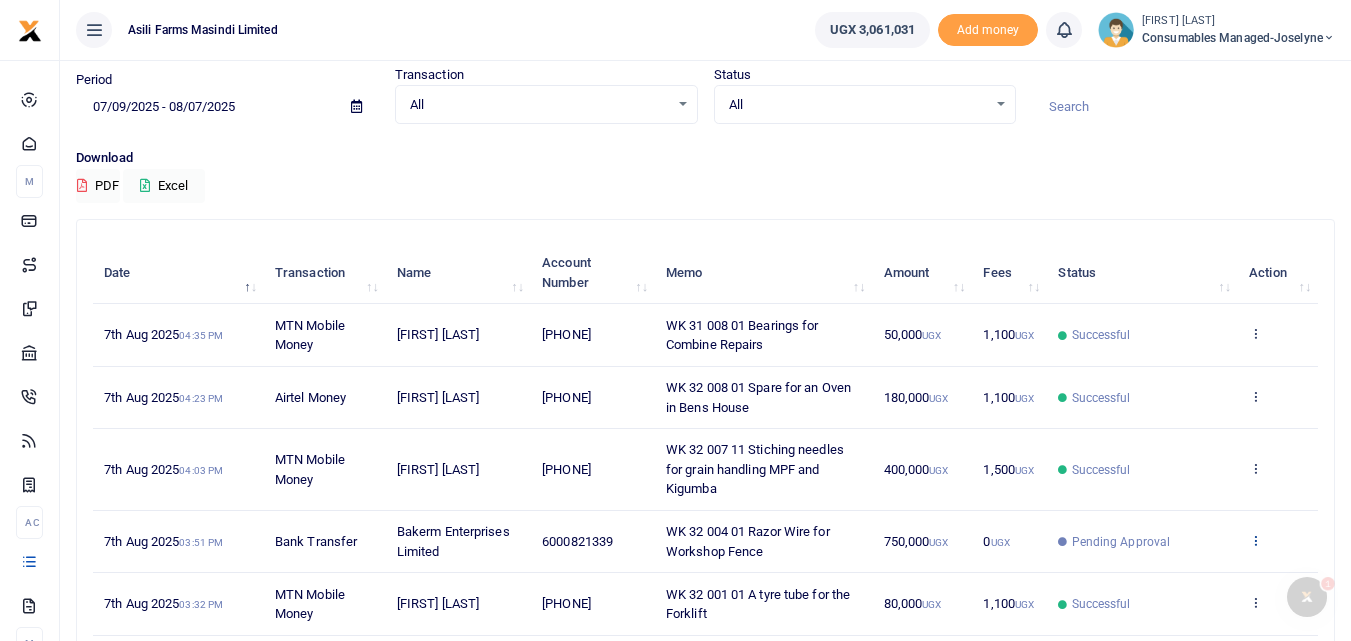 click at bounding box center [1255, 540] 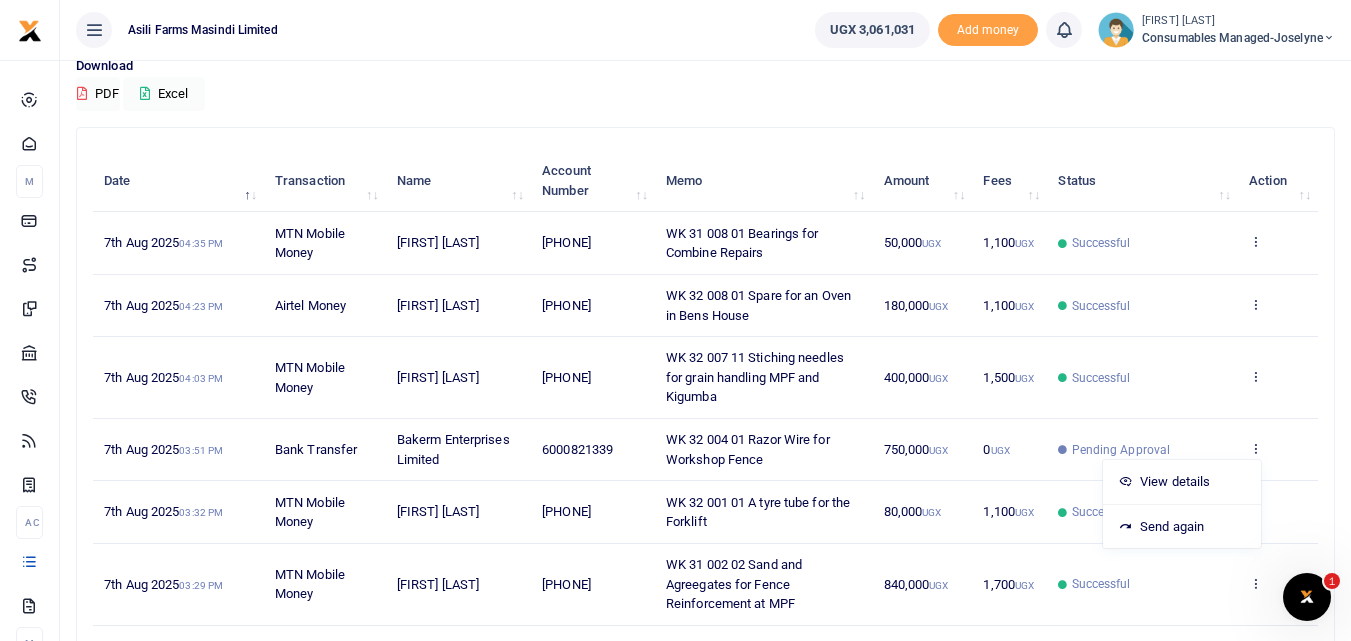 scroll, scrollTop: 171, scrollLeft: 0, axis: vertical 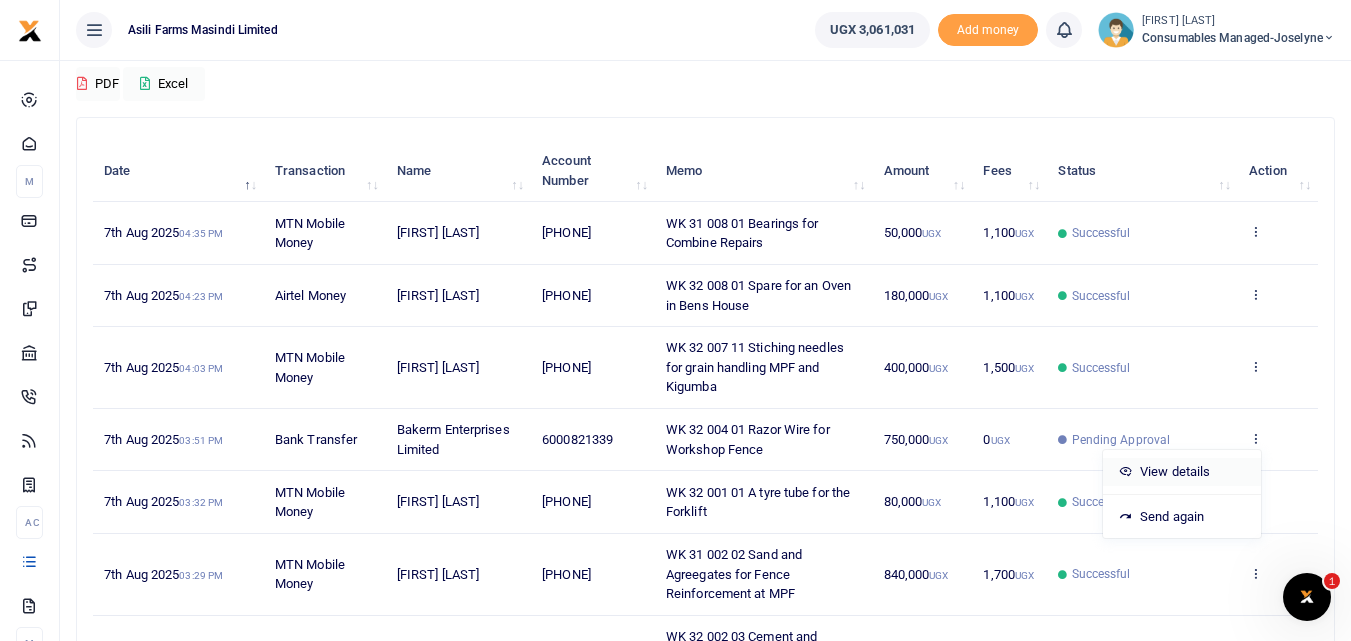 click on "View details" at bounding box center (1182, 472) 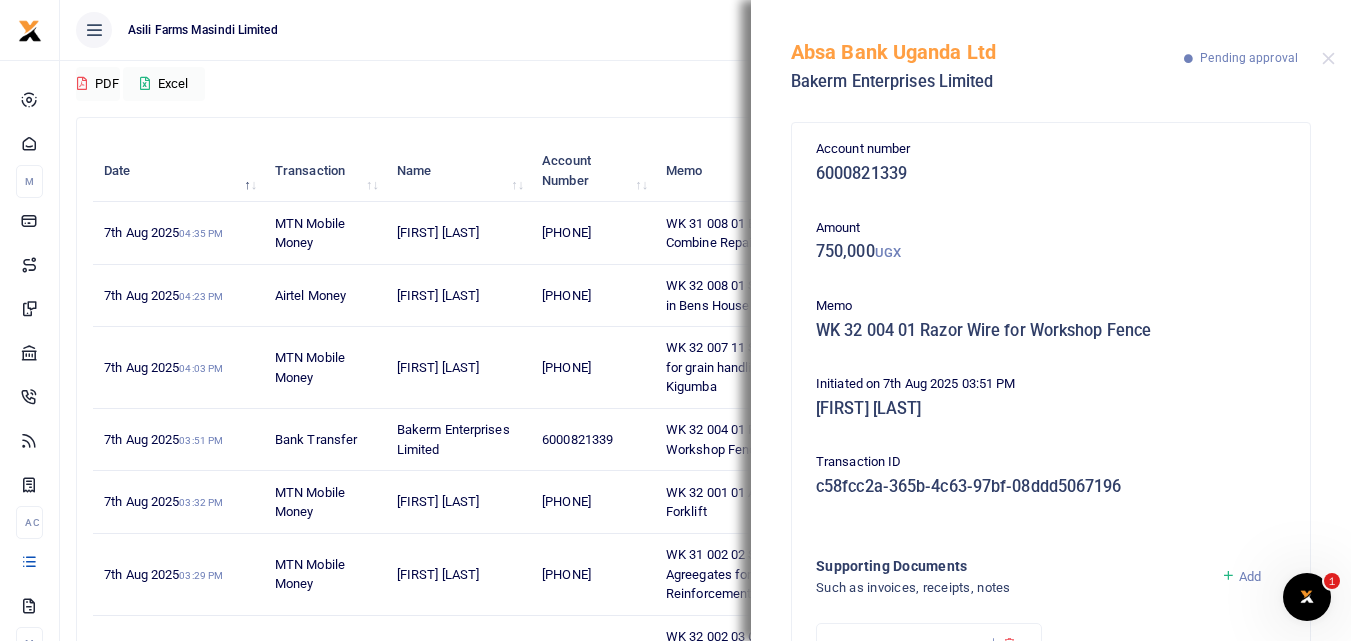 scroll, scrollTop: 205, scrollLeft: 0, axis: vertical 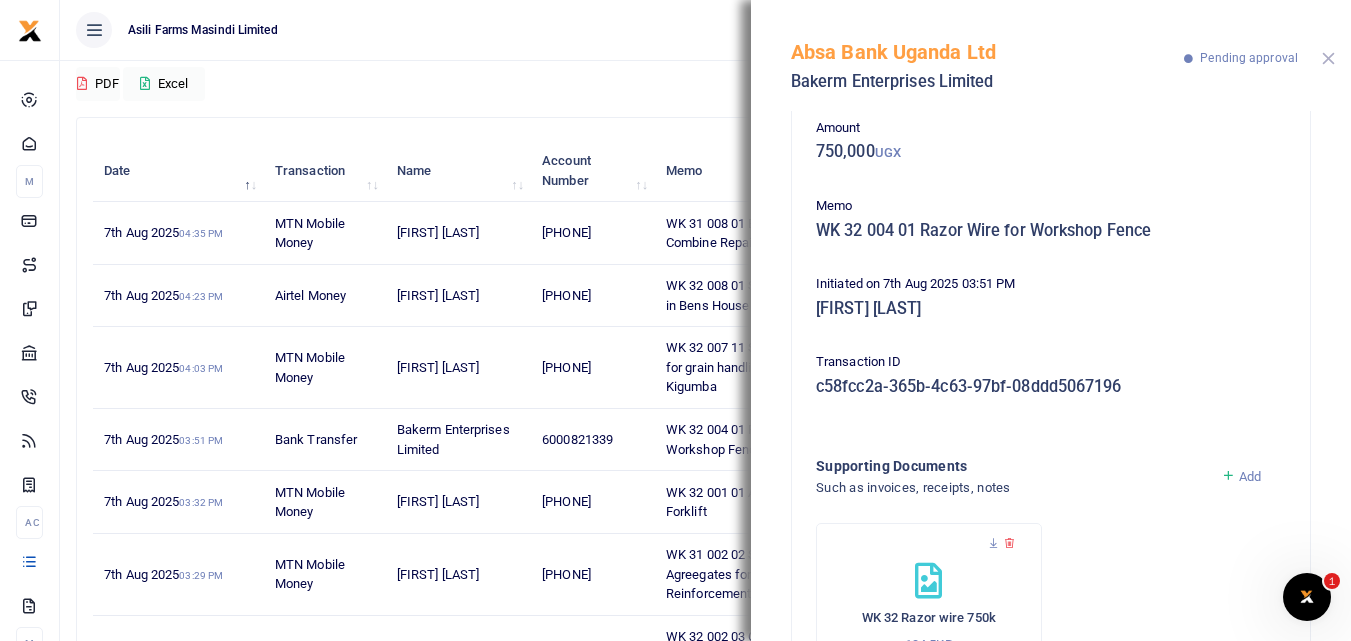 click at bounding box center (1328, 58) 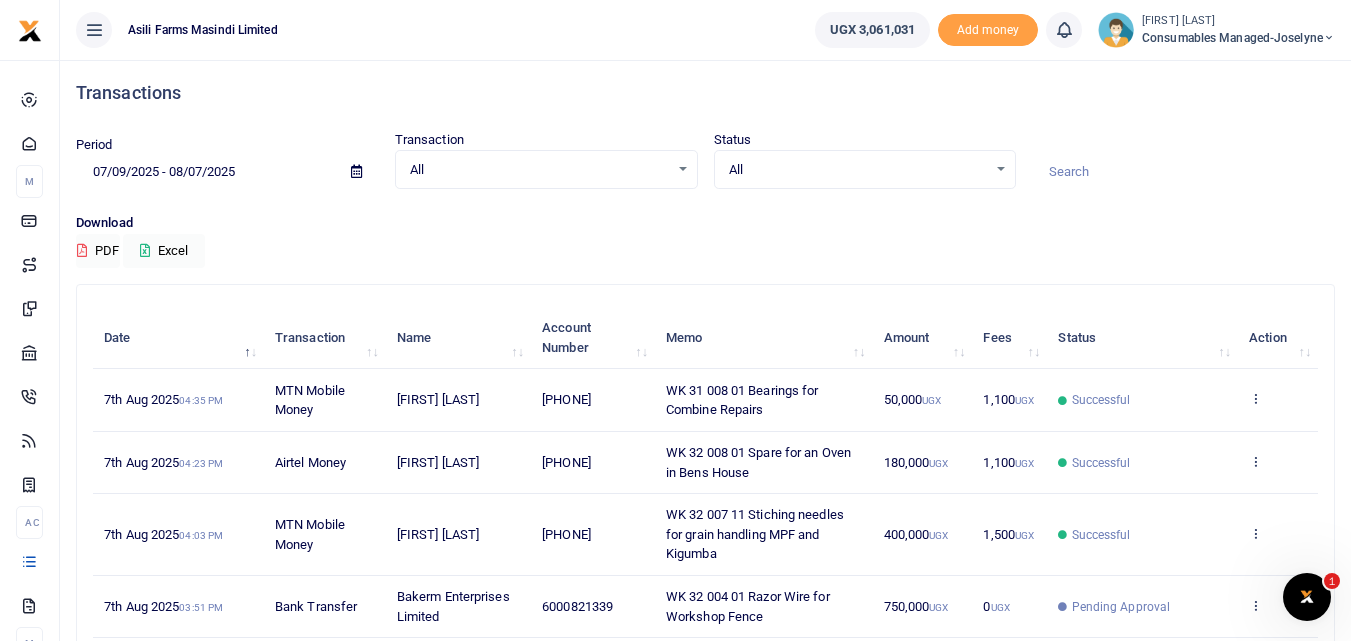 scroll, scrollTop: 0, scrollLeft: 0, axis: both 